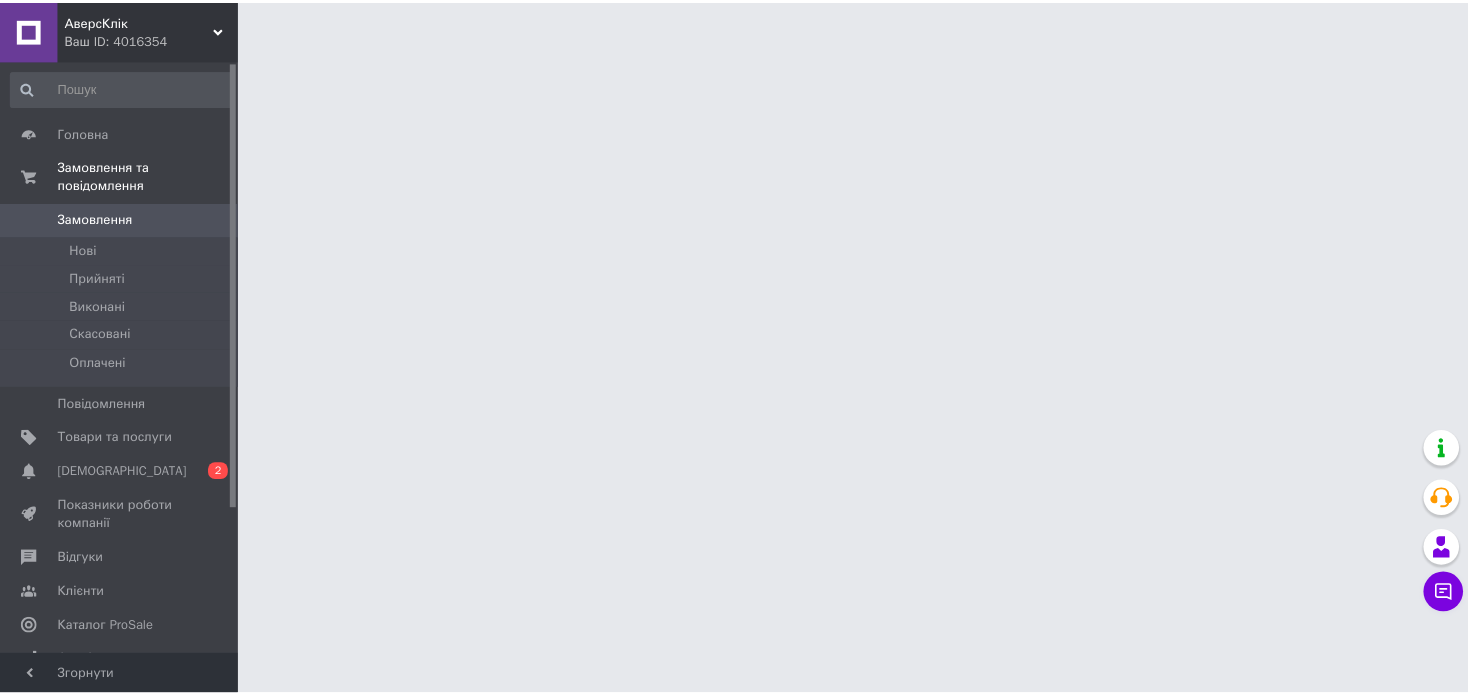 scroll, scrollTop: 0, scrollLeft: 0, axis: both 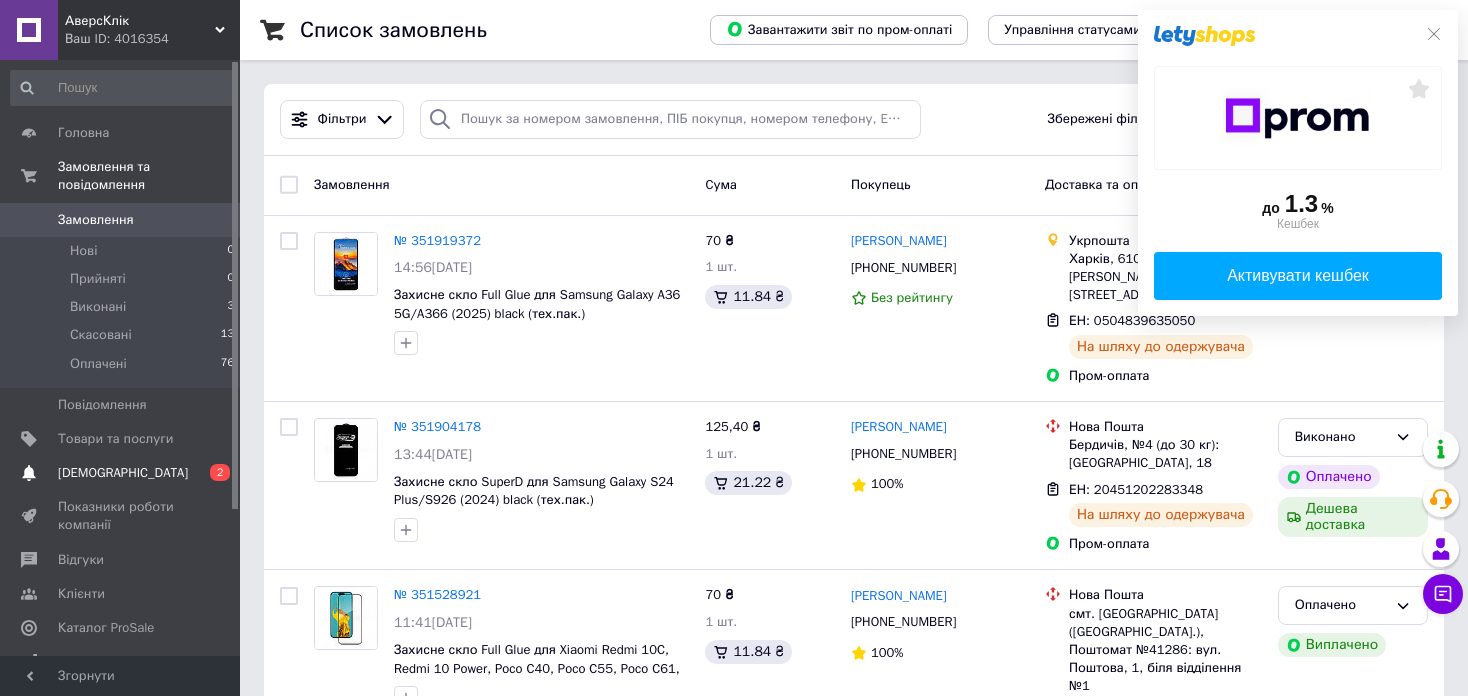 click on "[DEMOGRAPHIC_DATA]" at bounding box center (123, 473) 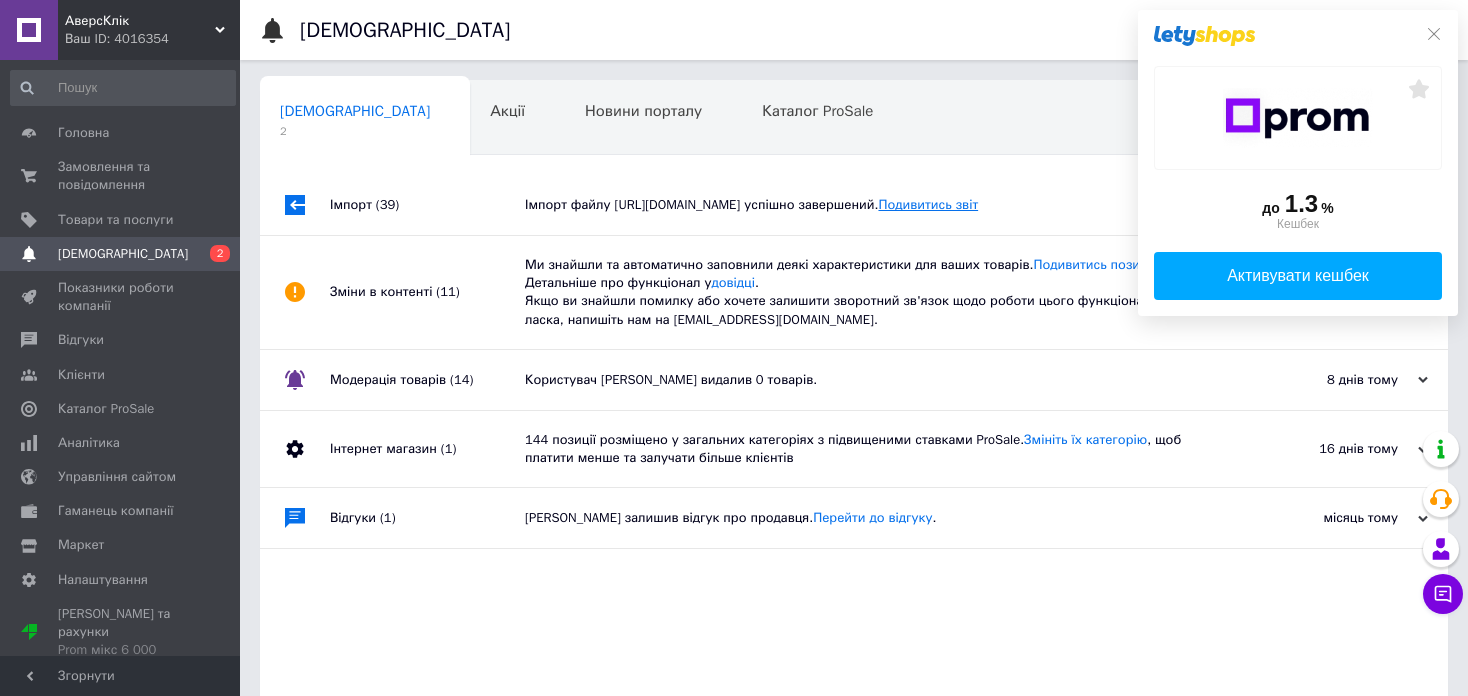 click on "Подивитись звіт" at bounding box center [928, 204] 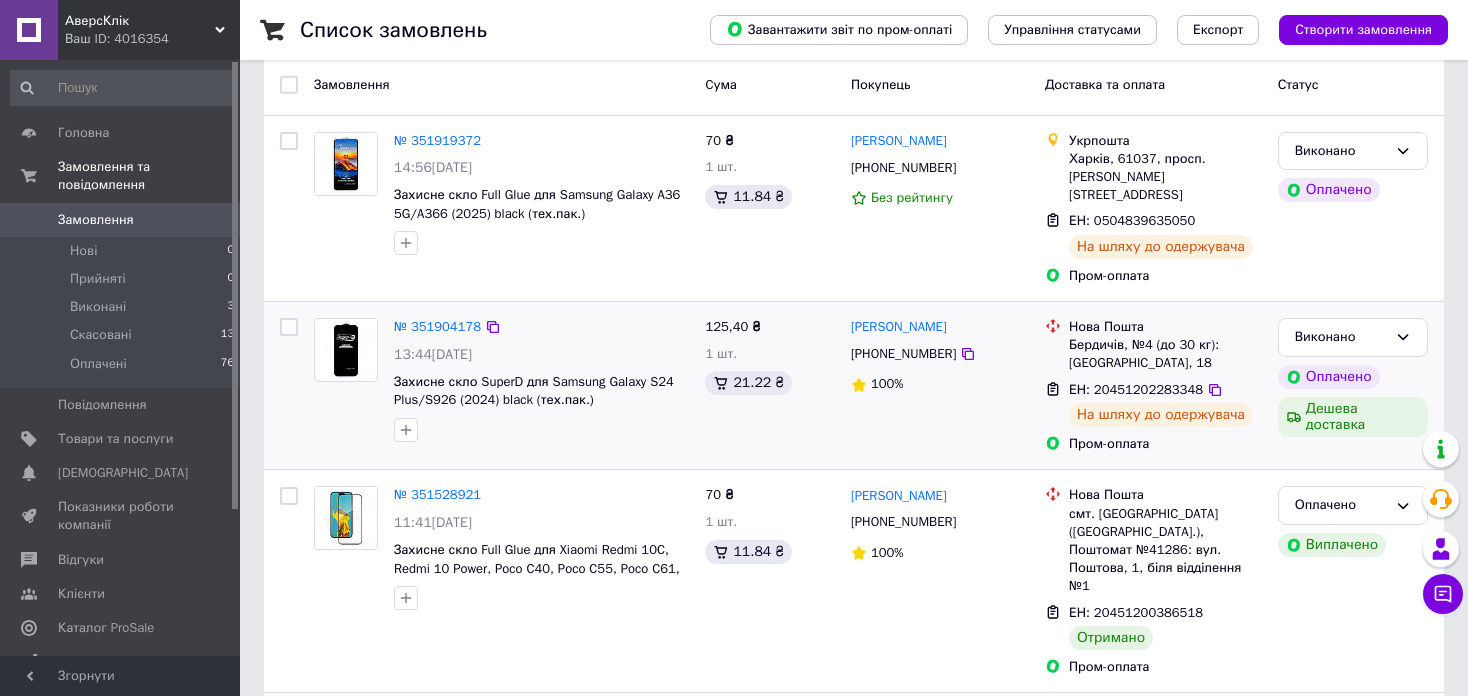 scroll, scrollTop: 0, scrollLeft: 0, axis: both 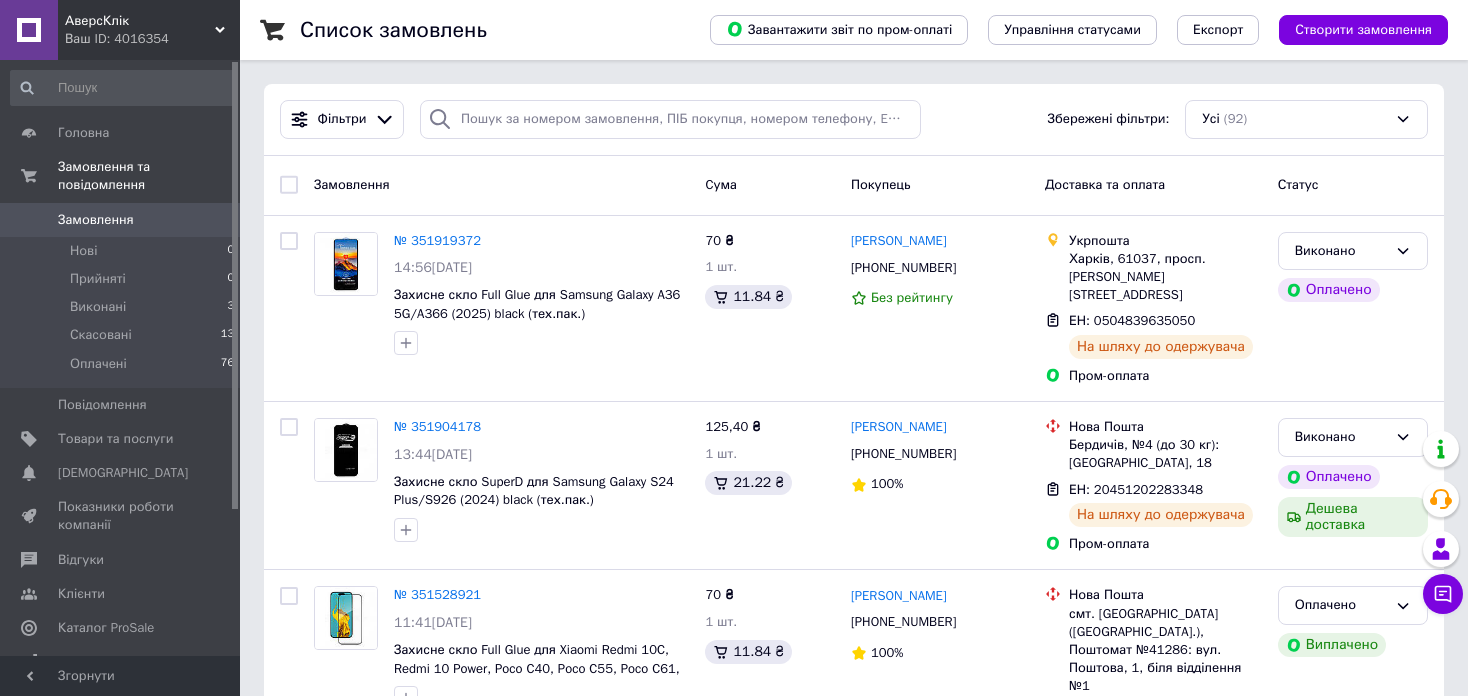 click on "Замовлення" at bounding box center (501, 185) 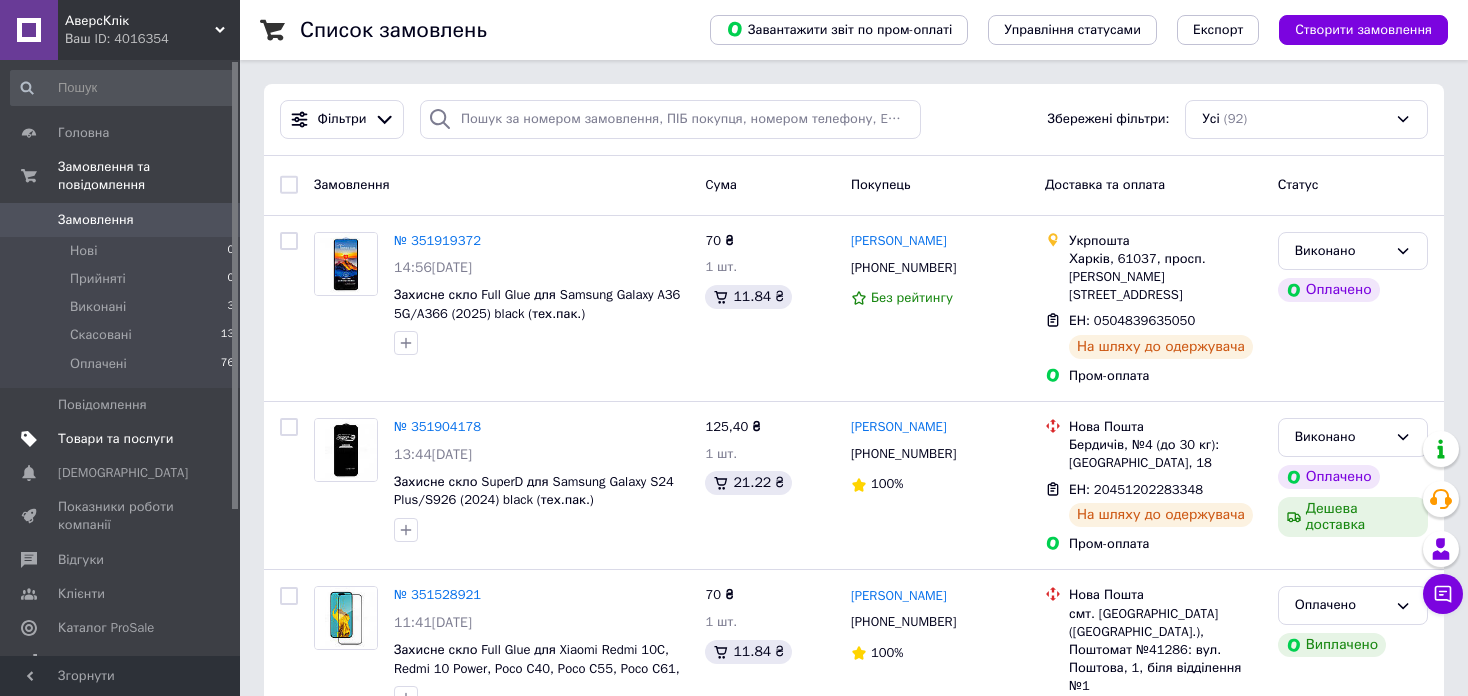 click on "Товари та послуги" at bounding box center [115, 439] 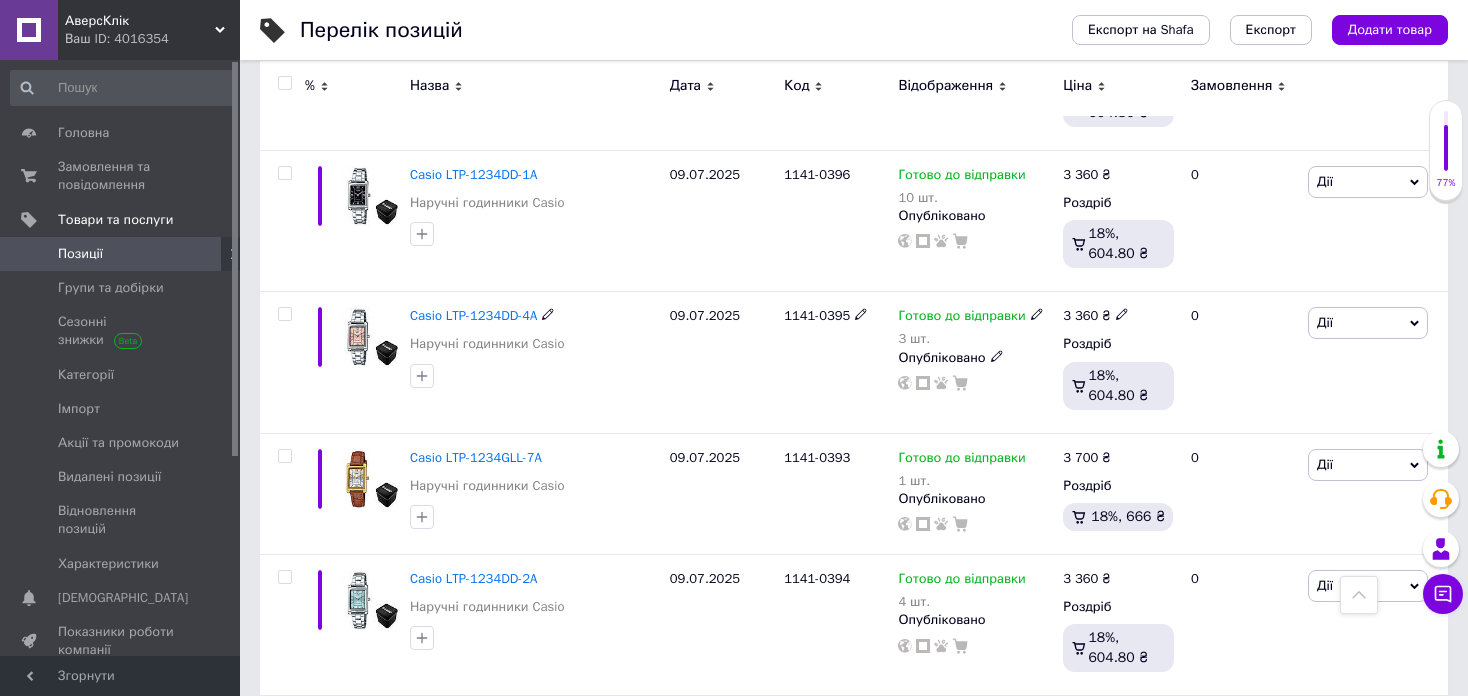 scroll, scrollTop: 2582, scrollLeft: 0, axis: vertical 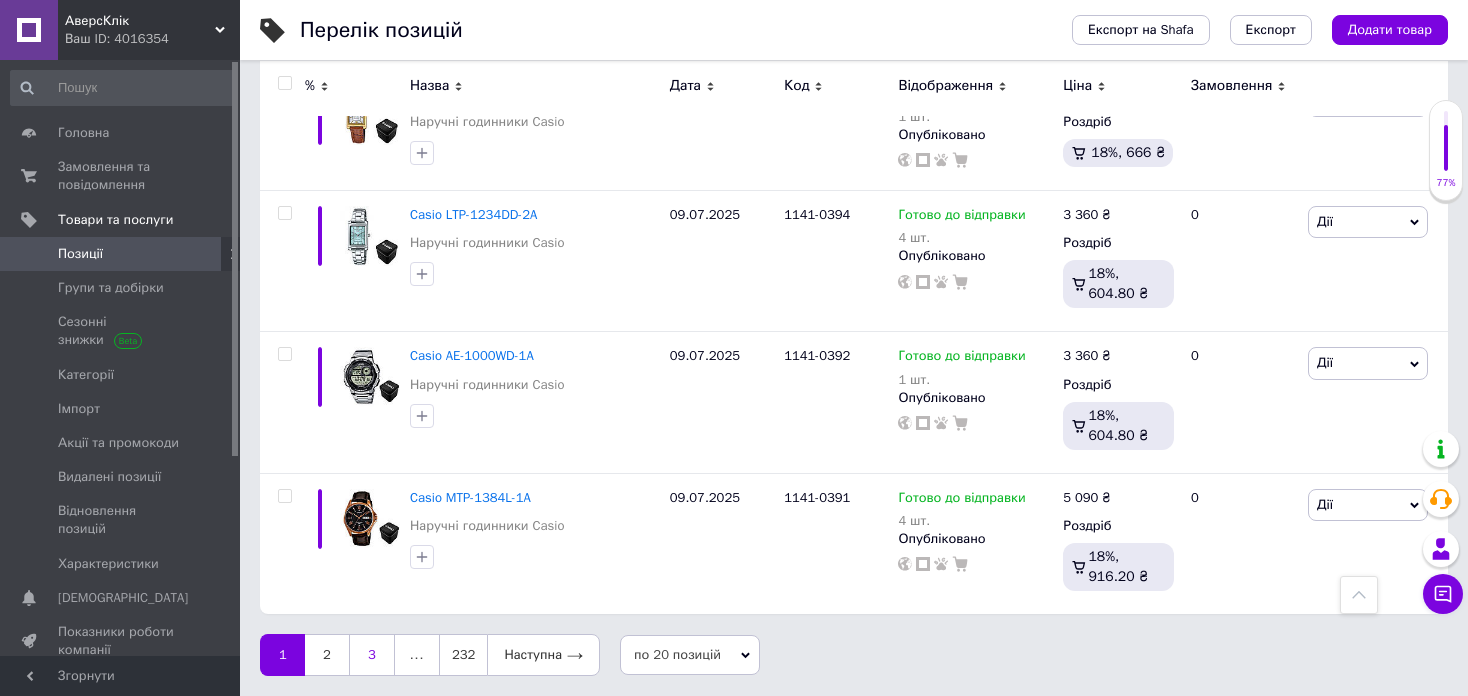 click on "3" at bounding box center (372, 655) 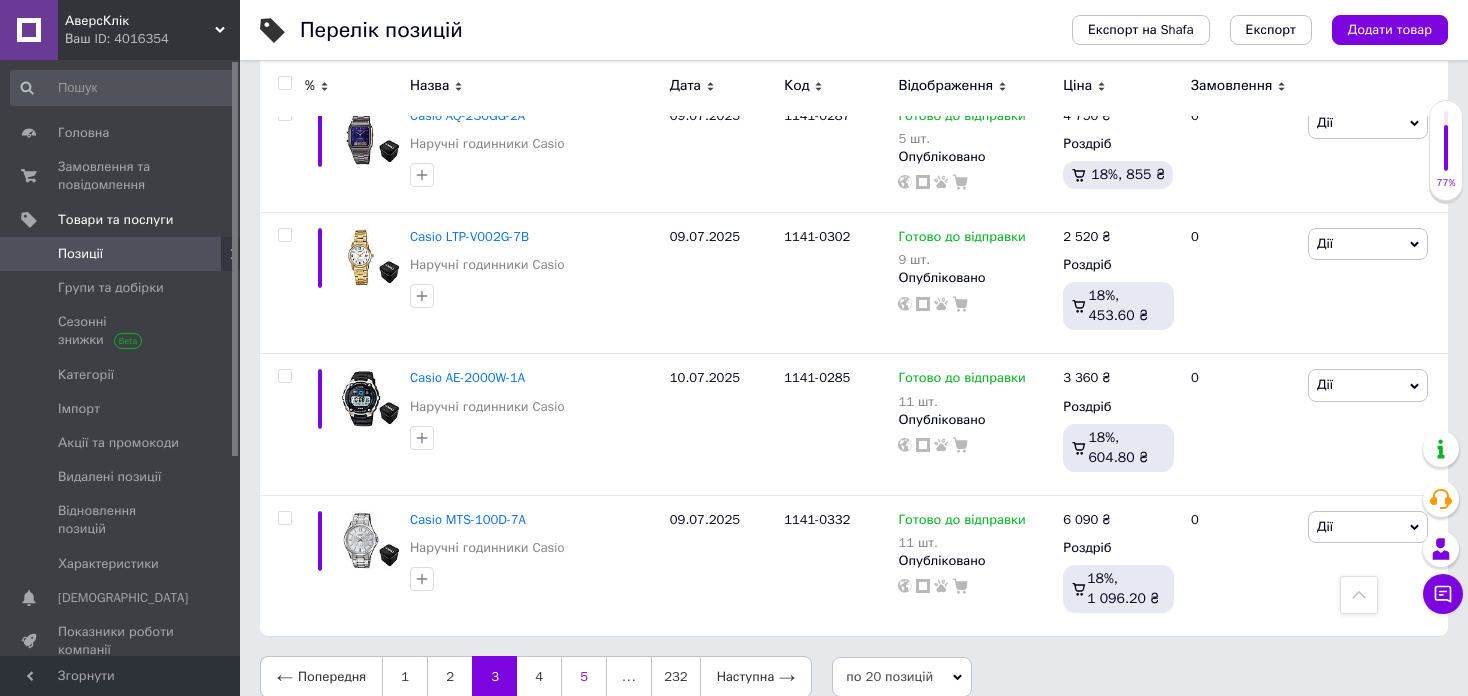 click on "5" at bounding box center (584, 677) 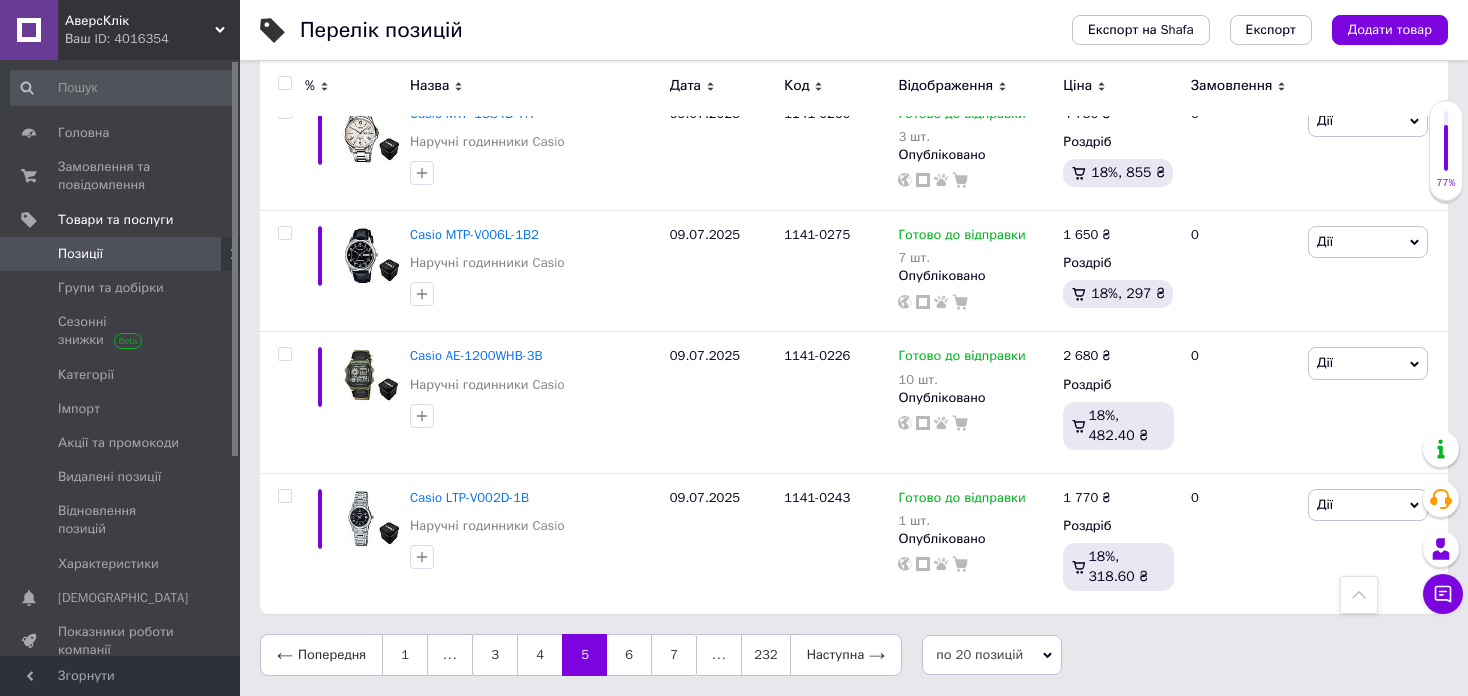 scroll, scrollTop: 2561, scrollLeft: 0, axis: vertical 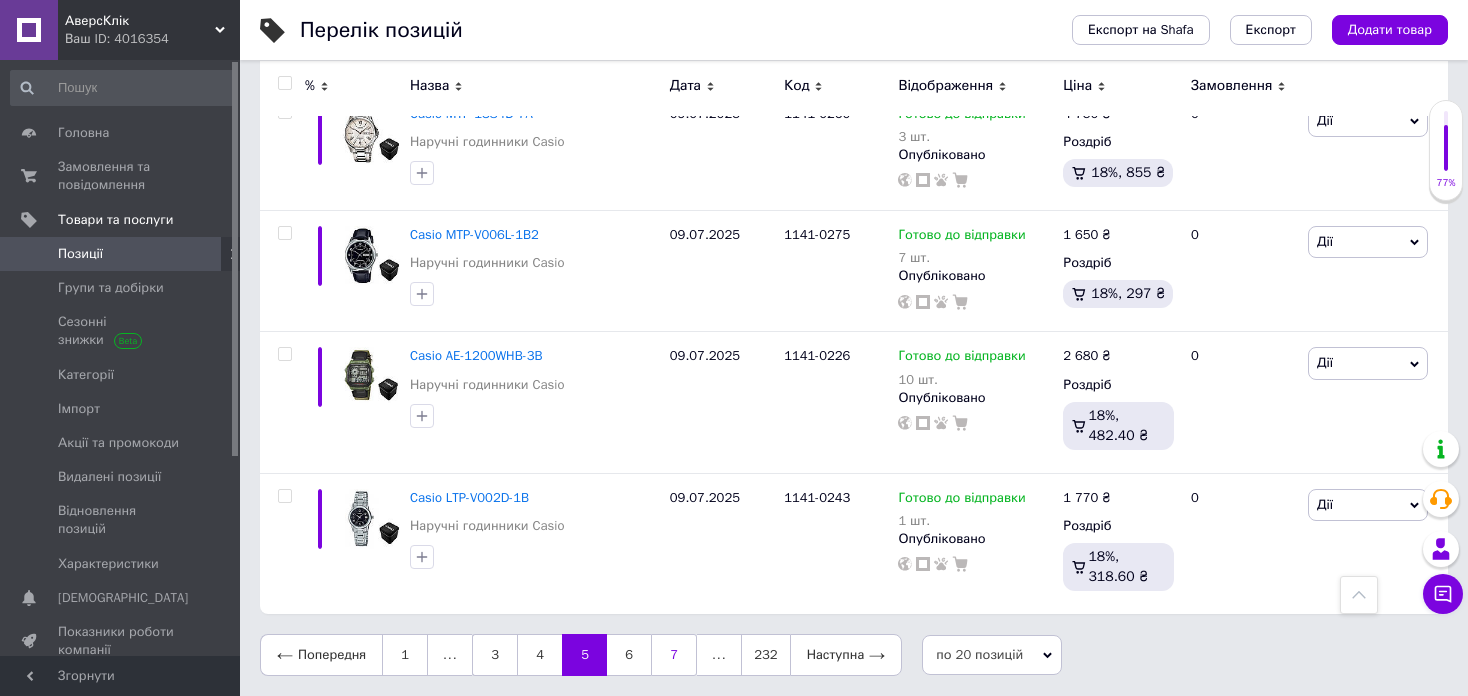 click on "7" at bounding box center [674, 655] 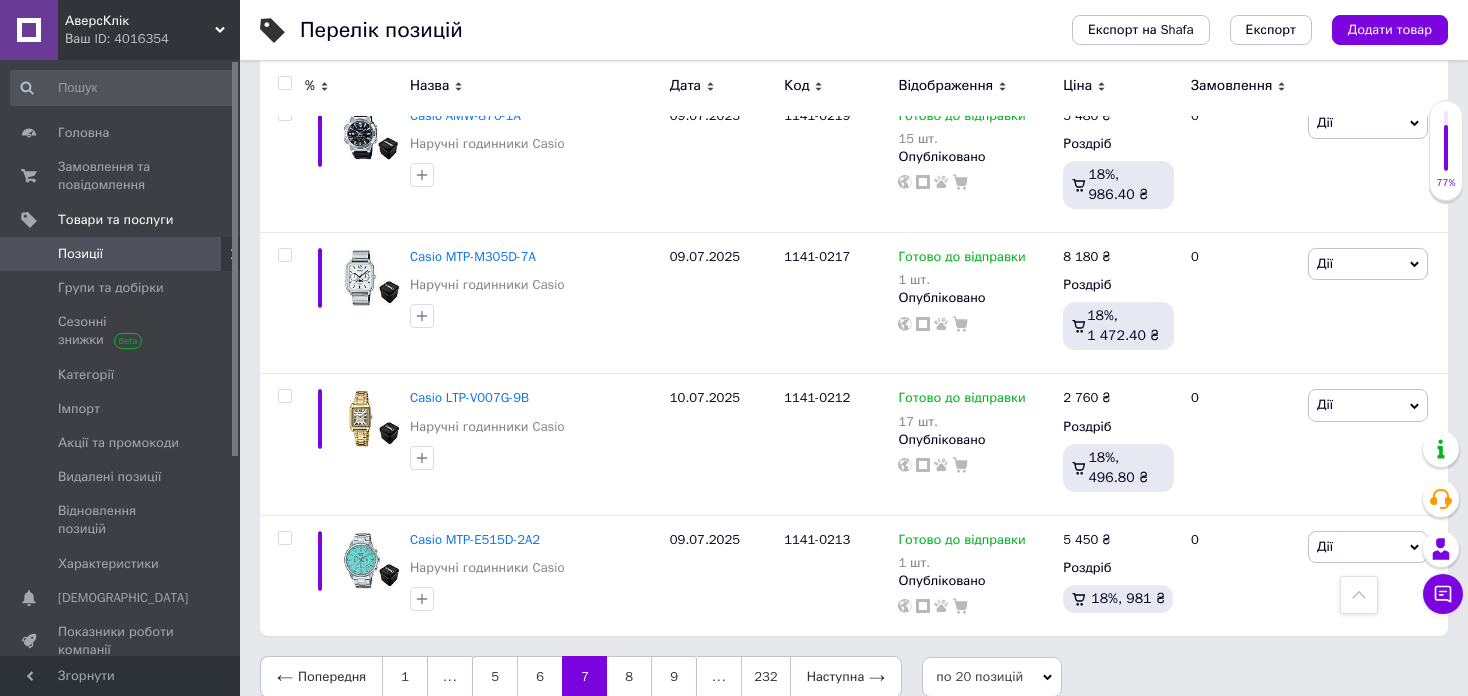 scroll, scrollTop: 2582, scrollLeft: 0, axis: vertical 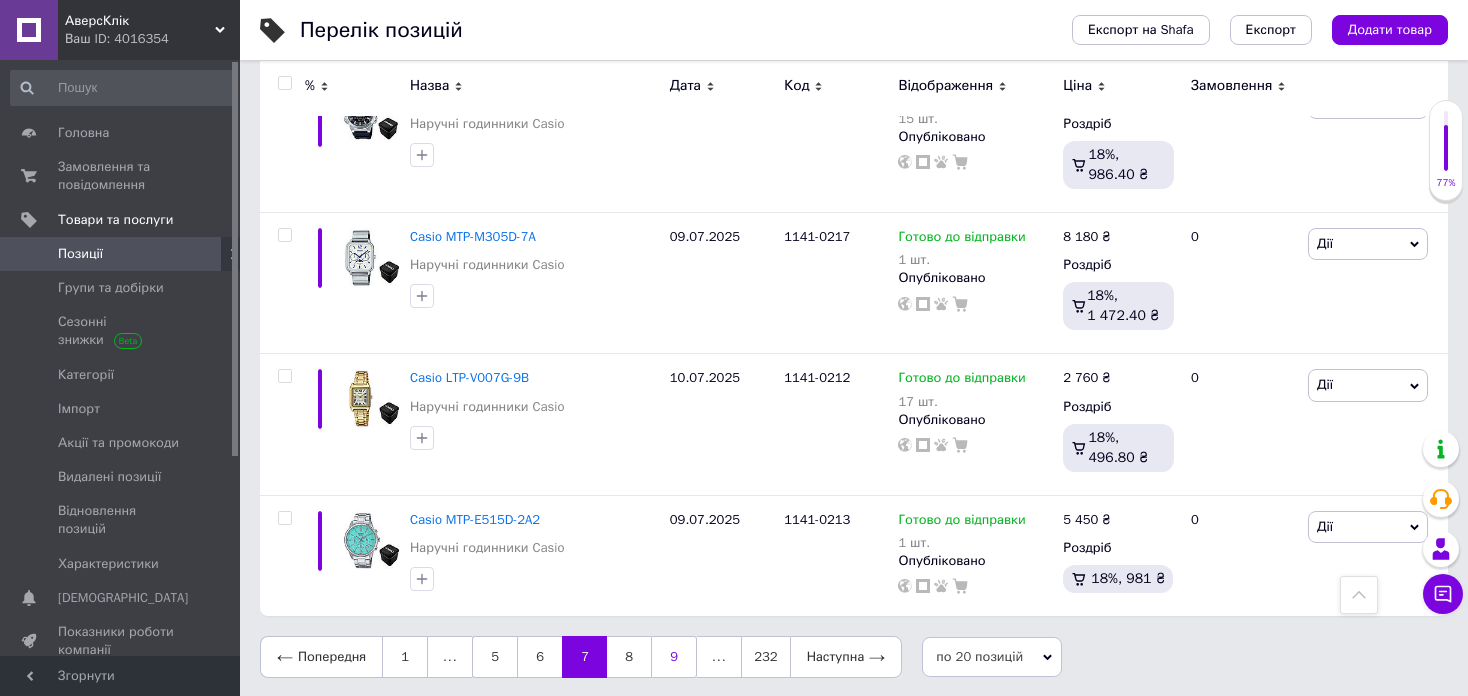 click on "9" at bounding box center (674, 657) 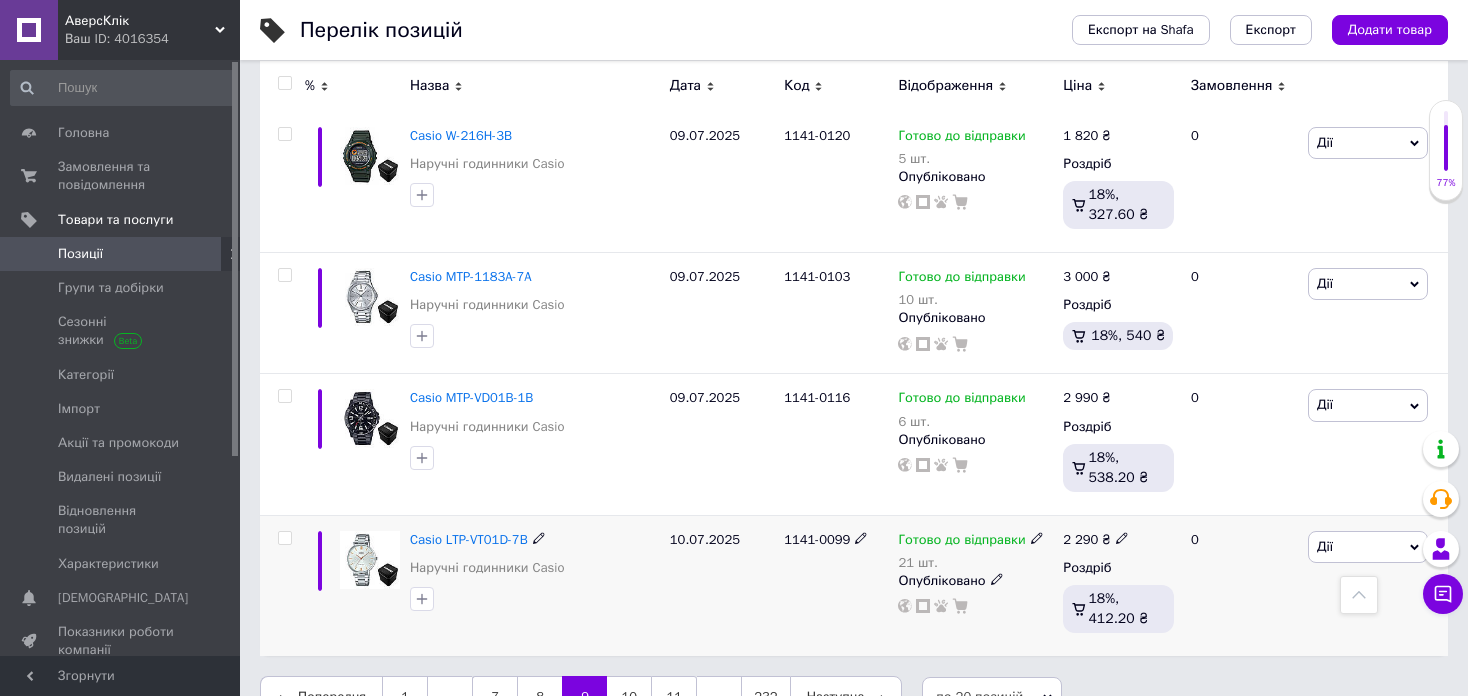 scroll, scrollTop: 2644, scrollLeft: 0, axis: vertical 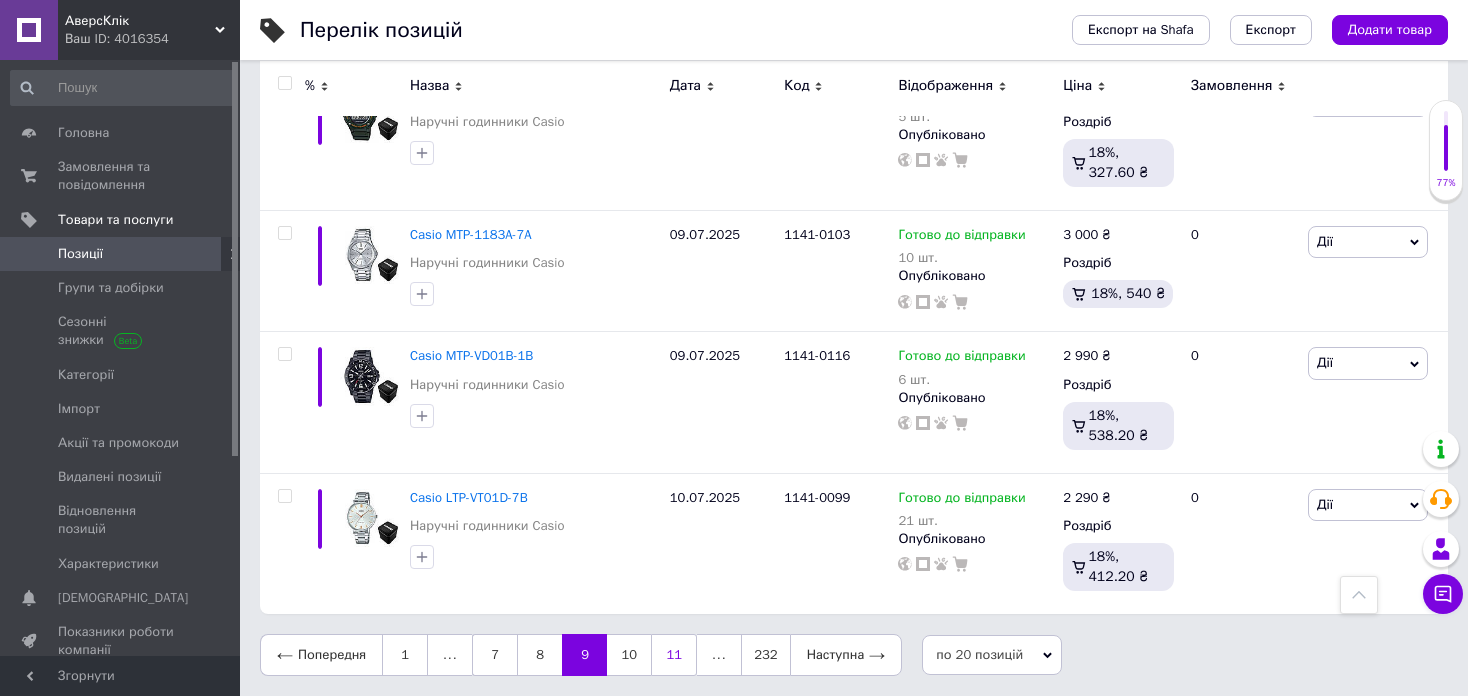 click on "11" at bounding box center [674, 655] 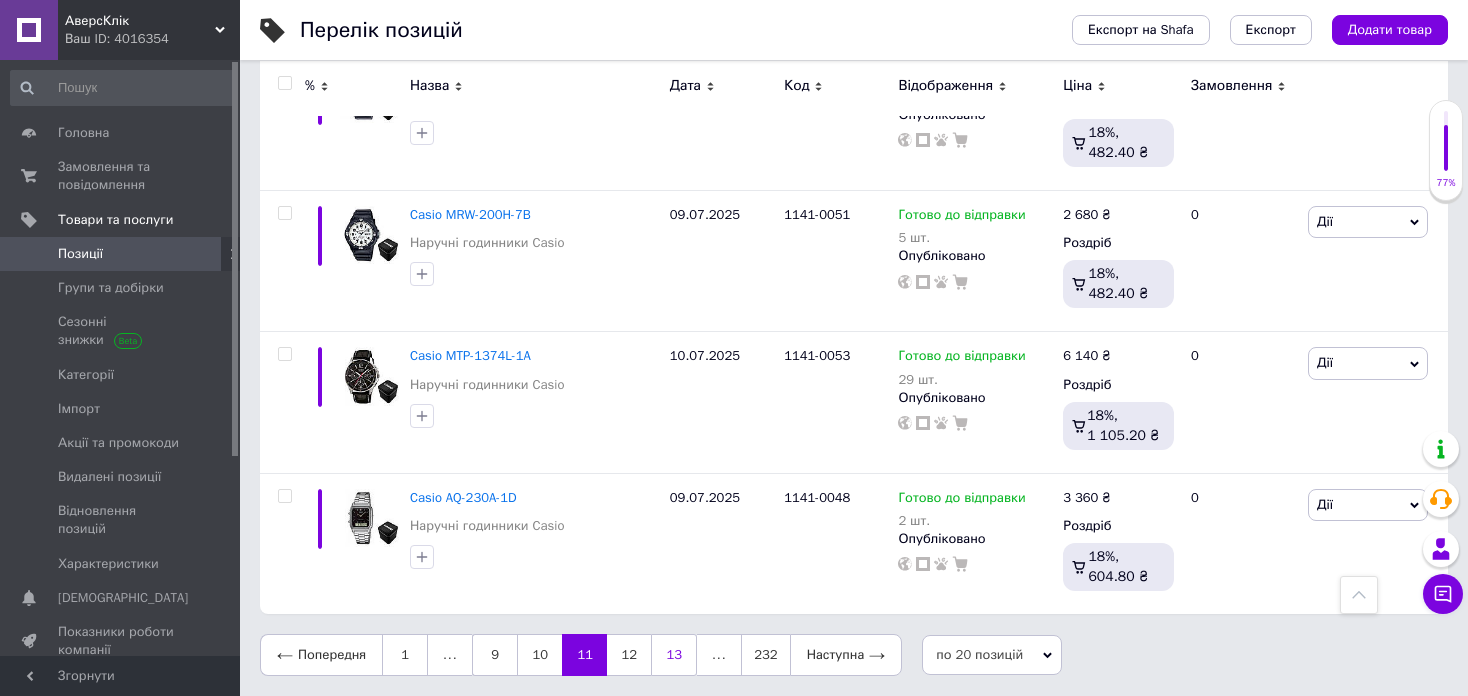 click on "13" at bounding box center [674, 655] 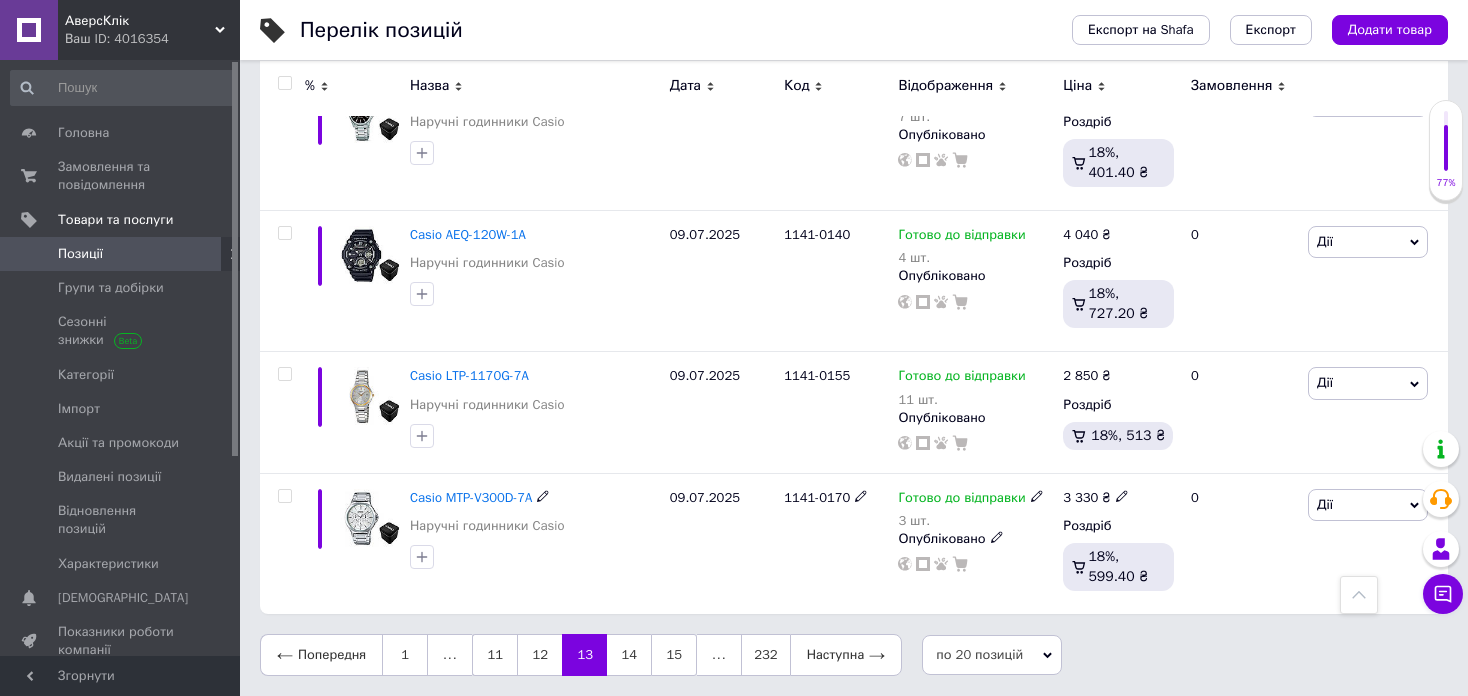 scroll, scrollTop: 2623, scrollLeft: 0, axis: vertical 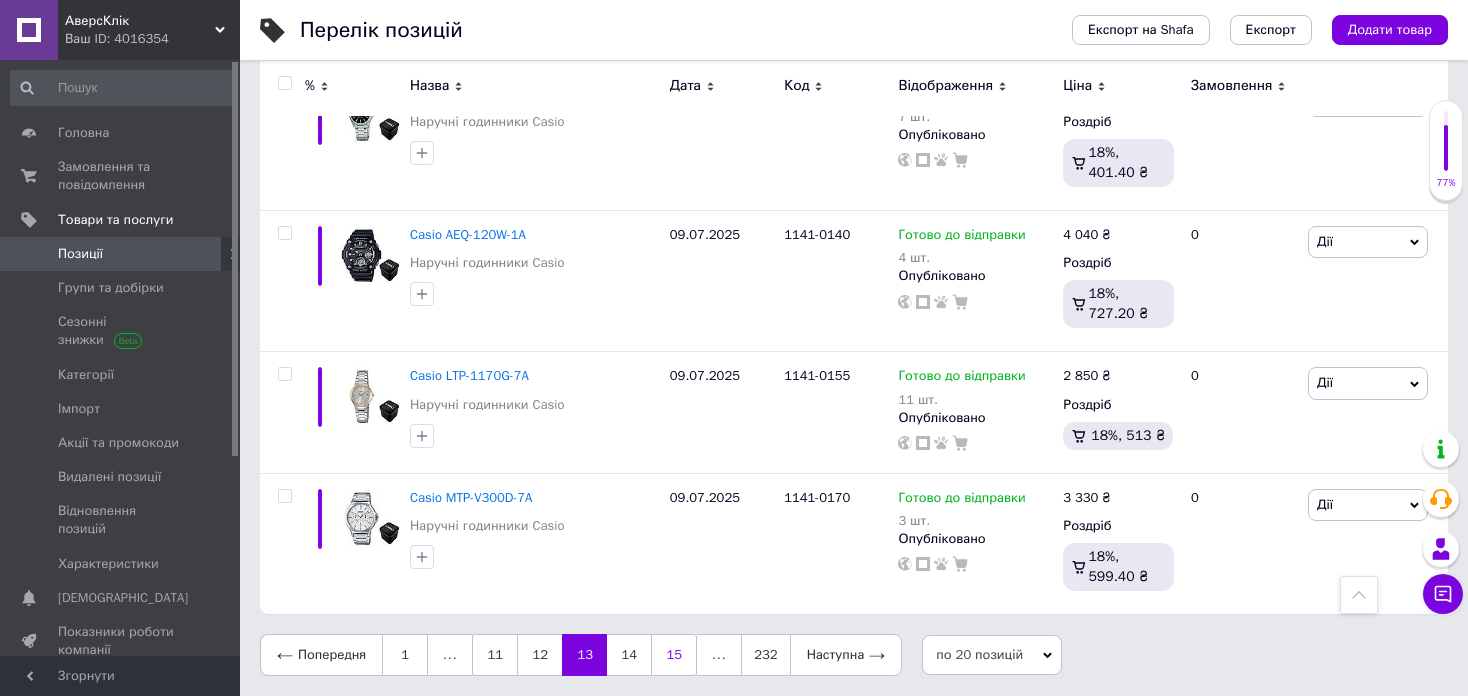 click on "15" at bounding box center [674, 655] 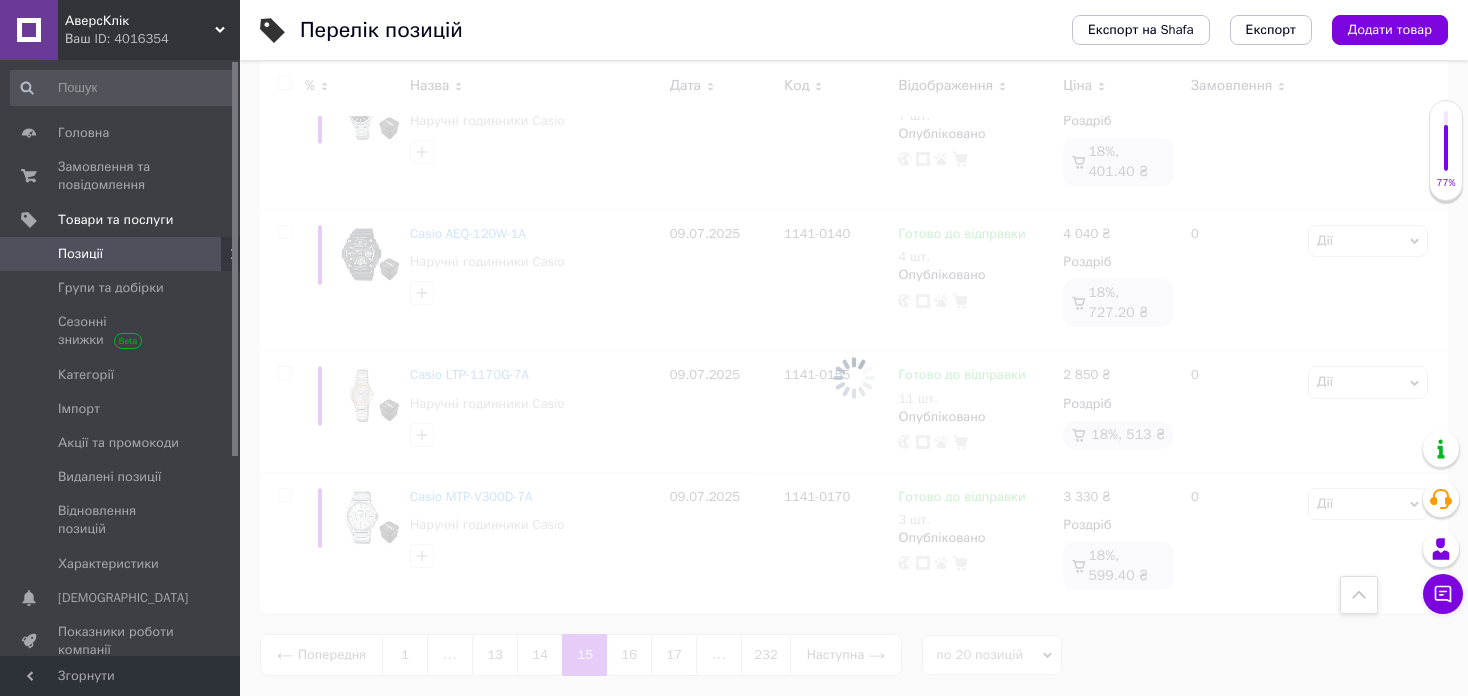 scroll, scrollTop: 2561, scrollLeft: 0, axis: vertical 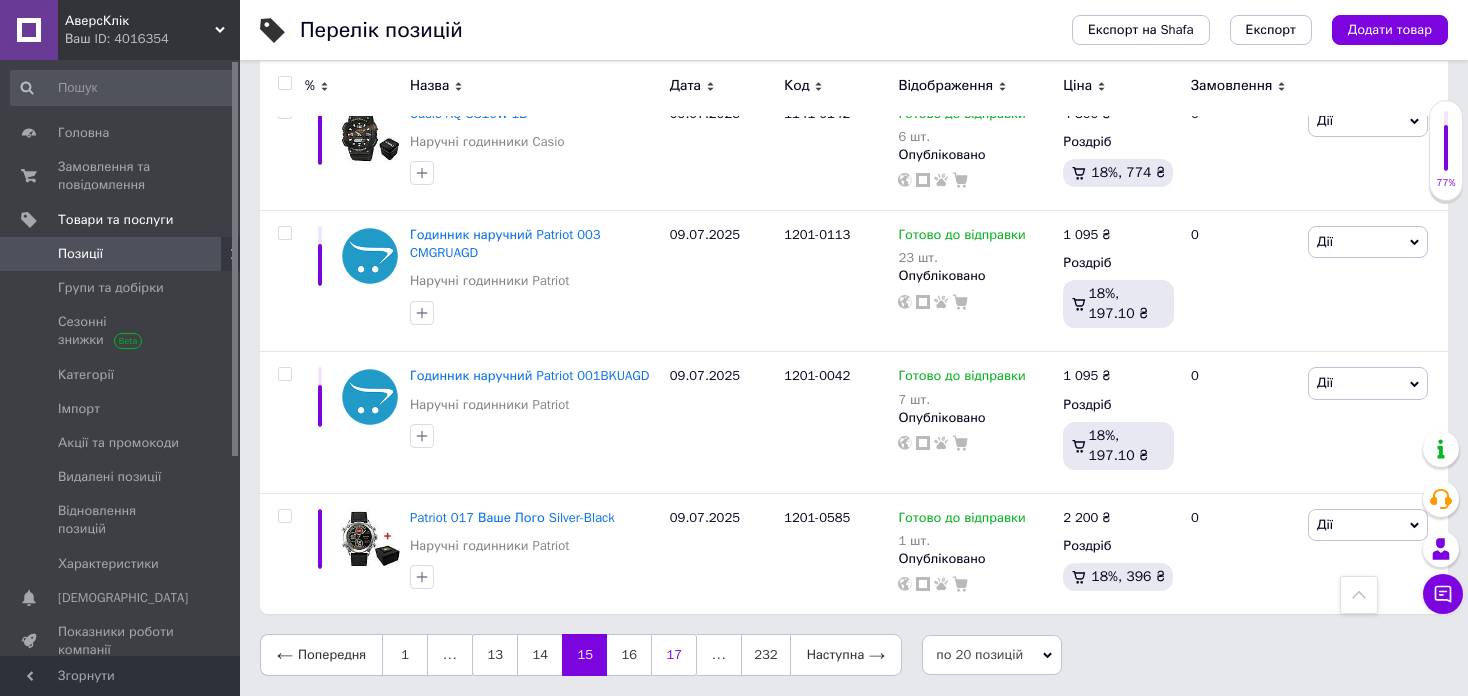 click on "17" at bounding box center (674, 655) 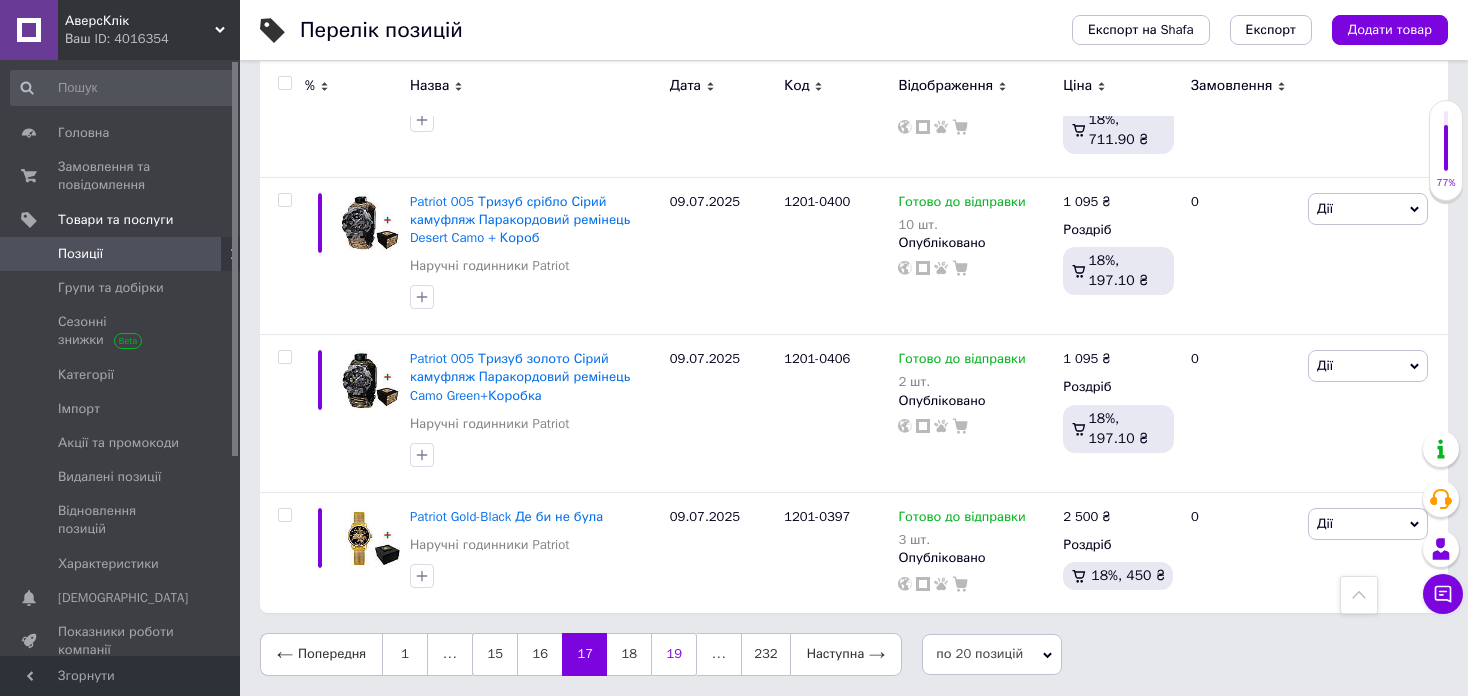 click on "19" at bounding box center (674, 654) 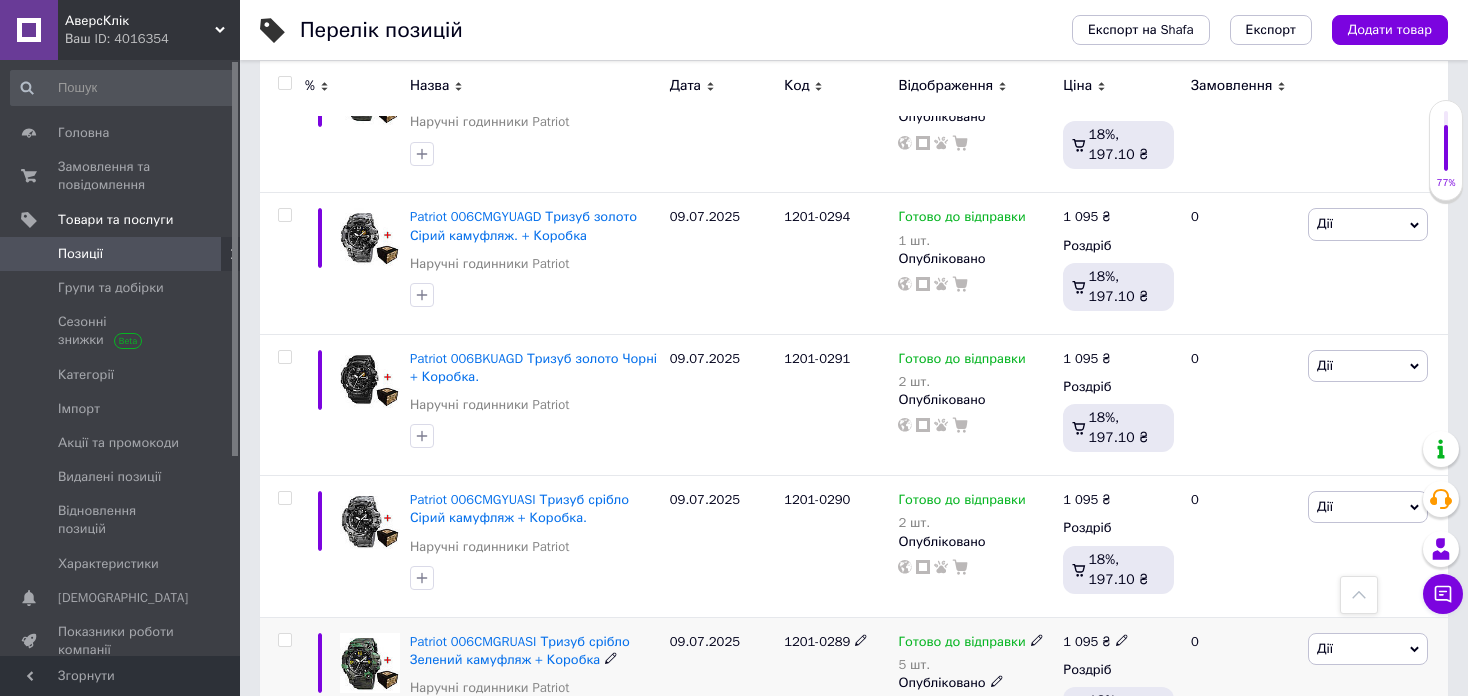 scroll, scrollTop: 2734, scrollLeft: 0, axis: vertical 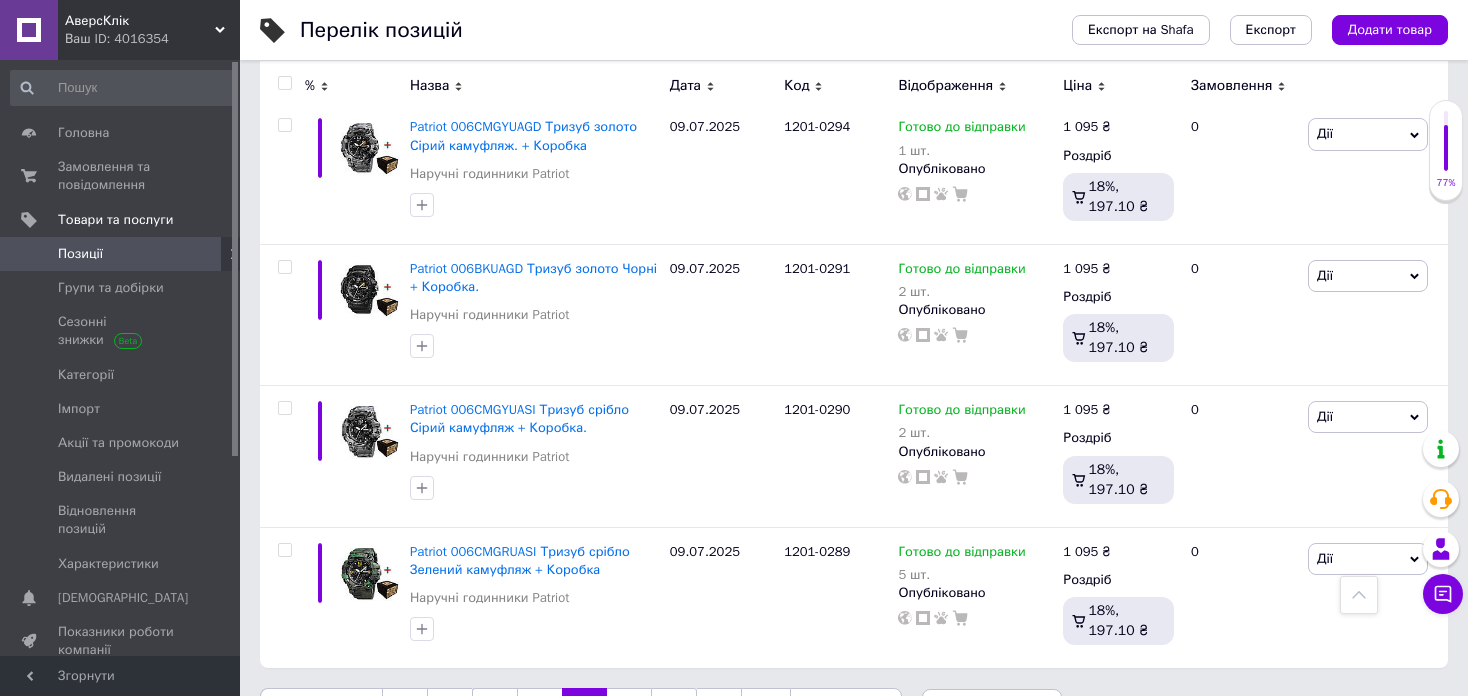 click on "21" at bounding box center (674, 709) 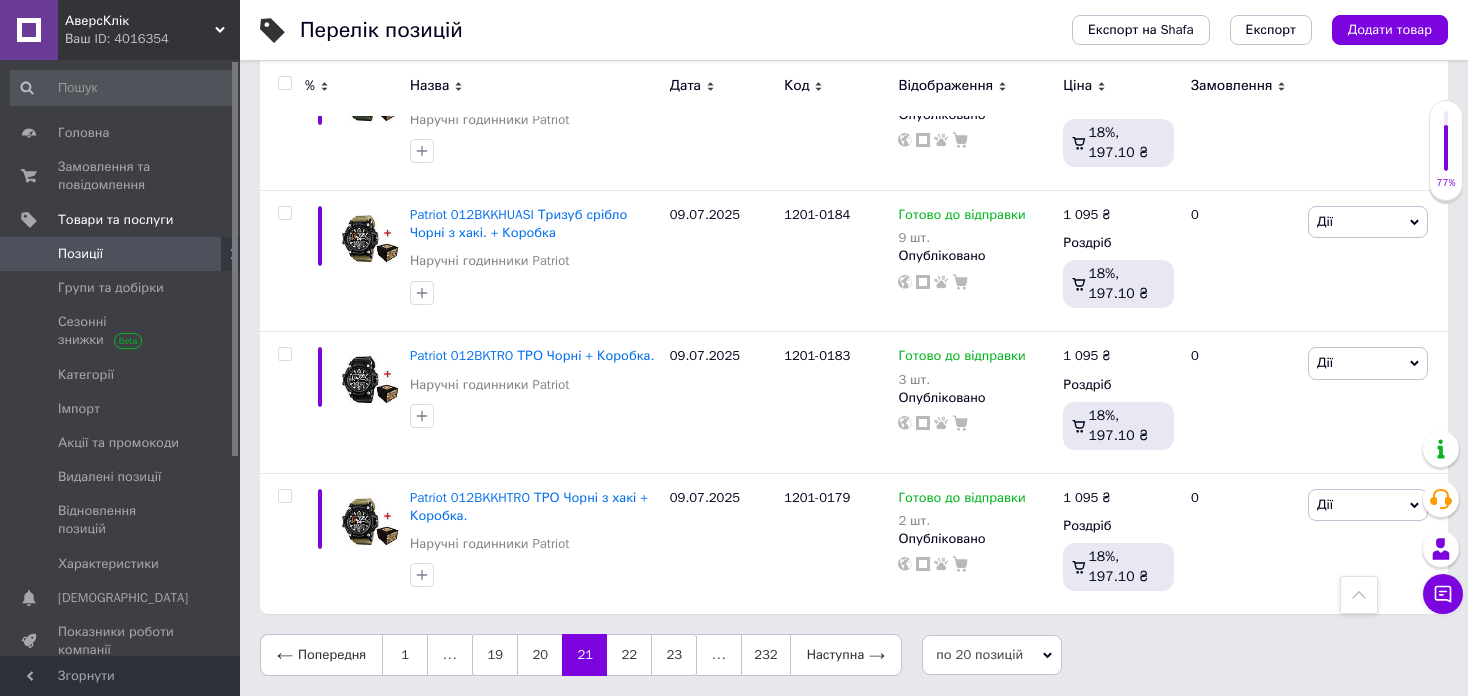 scroll, scrollTop: 2632, scrollLeft: 0, axis: vertical 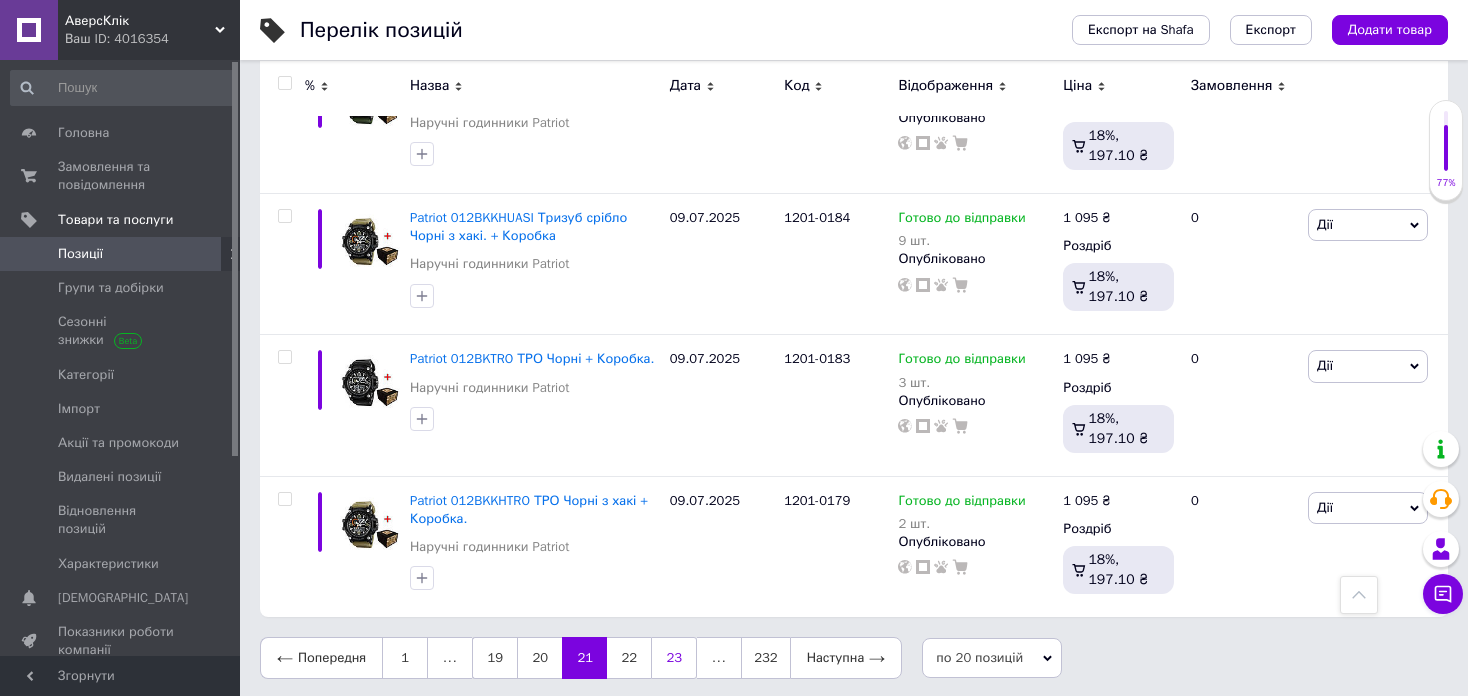 click on "23" at bounding box center [674, 658] 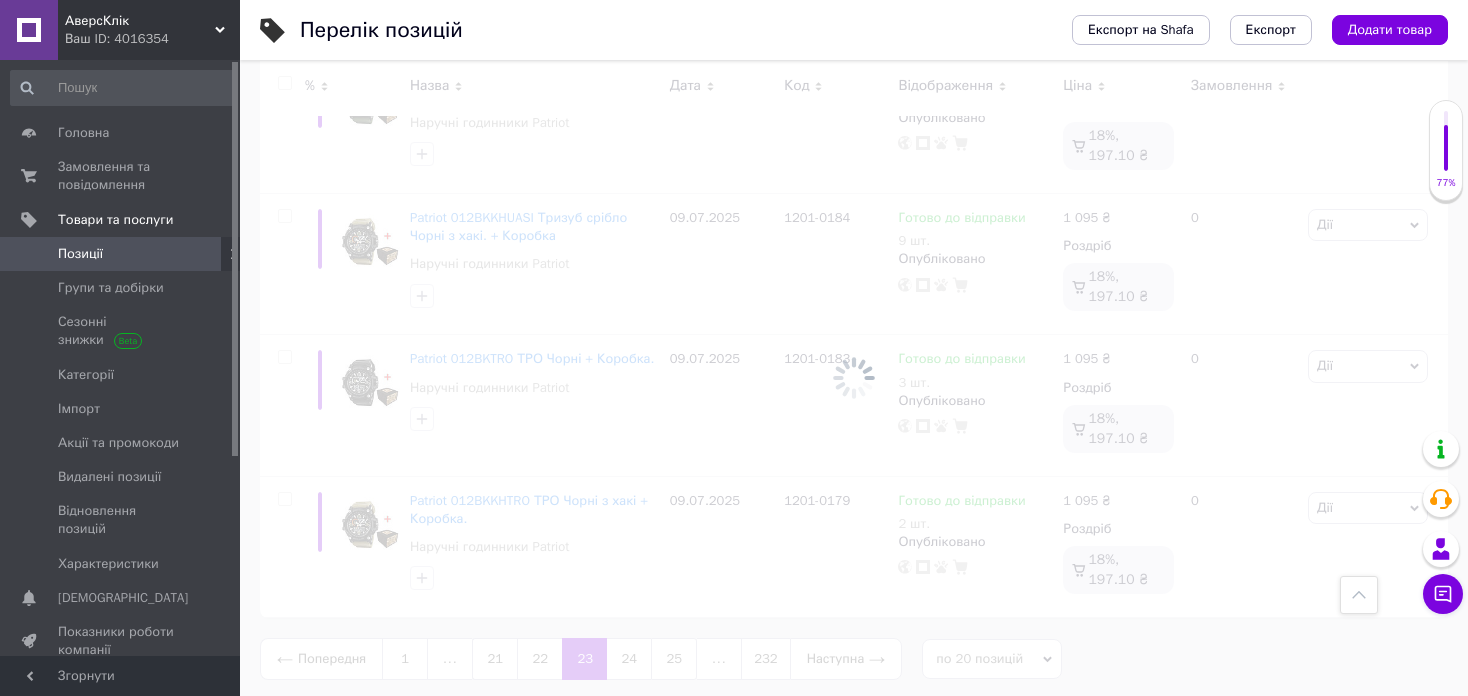 scroll, scrollTop: 2632, scrollLeft: 0, axis: vertical 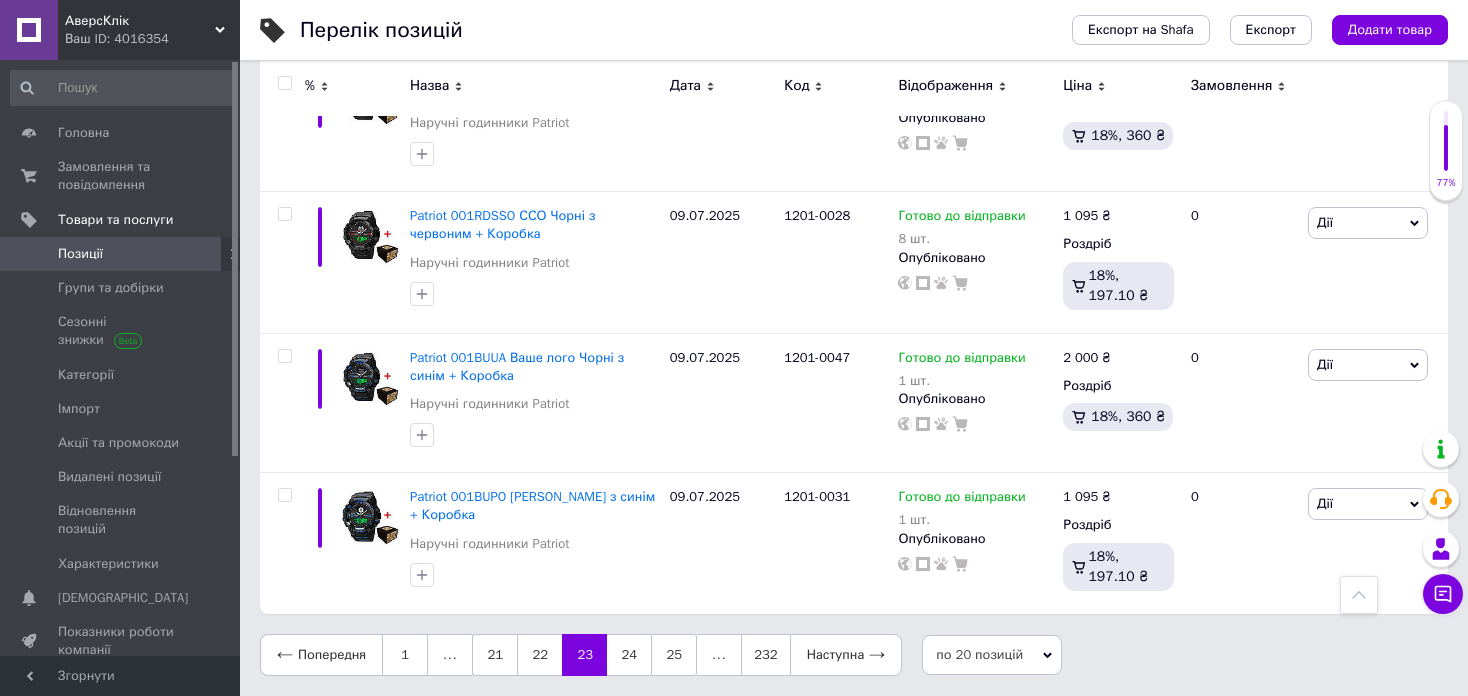 click on "25" at bounding box center [674, 655] 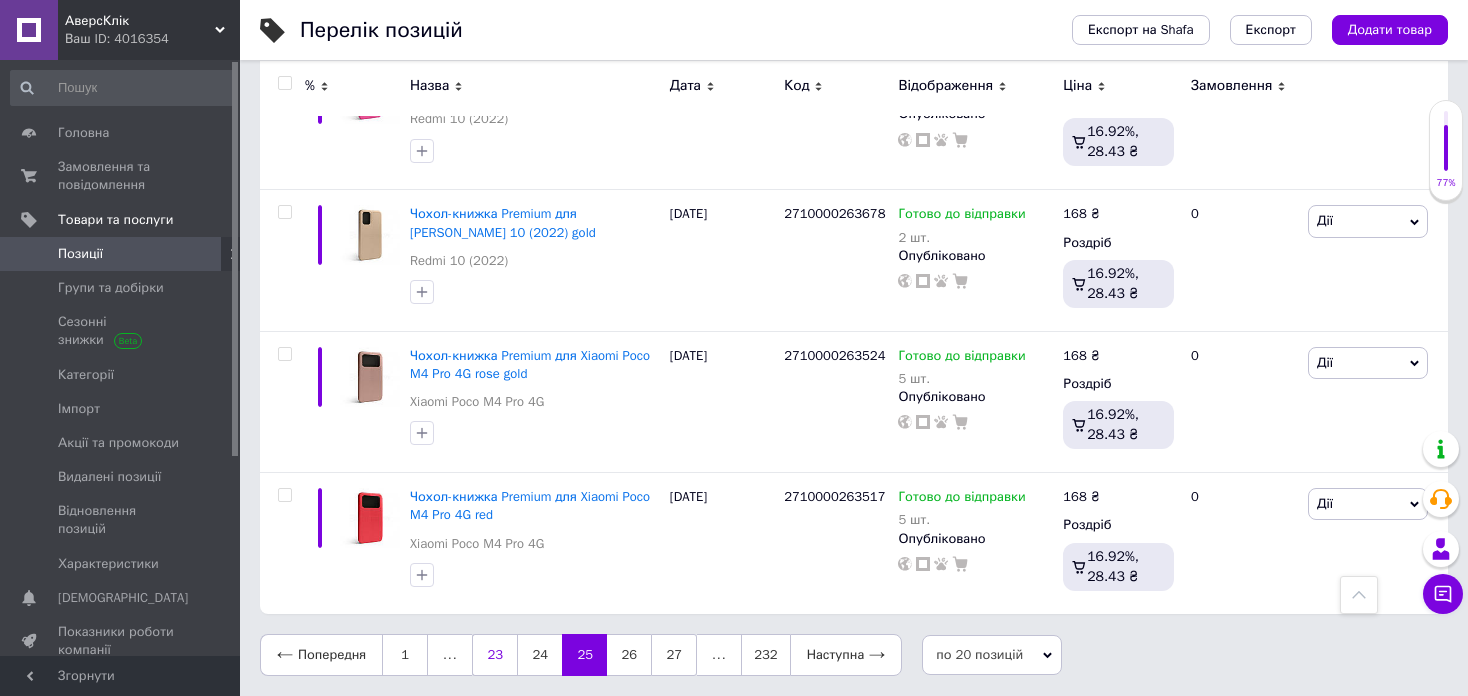 click on "27" at bounding box center (674, 655) 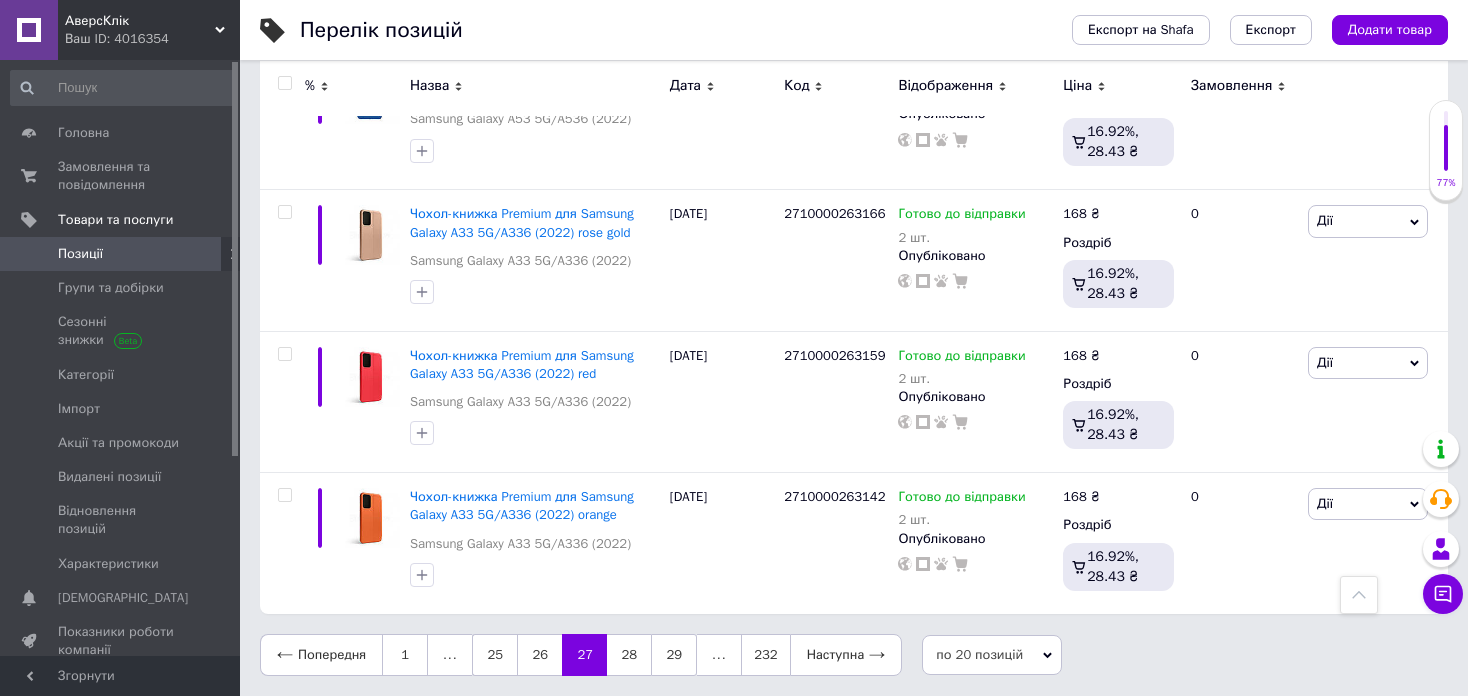 scroll, scrollTop: 2664, scrollLeft: 0, axis: vertical 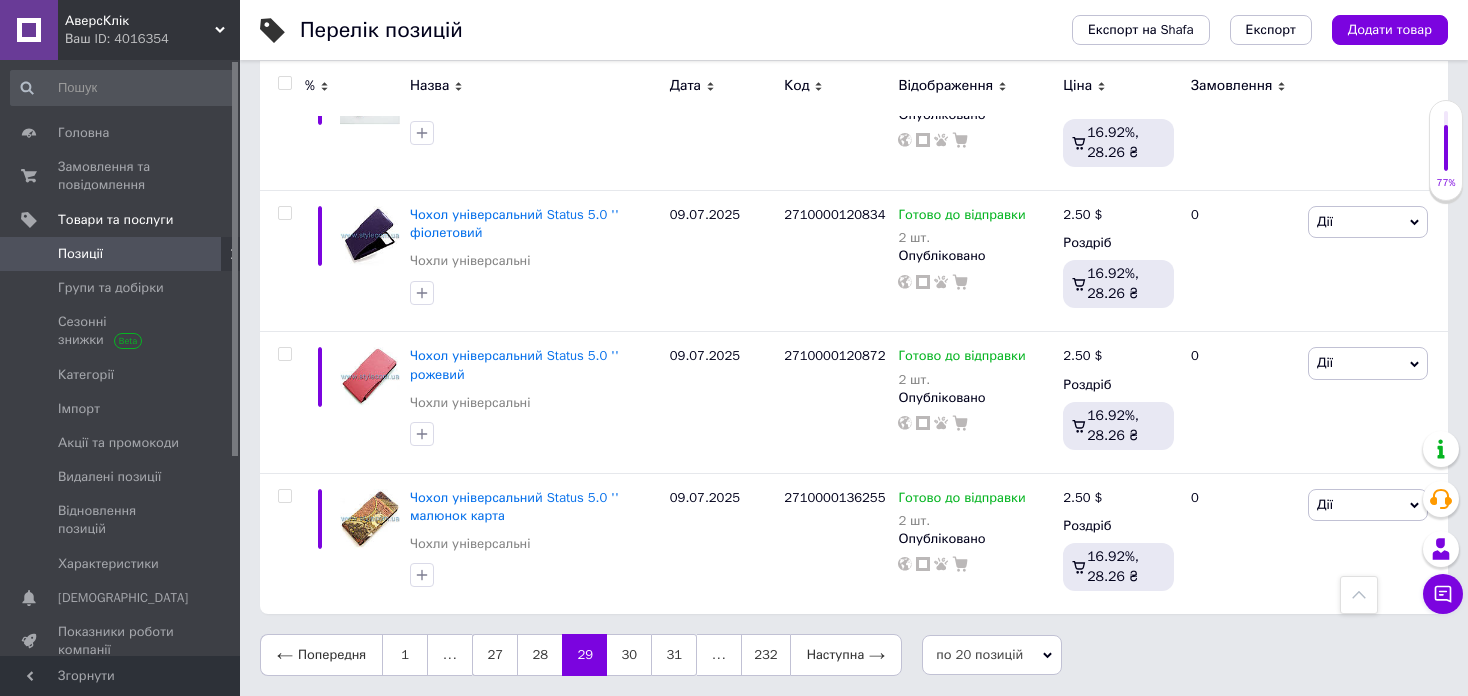 click on "31" at bounding box center [674, 655] 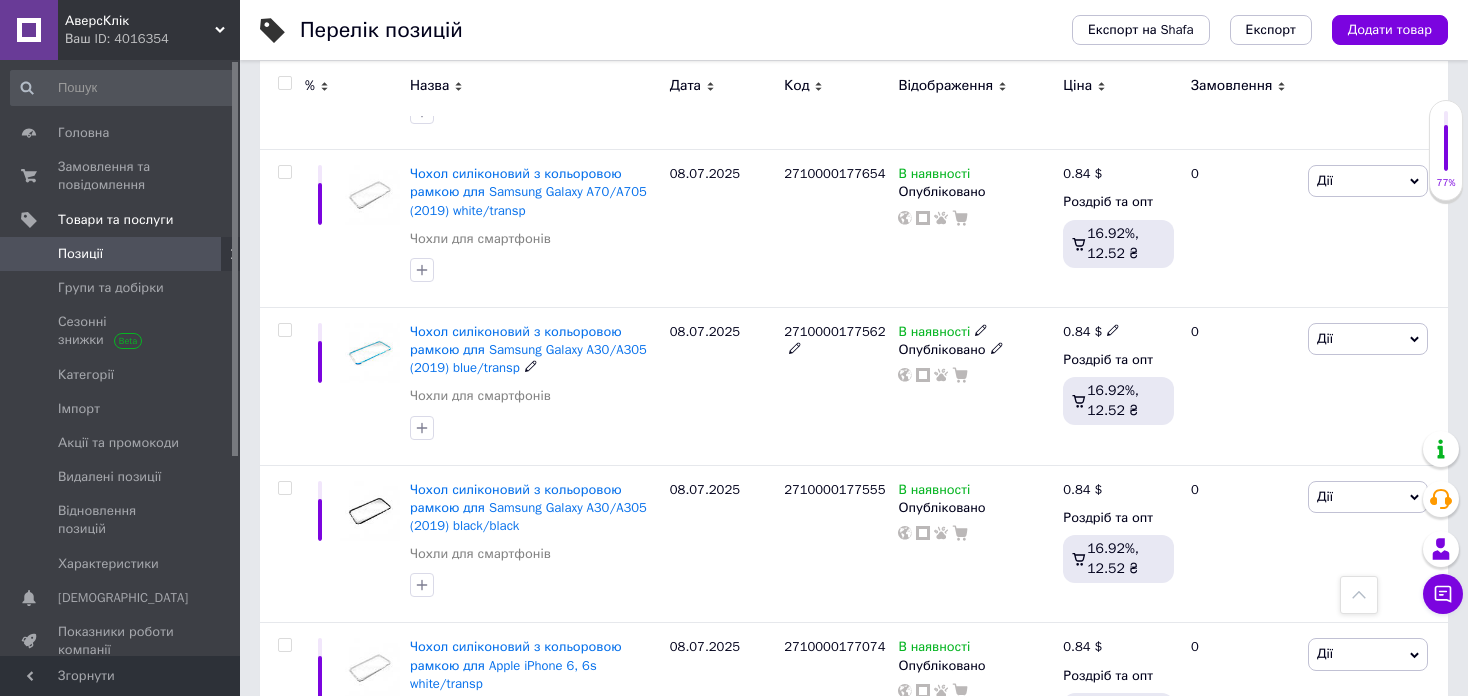 scroll, scrollTop: 2816, scrollLeft: 0, axis: vertical 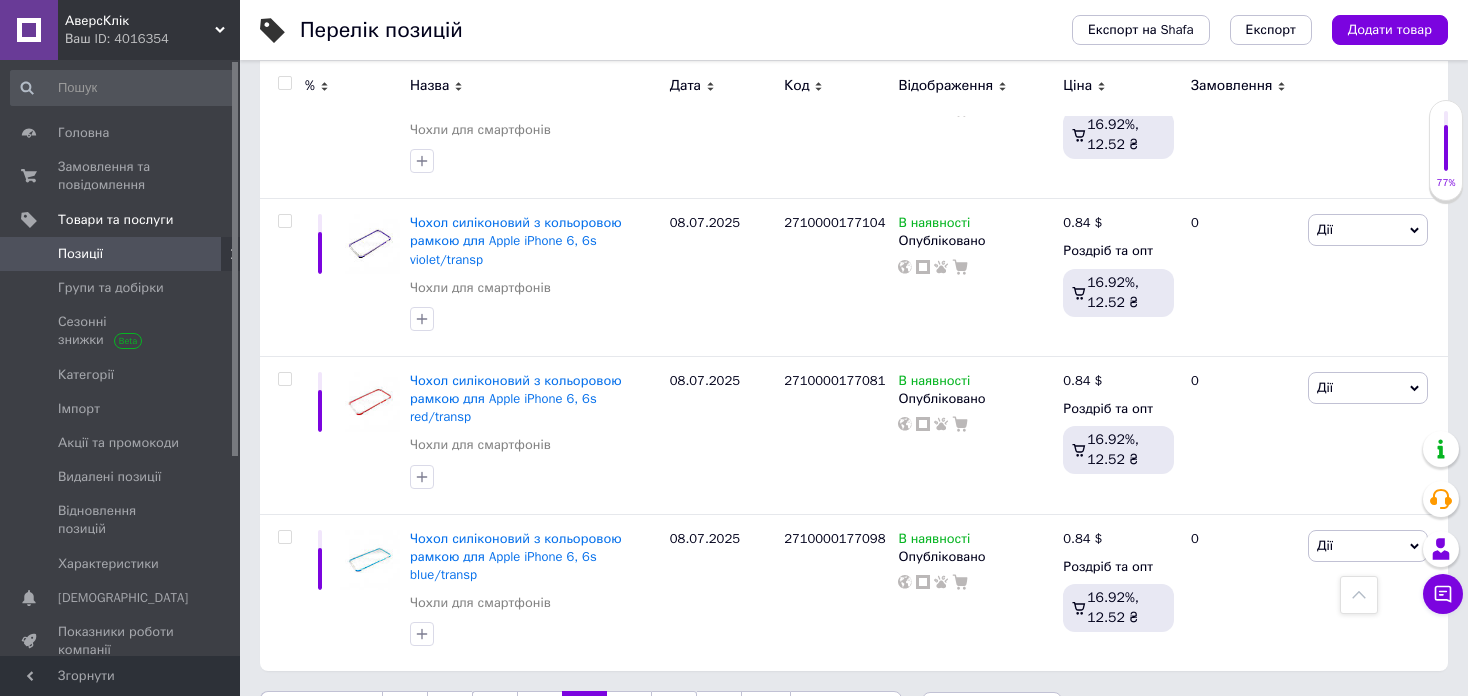 click on "30" at bounding box center [539, 712] 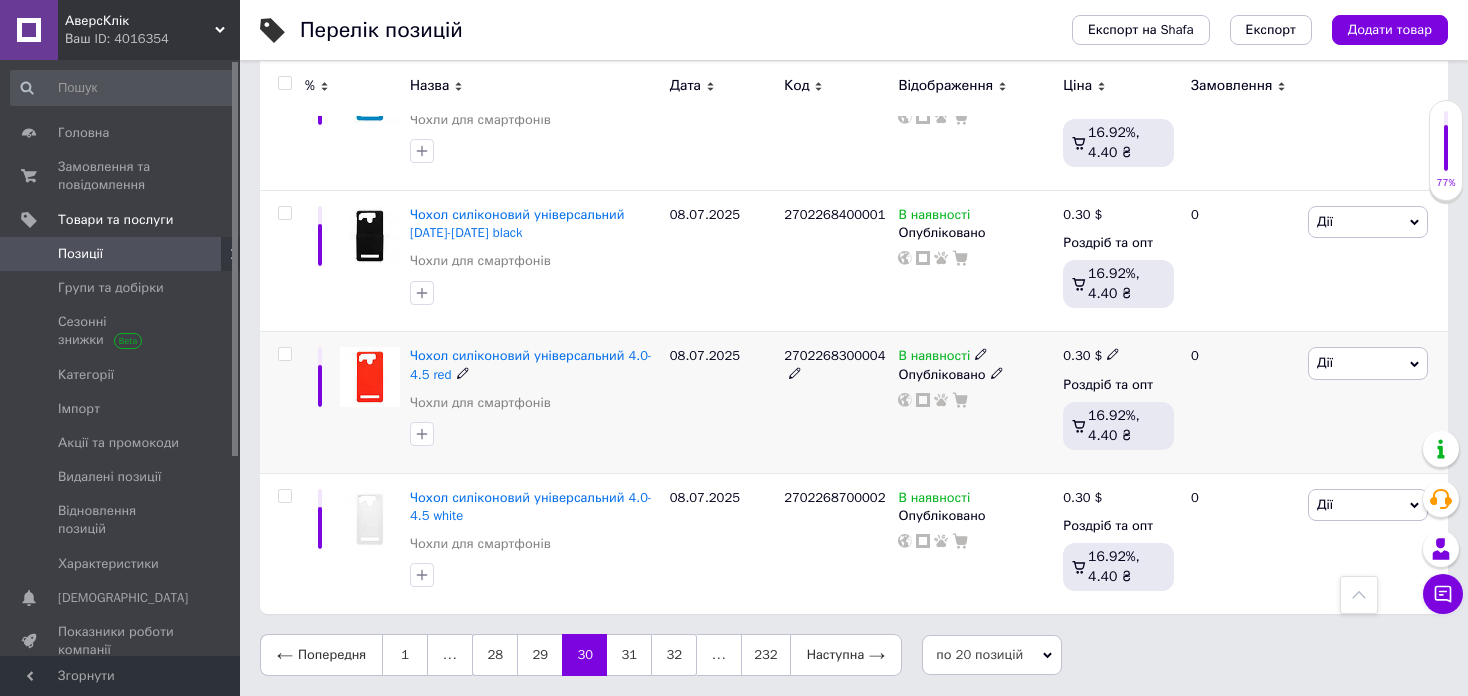scroll, scrollTop: 2664, scrollLeft: 0, axis: vertical 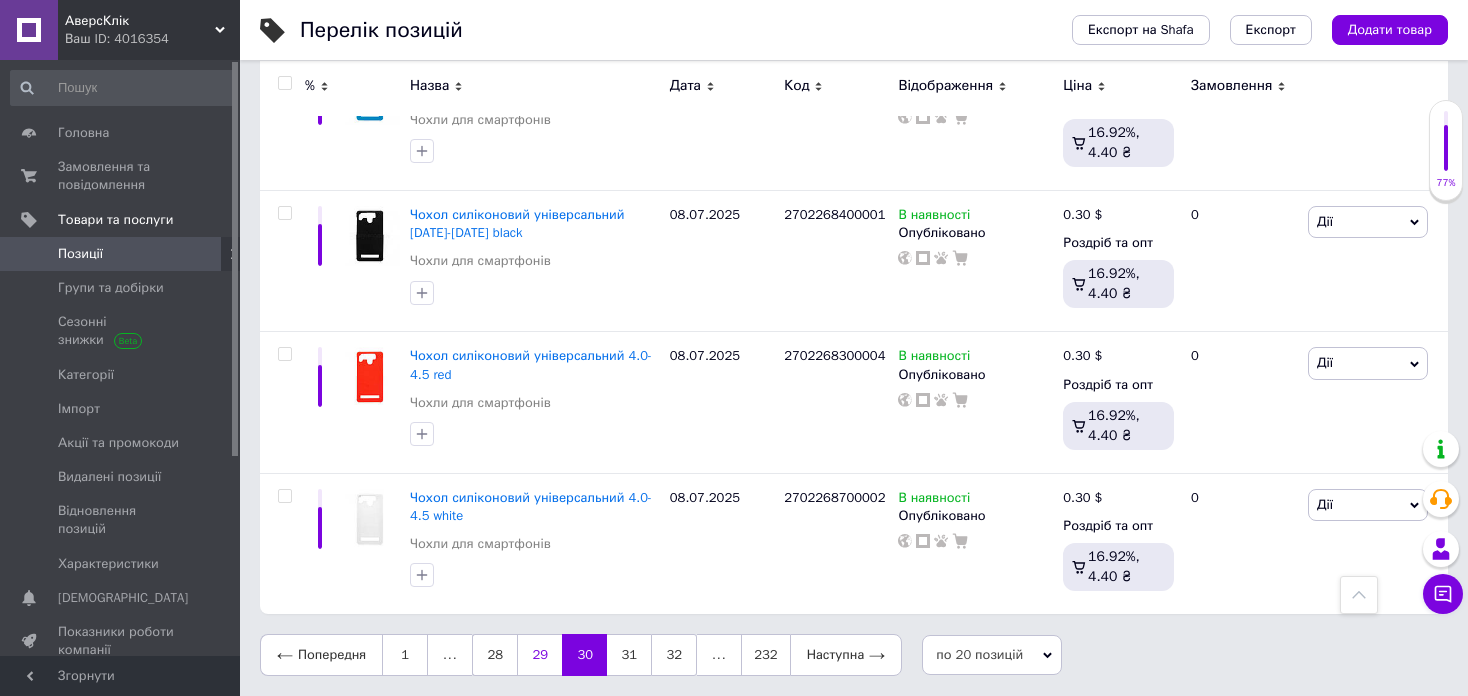 click on "29" at bounding box center (539, 655) 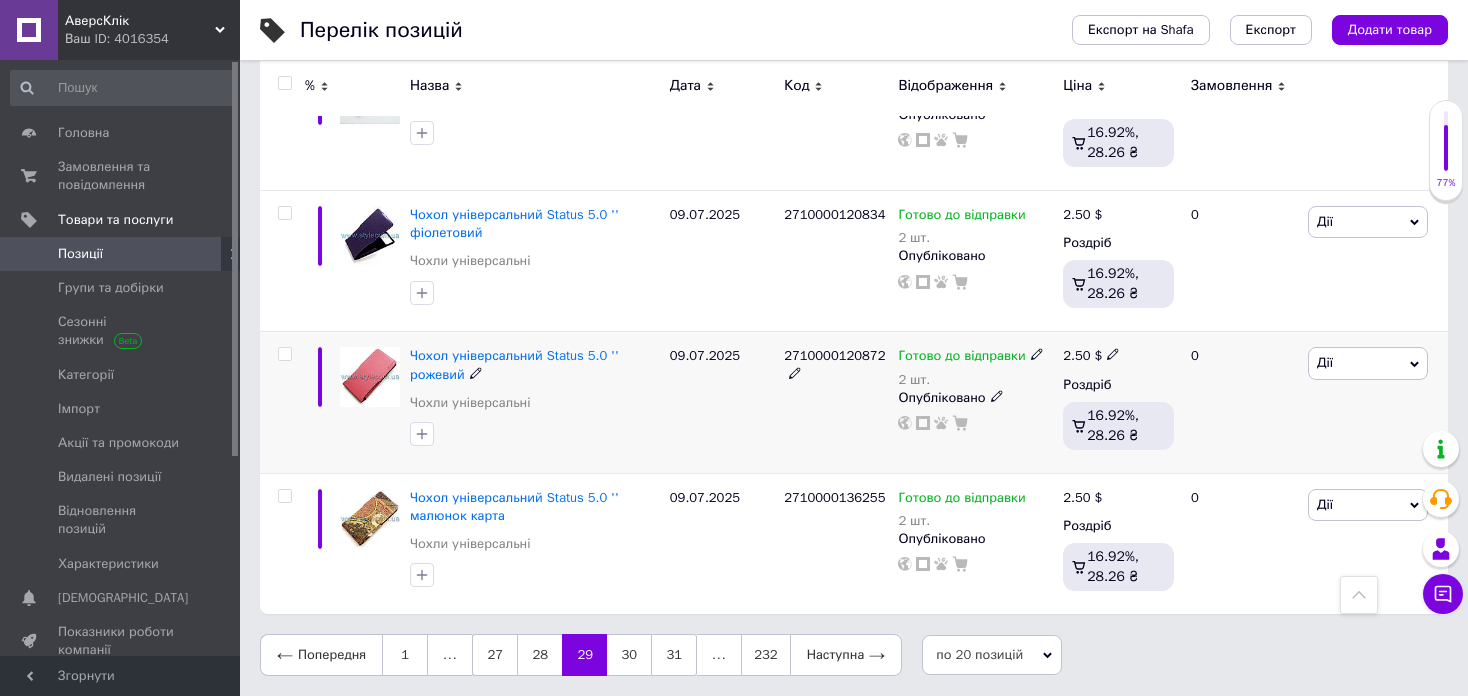 scroll, scrollTop: 2664, scrollLeft: 0, axis: vertical 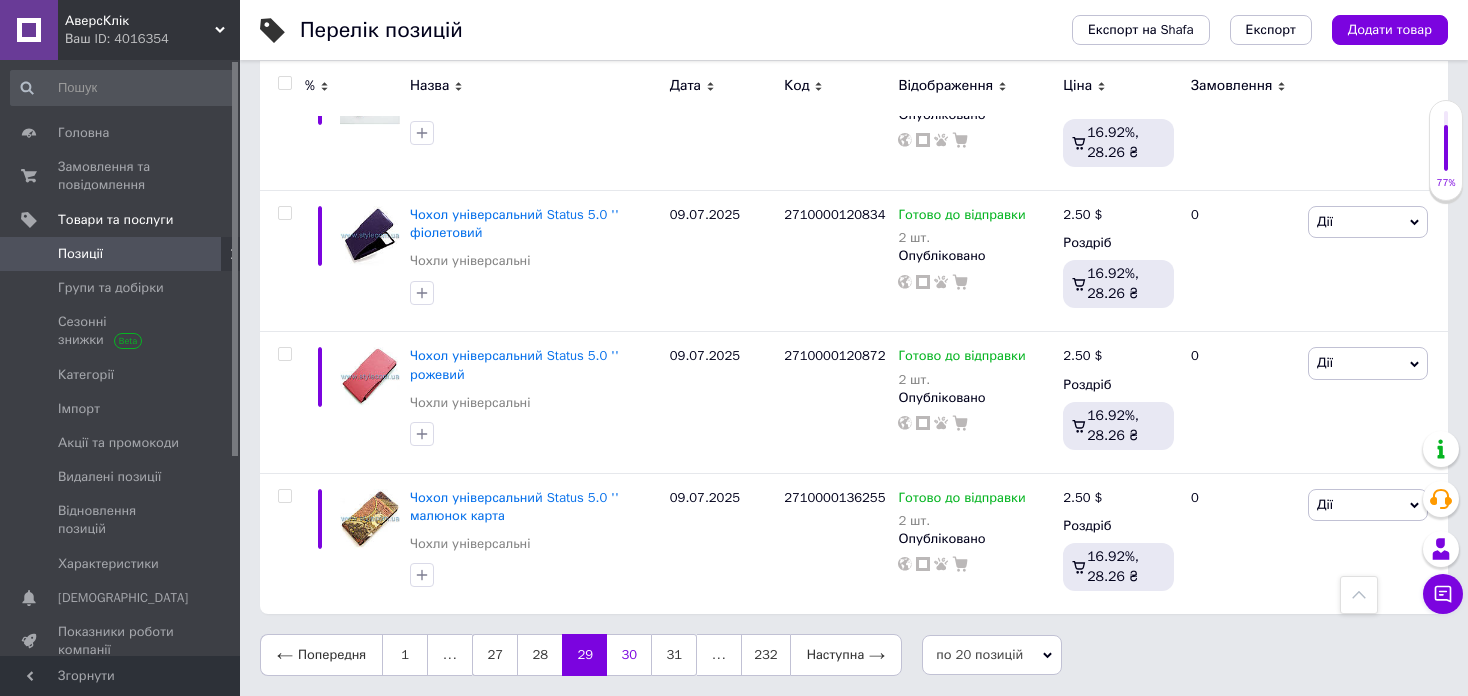 click on "30" at bounding box center [629, 655] 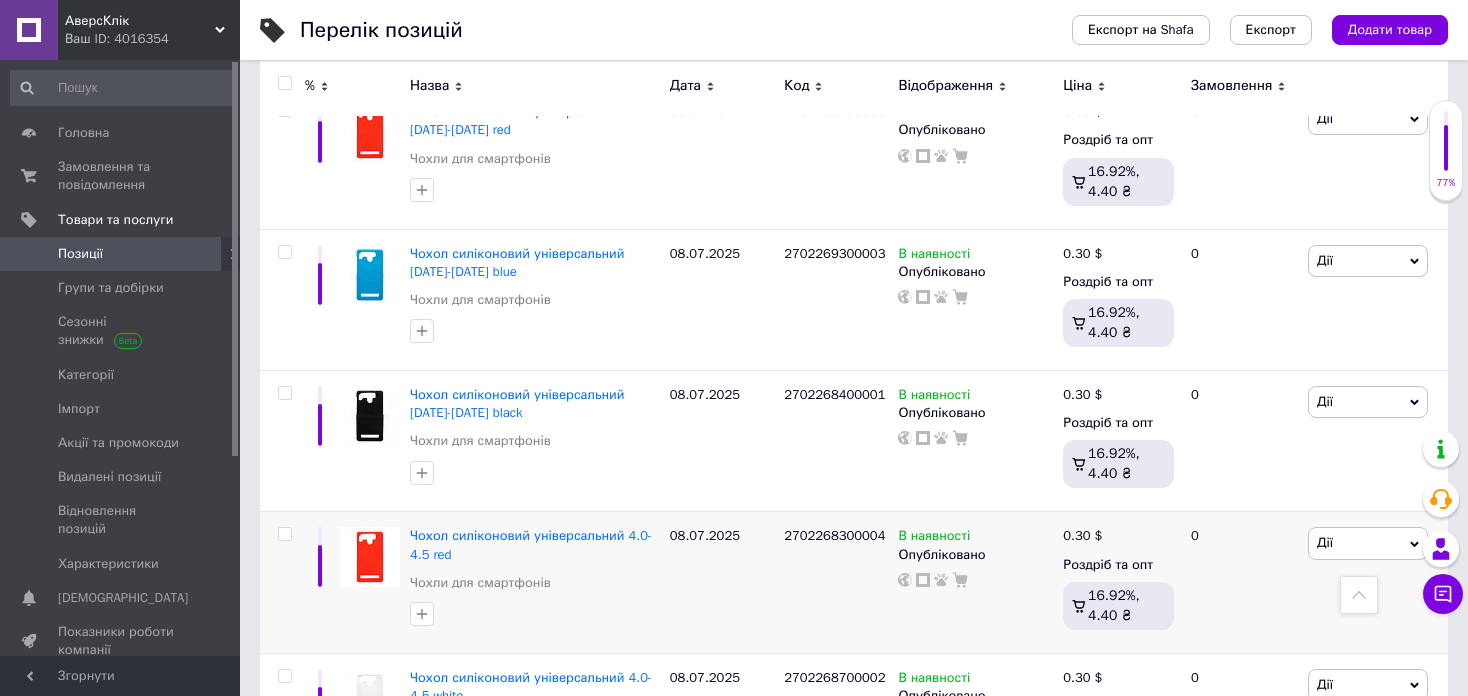 scroll, scrollTop: 2664, scrollLeft: 0, axis: vertical 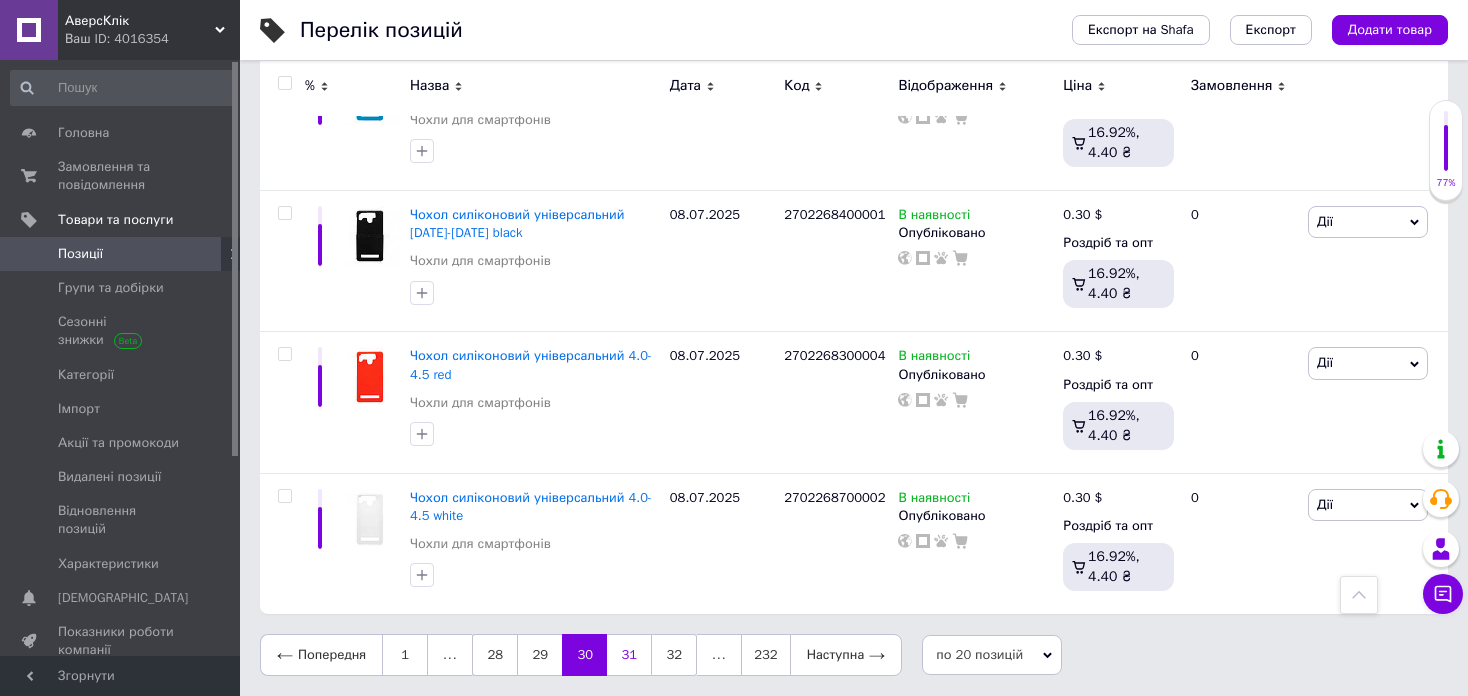 click on "31" at bounding box center (629, 655) 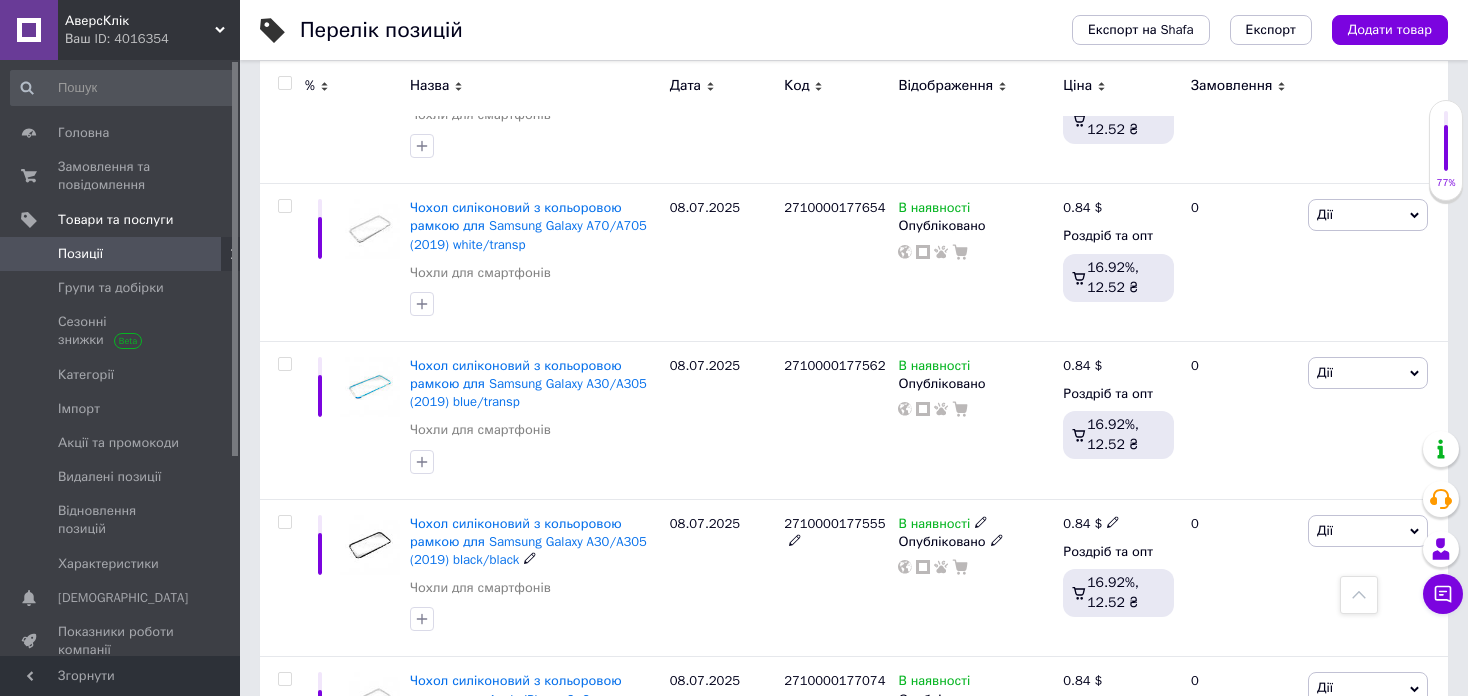 scroll, scrollTop: 2816, scrollLeft: 0, axis: vertical 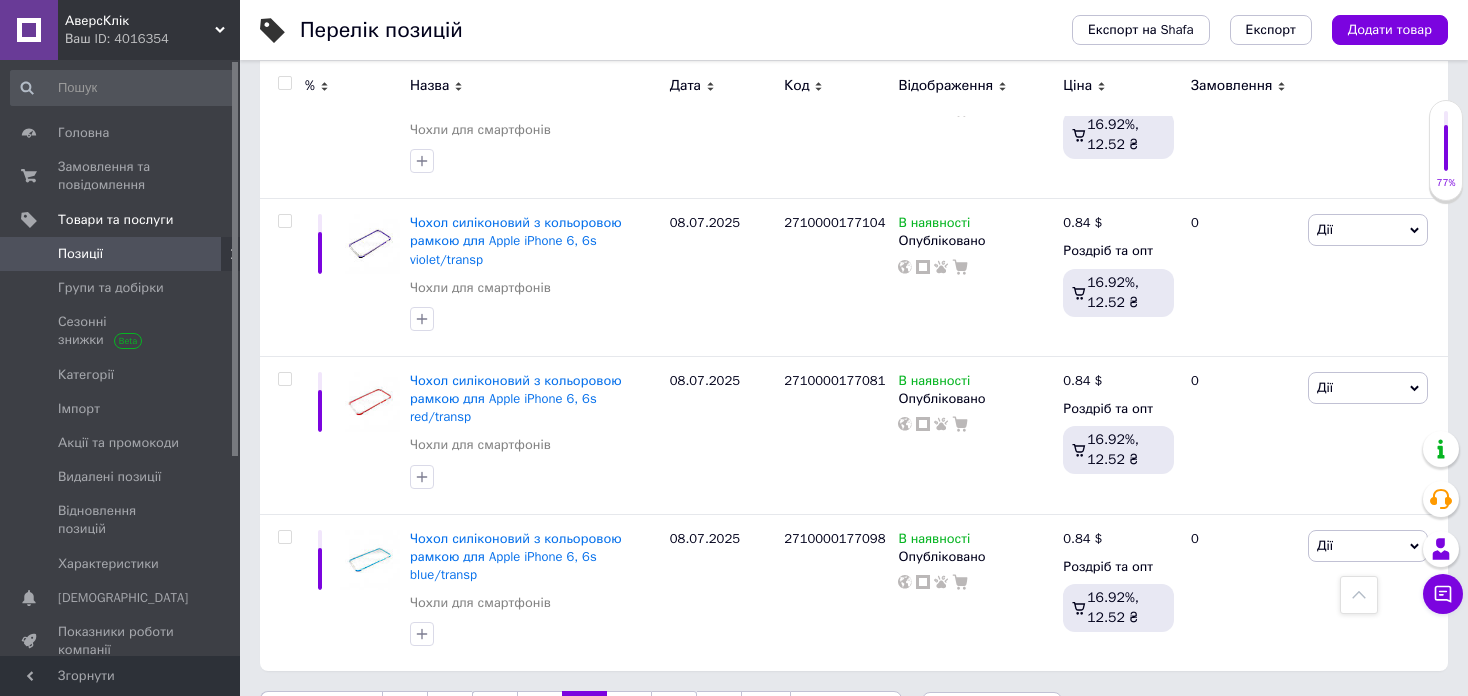click on "30" at bounding box center [539, 712] 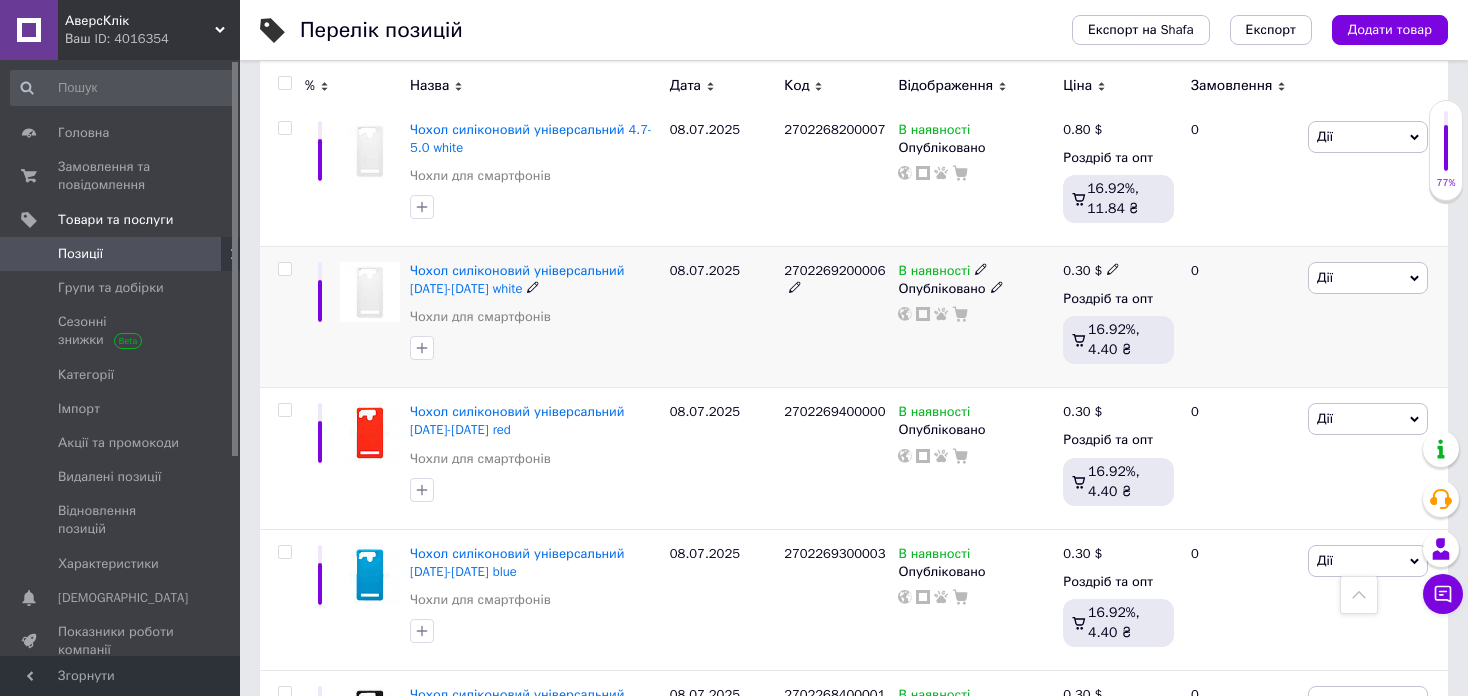 scroll, scrollTop: 2664, scrollLeft: 0, axis: vertical 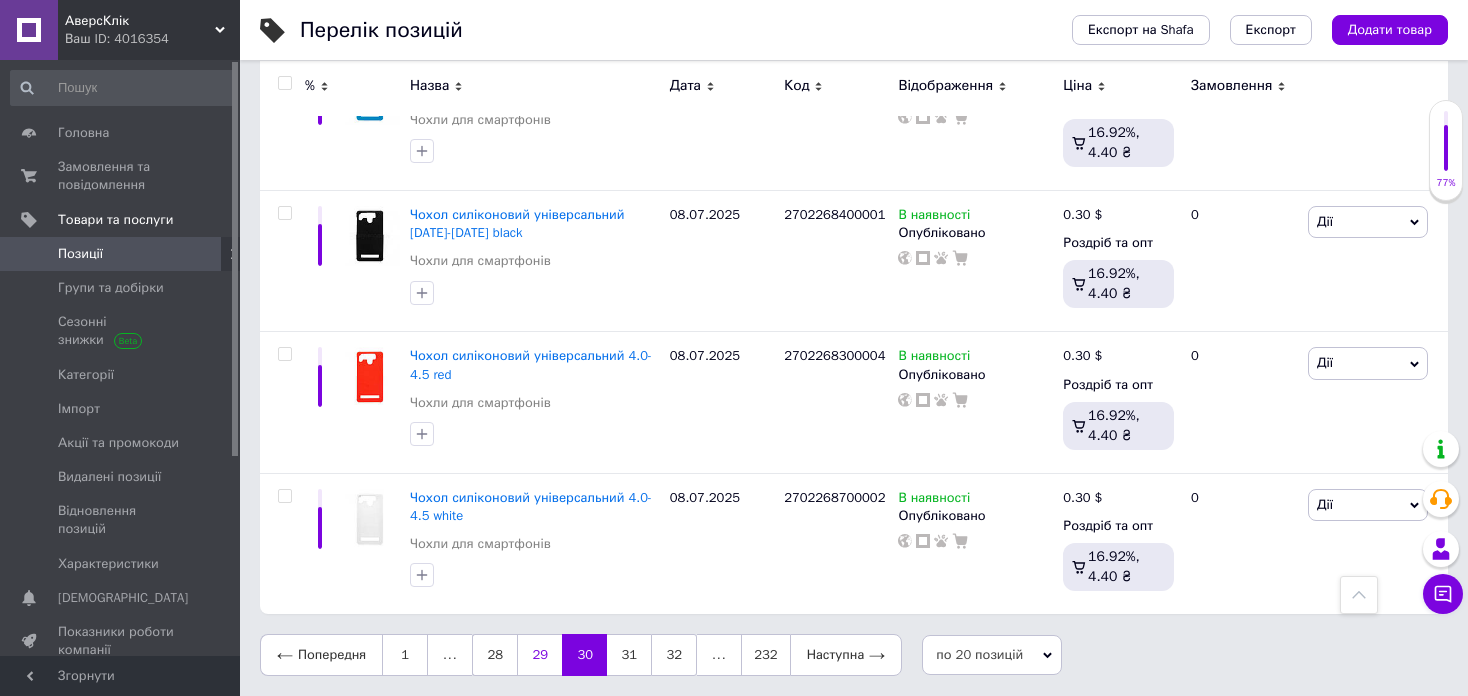 click on "29" at bounding box center [539, 655] 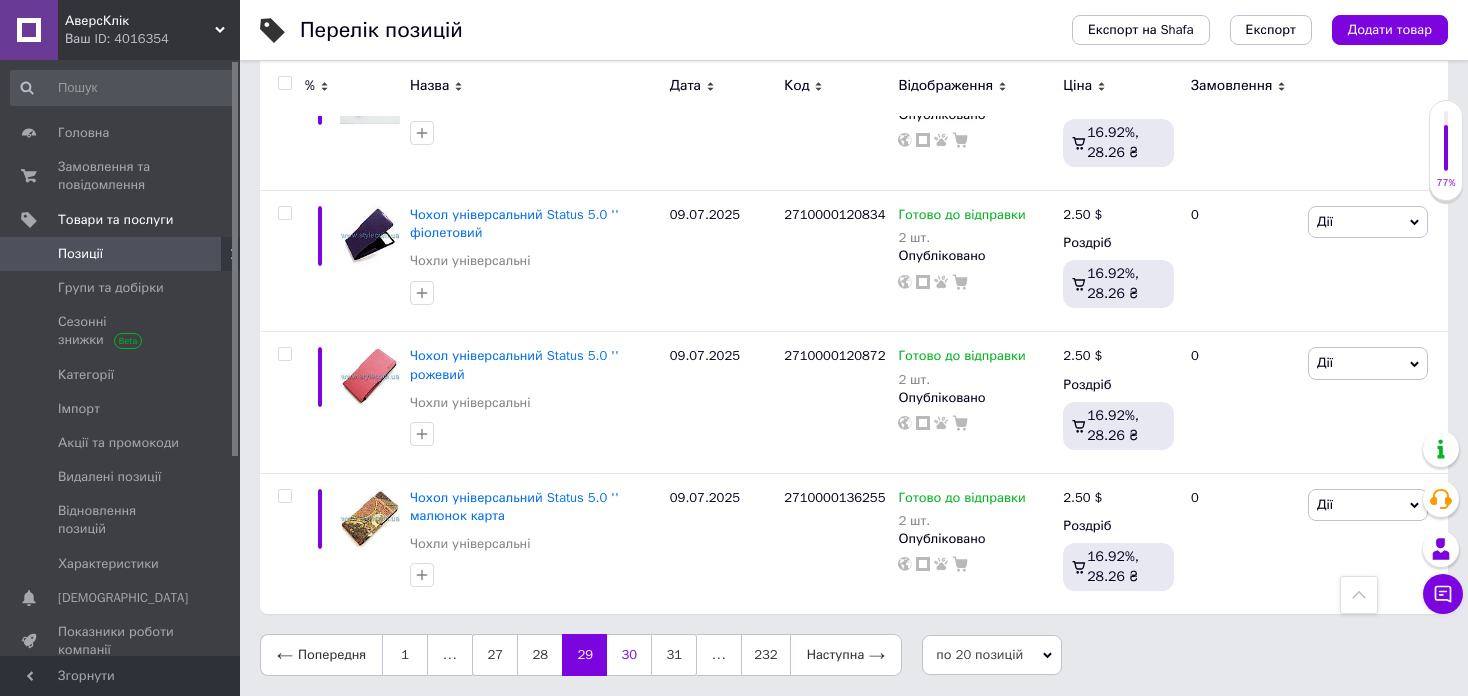 click on "30" at bounding box center (629, 655) 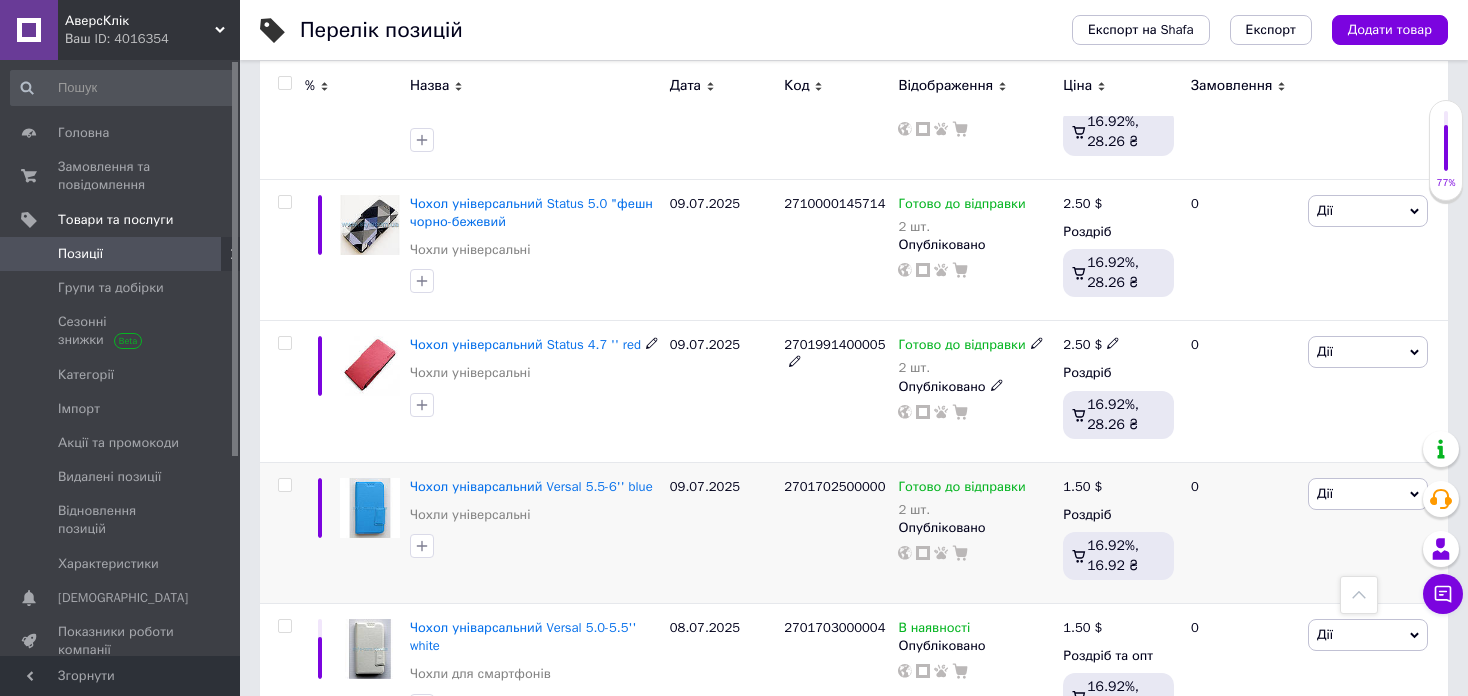 scroll, scrollTop: 1000, scrollLeft: 0, axis: vertical 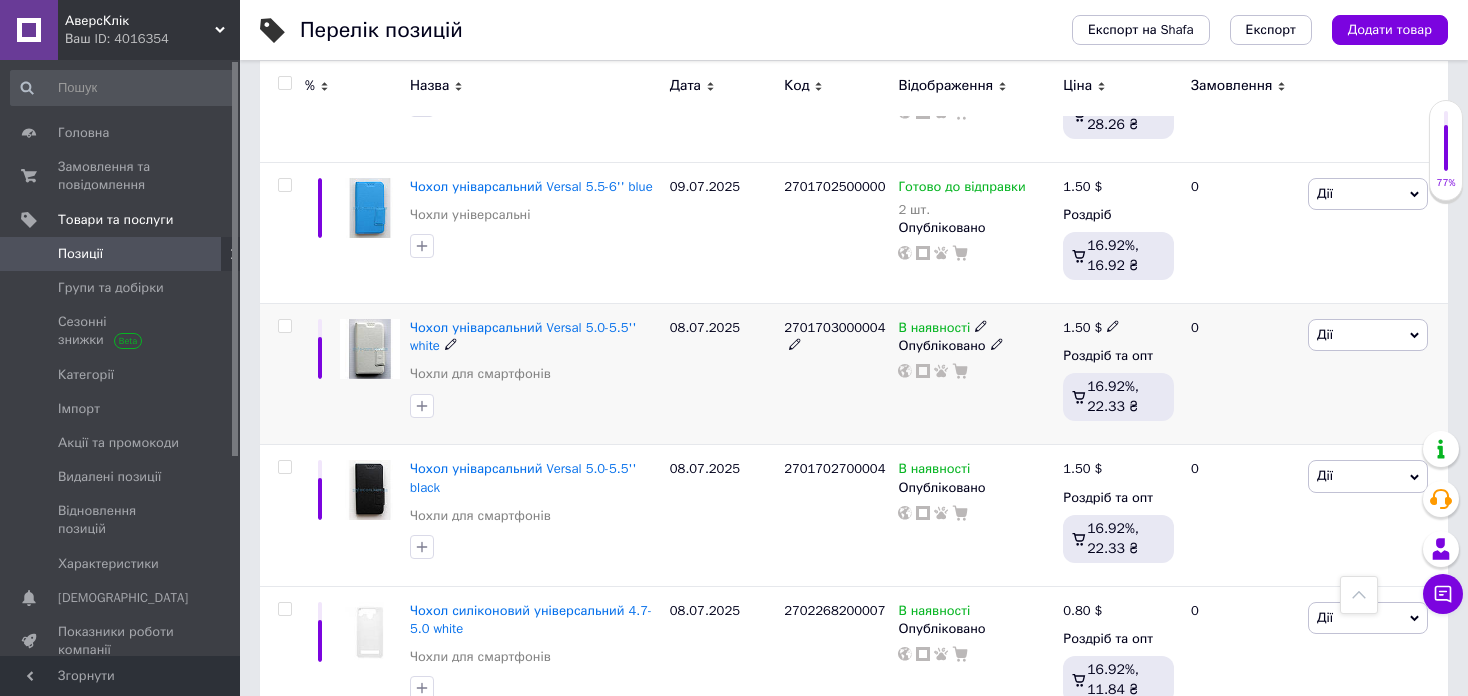 click on "2701703000004" at bounding box center [834, 327] 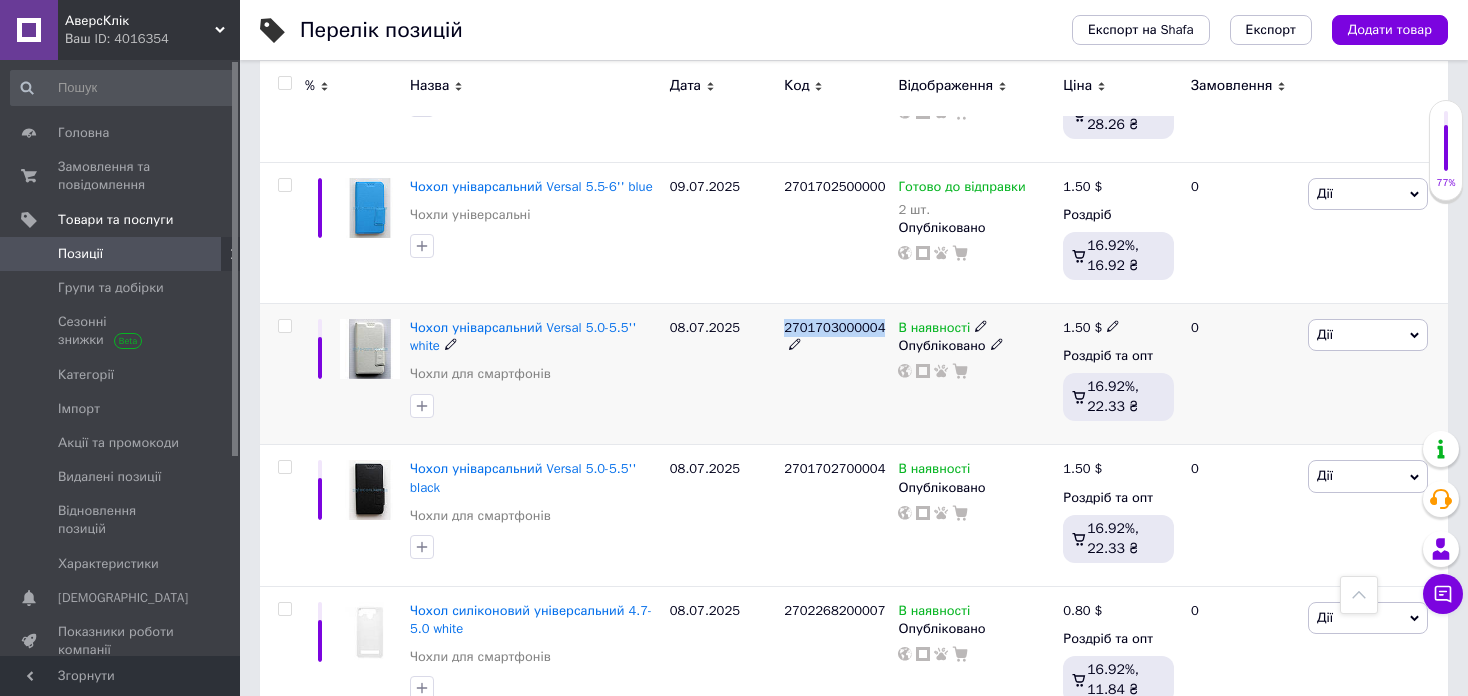 click on "2701703000004" at bounding box center [834, 327] 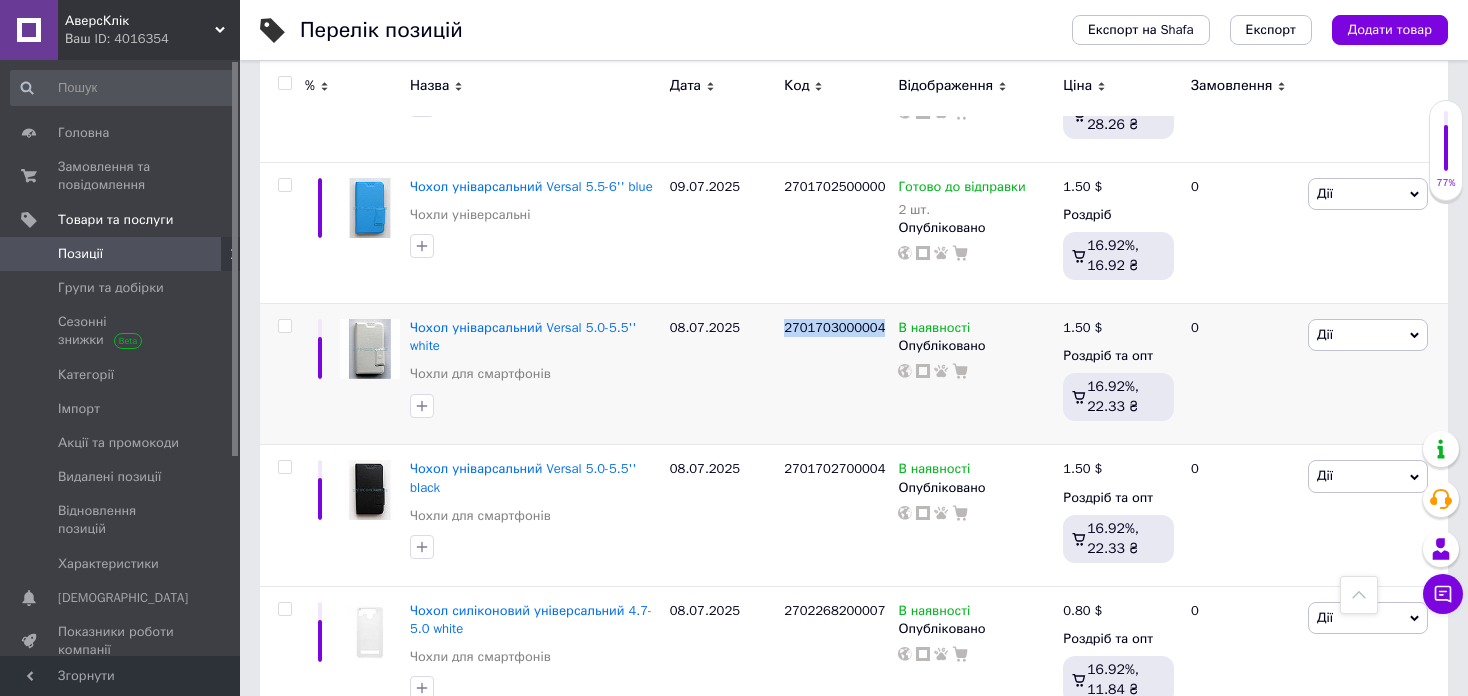 copy on "2701703000004" 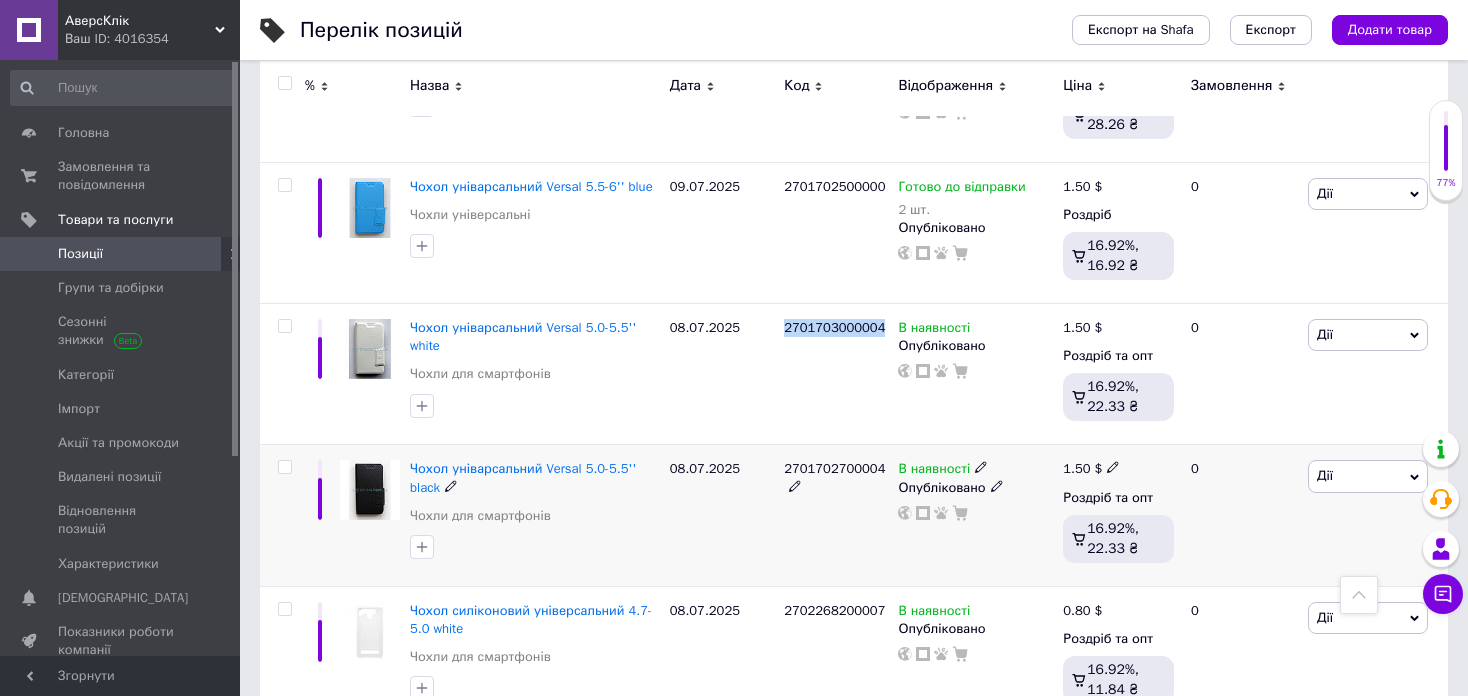 click on "2701702700004" at bounding box center [834, 468] 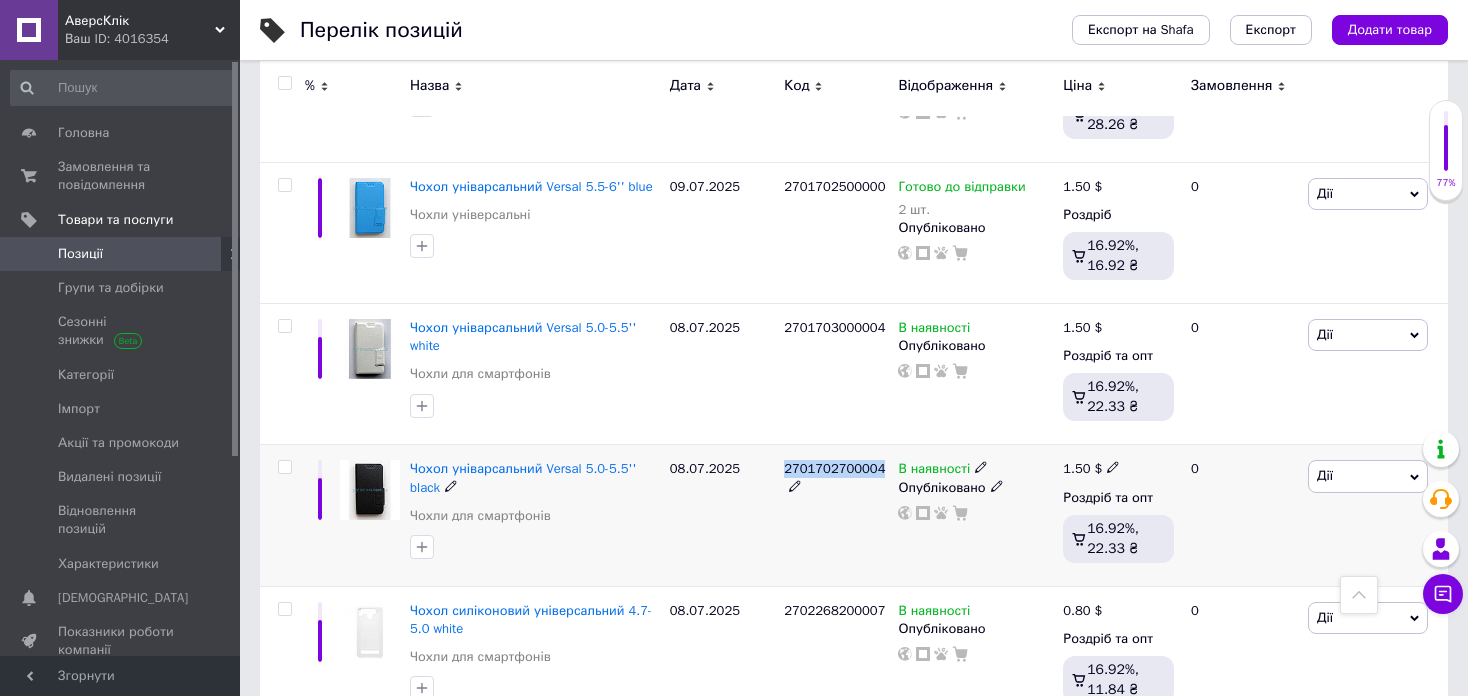 click on "2701702700004" at bounding box center (834, 468) 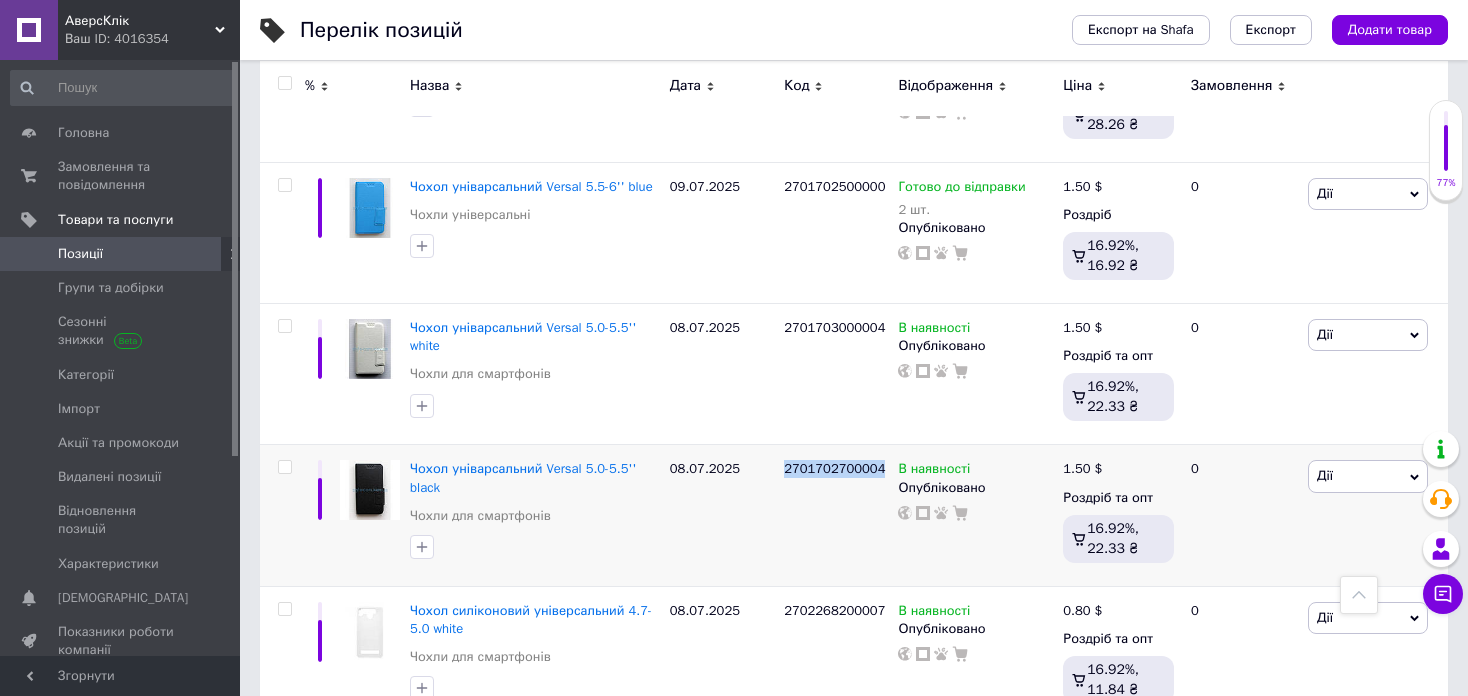 copy on "2701702700004" 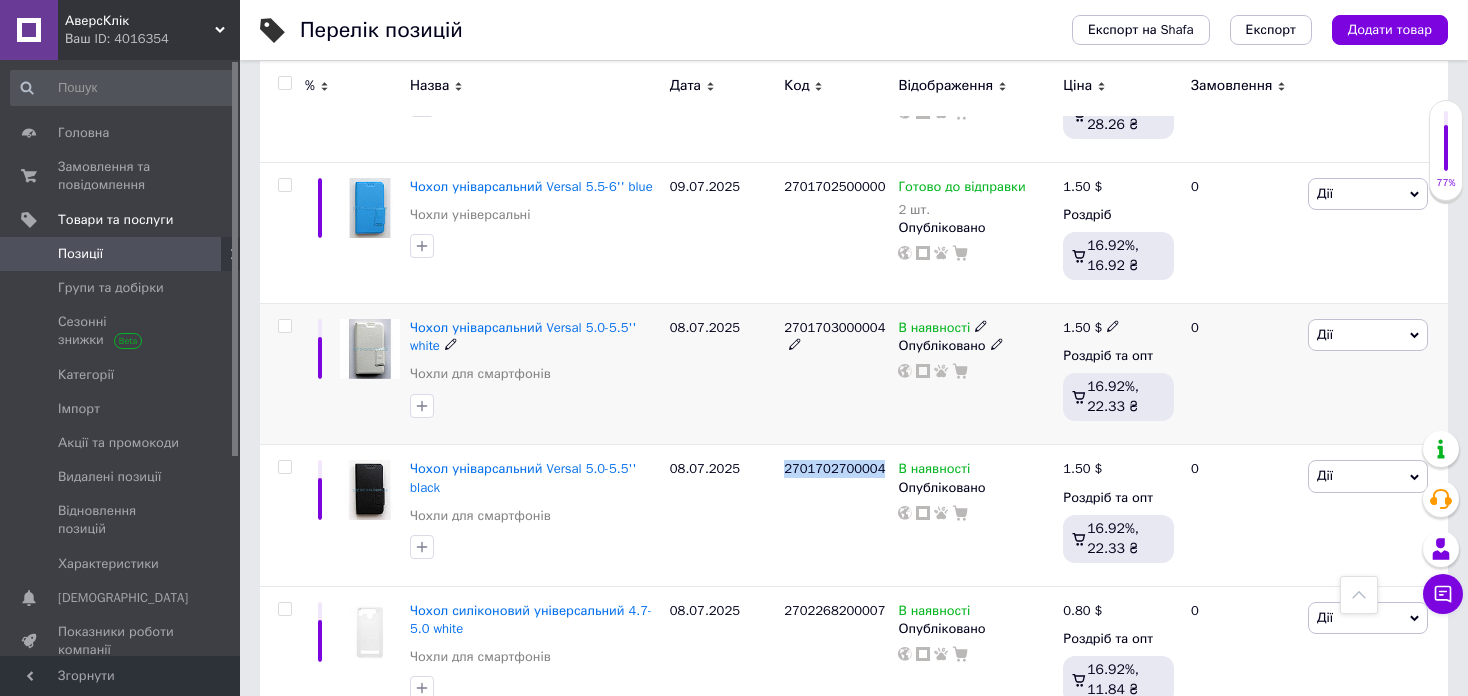 scroll, scrollTop: 1500, scrollLeft: 0, axis: vertical 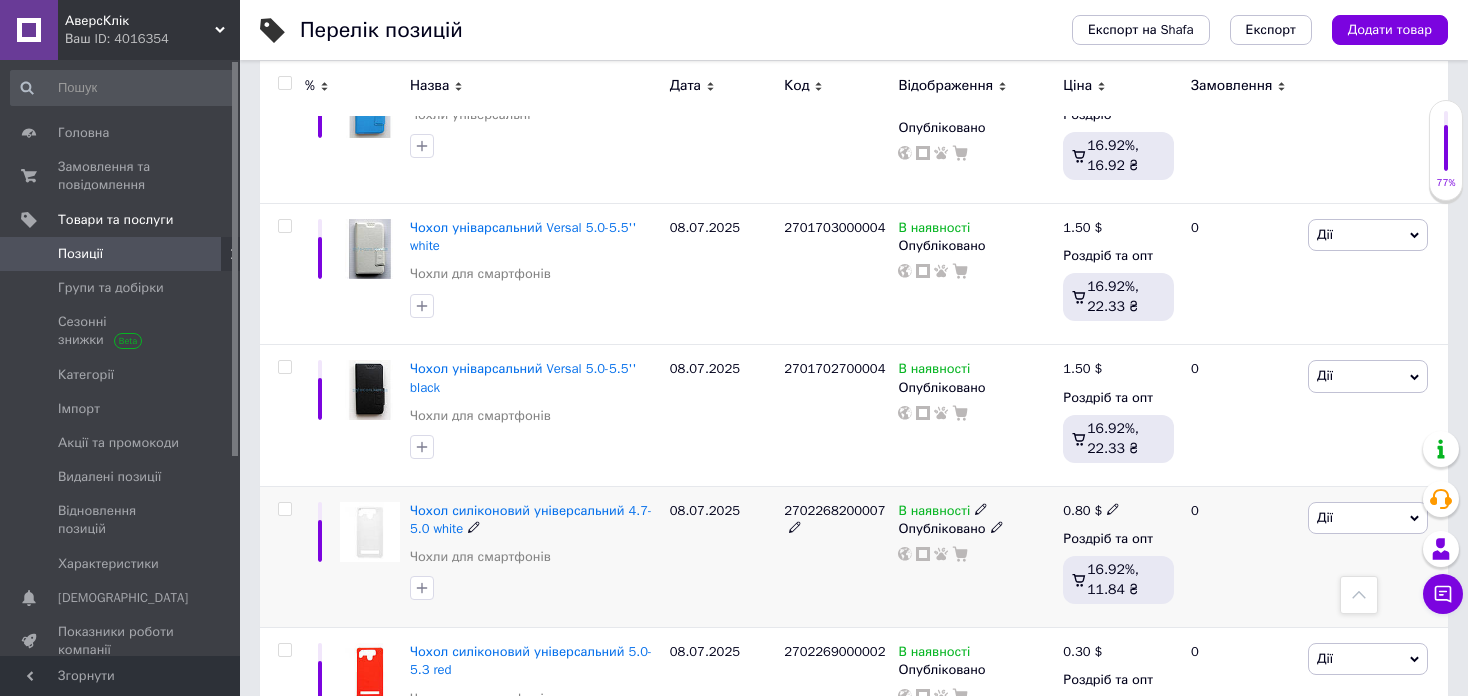 click on "2702268200007" at bounding box center [834, 510] 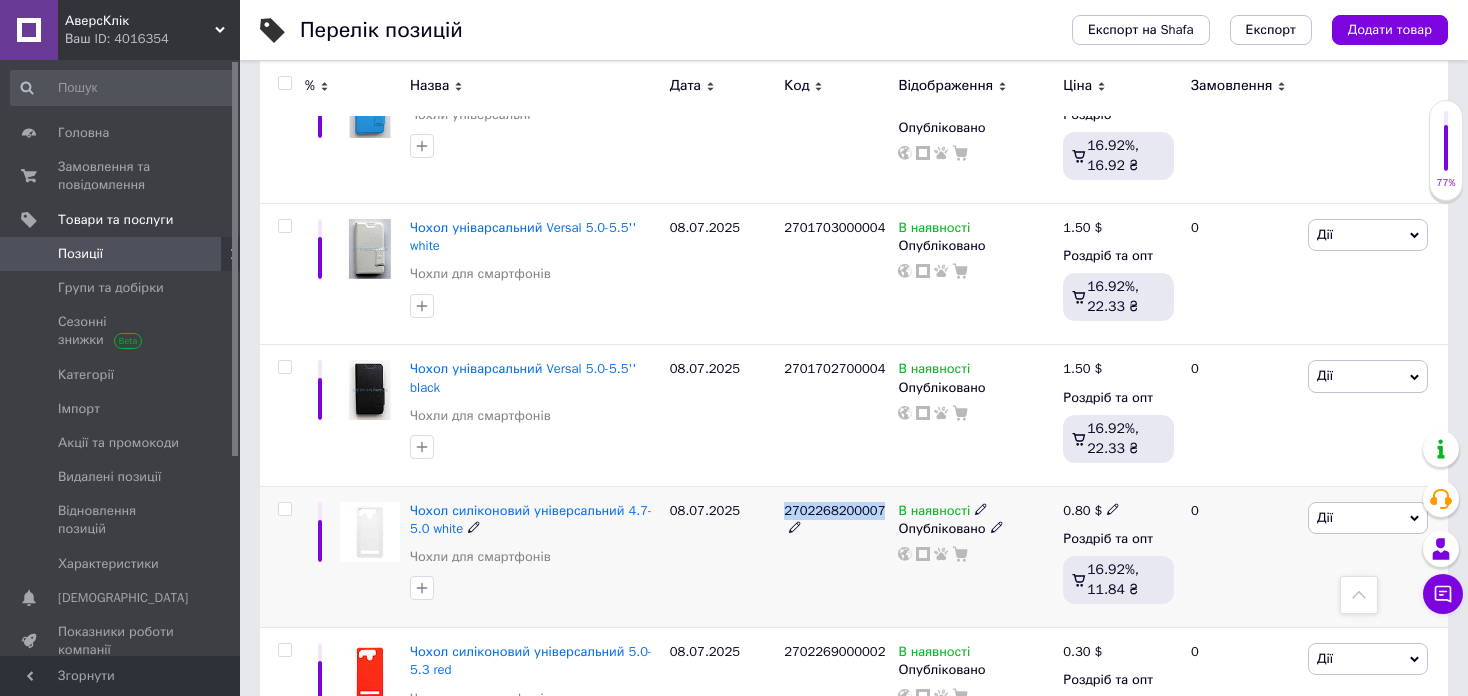 click on "2702268200007" at bounding box center [834, 510] 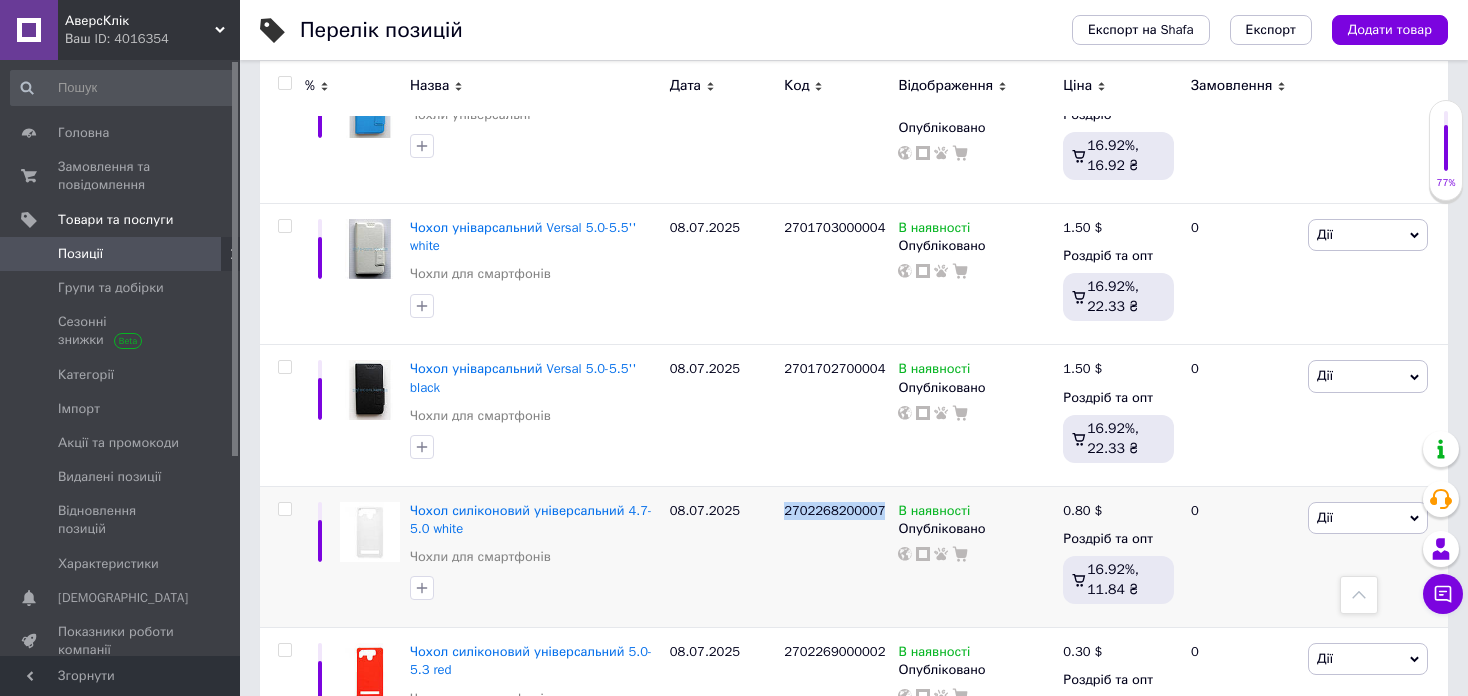 copy on "2702268200007" 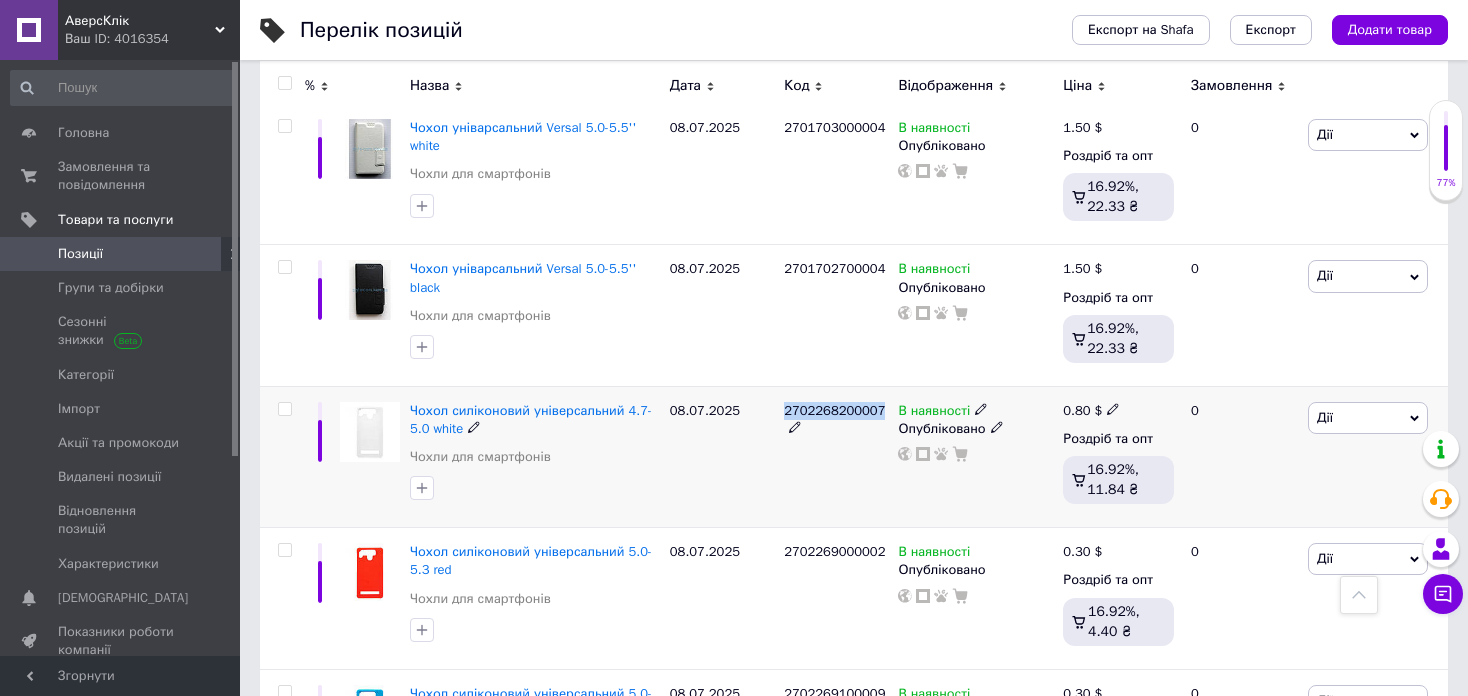 scroll, scrollTop: 1700, scrollLeft: 0, axis: vertical 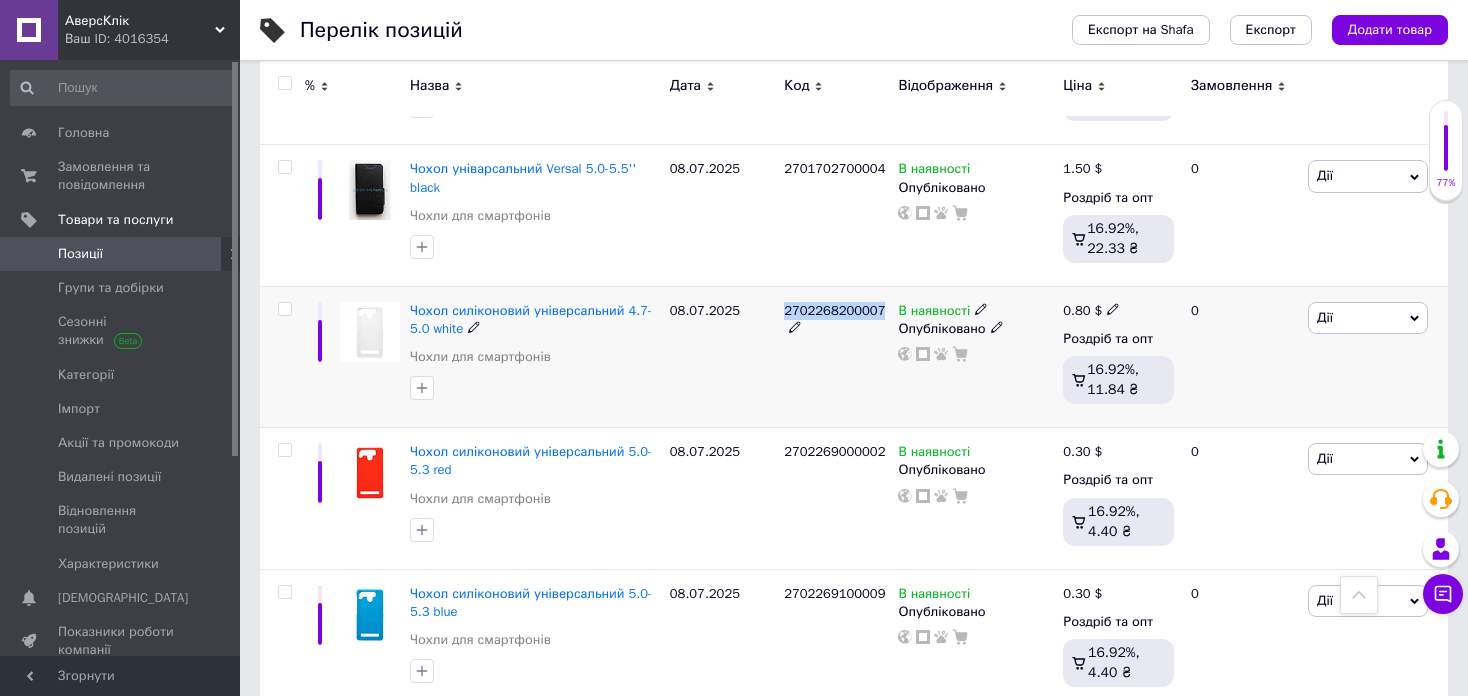 click on "Дії" at bounding box center [1368, 318] 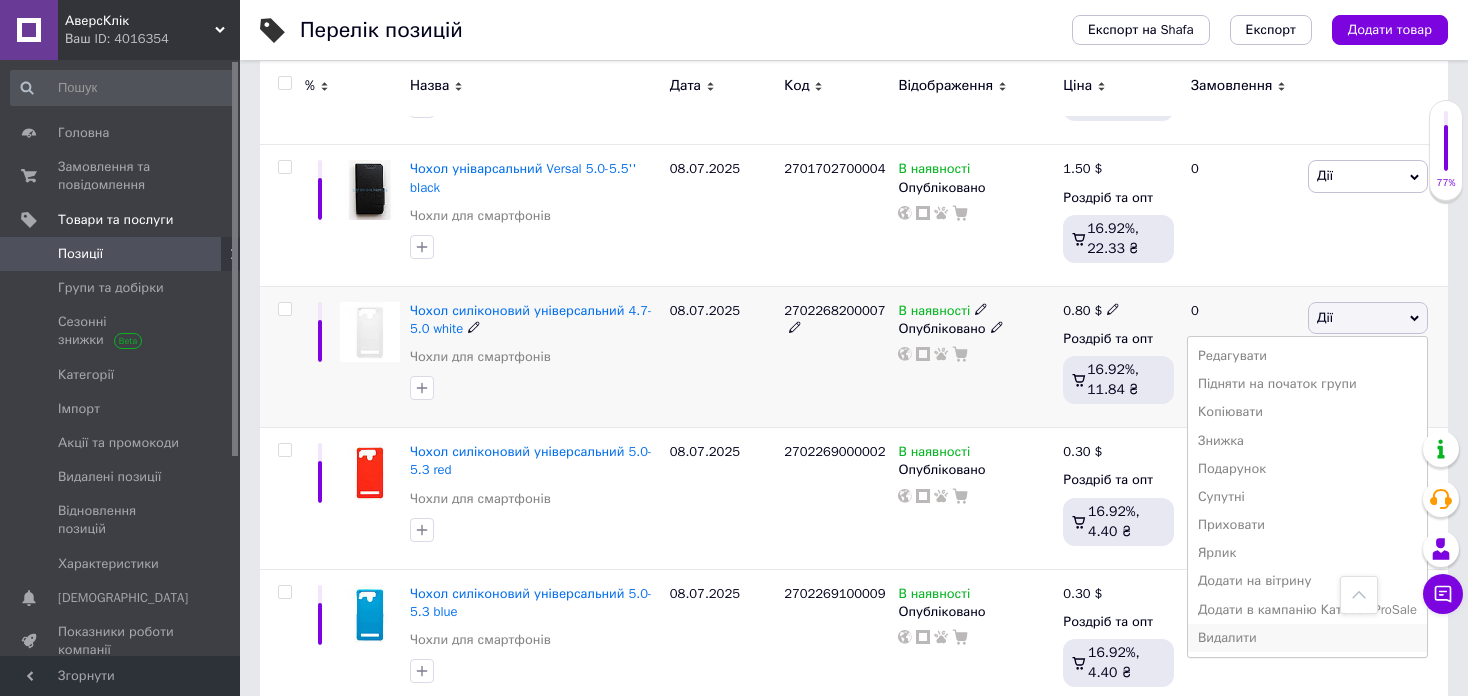 click on "Видалити" at bounding box center [1307, 638] 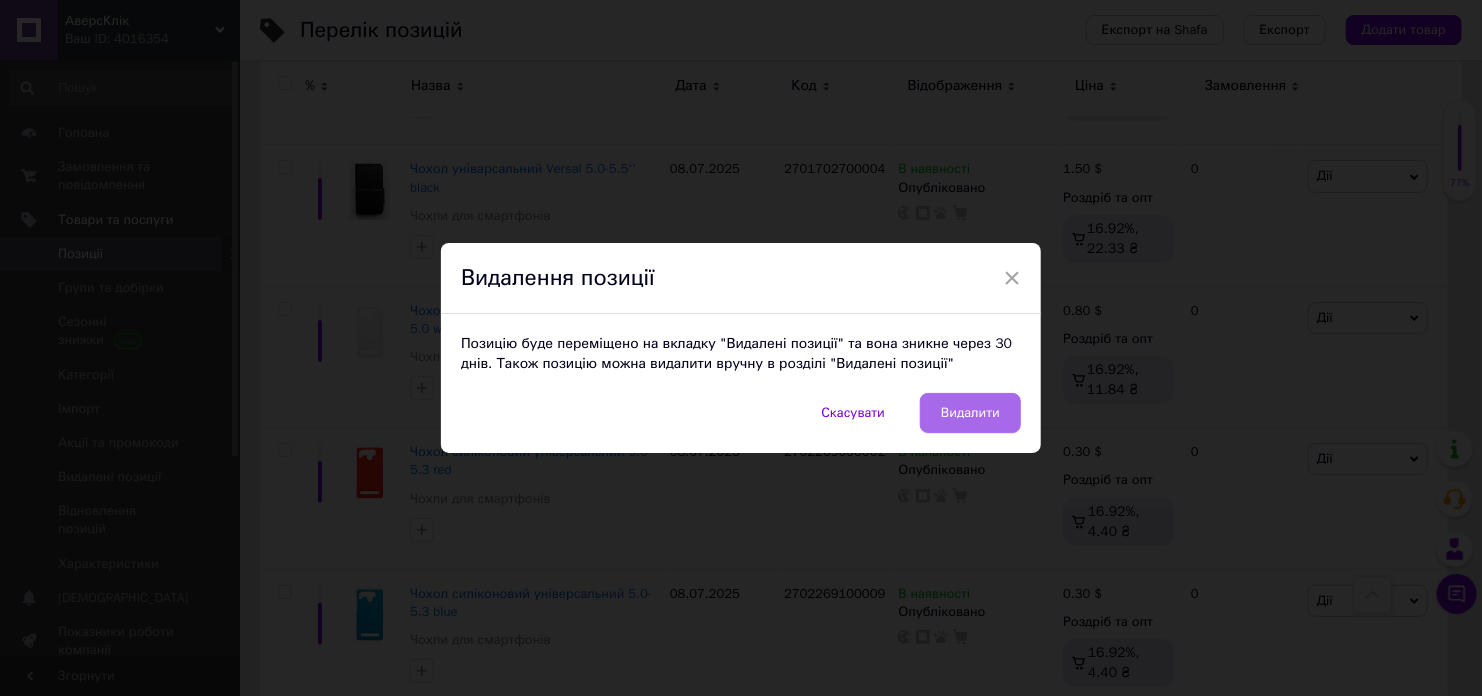 click on "Видалити" at bounding box center [970, 413] 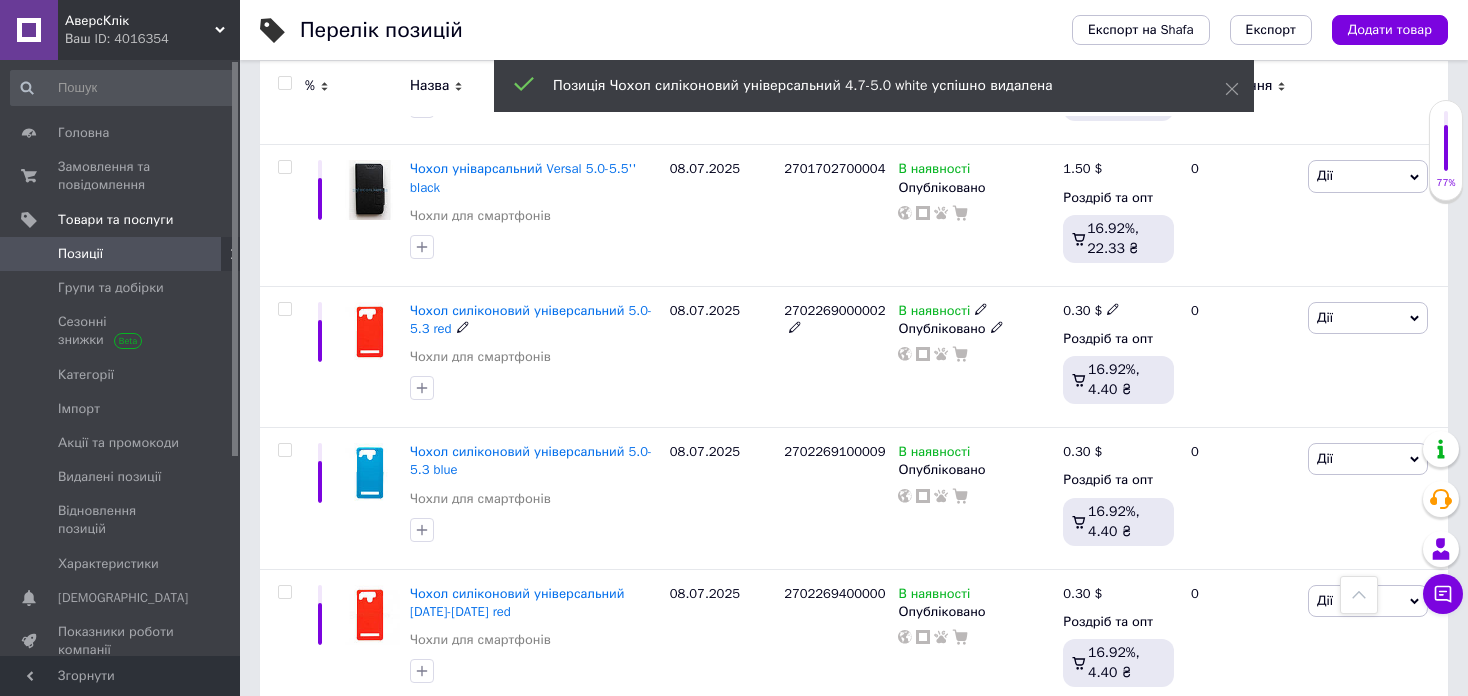 scroll, scrollTop: 1600, scrollLeft: 0, axis: vertical 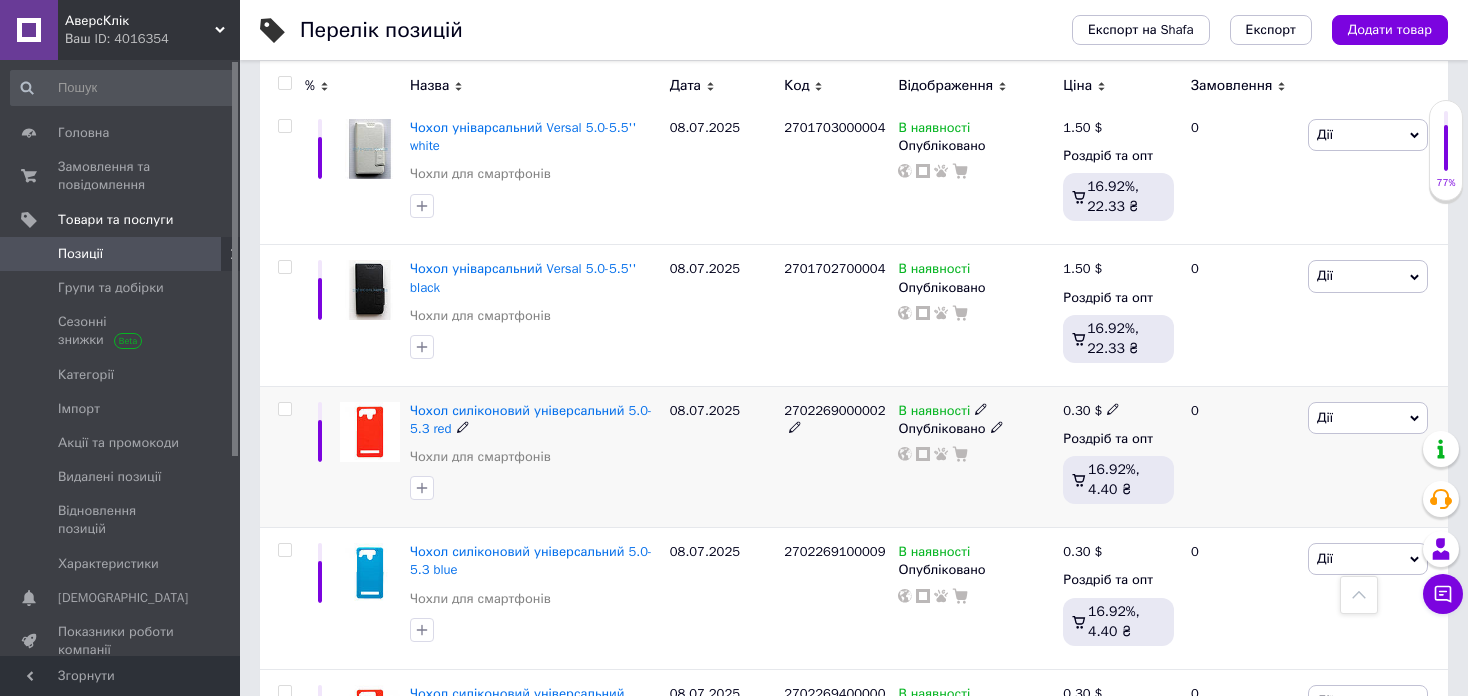 click on "2702269000002" at bounding box center (834, 410) 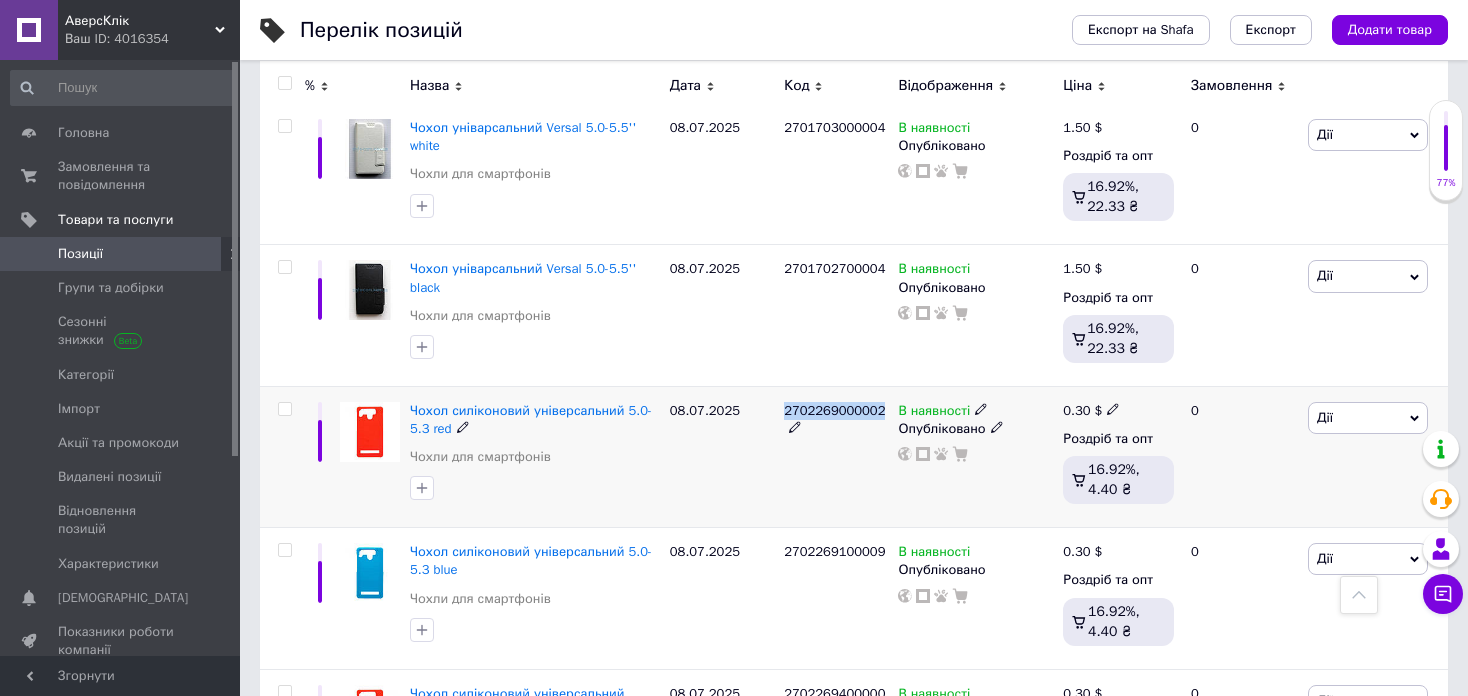 click on "2702269000002" at bounding box center [834, 410] 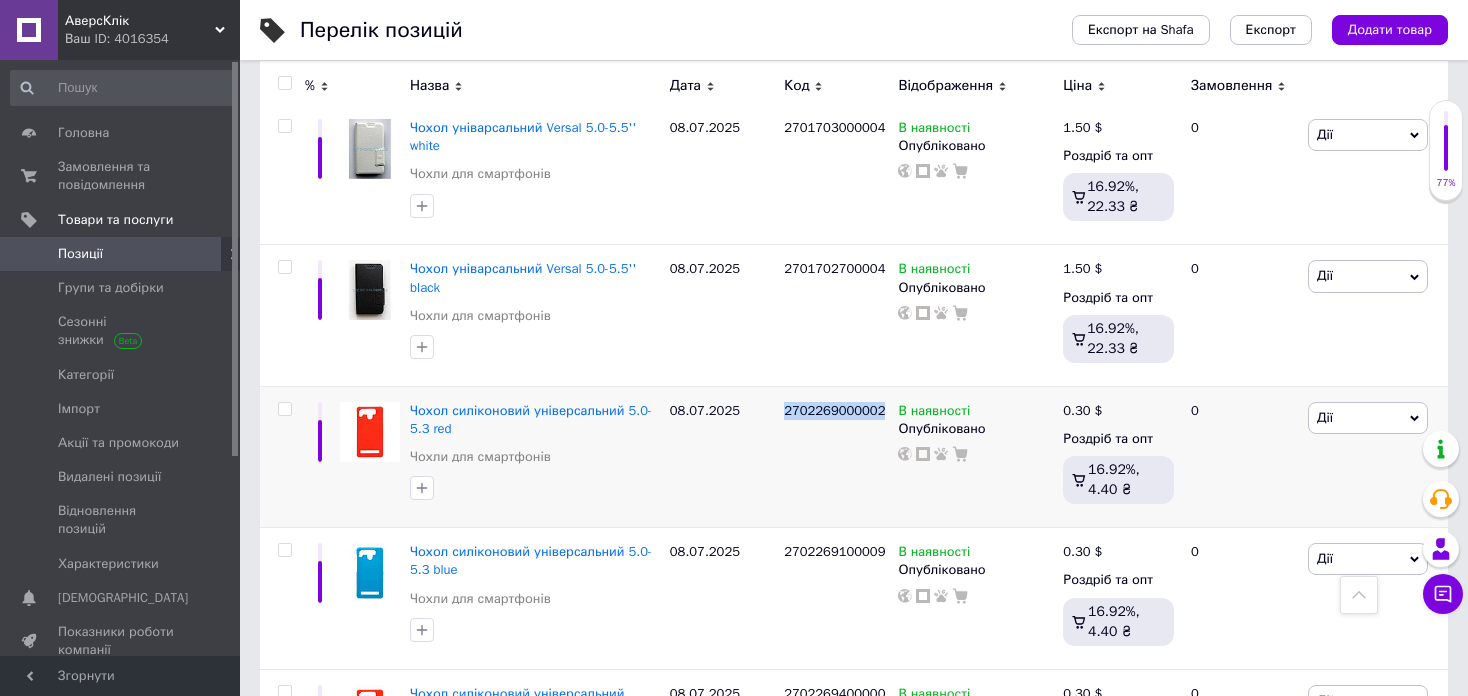copy on "2702269000002" 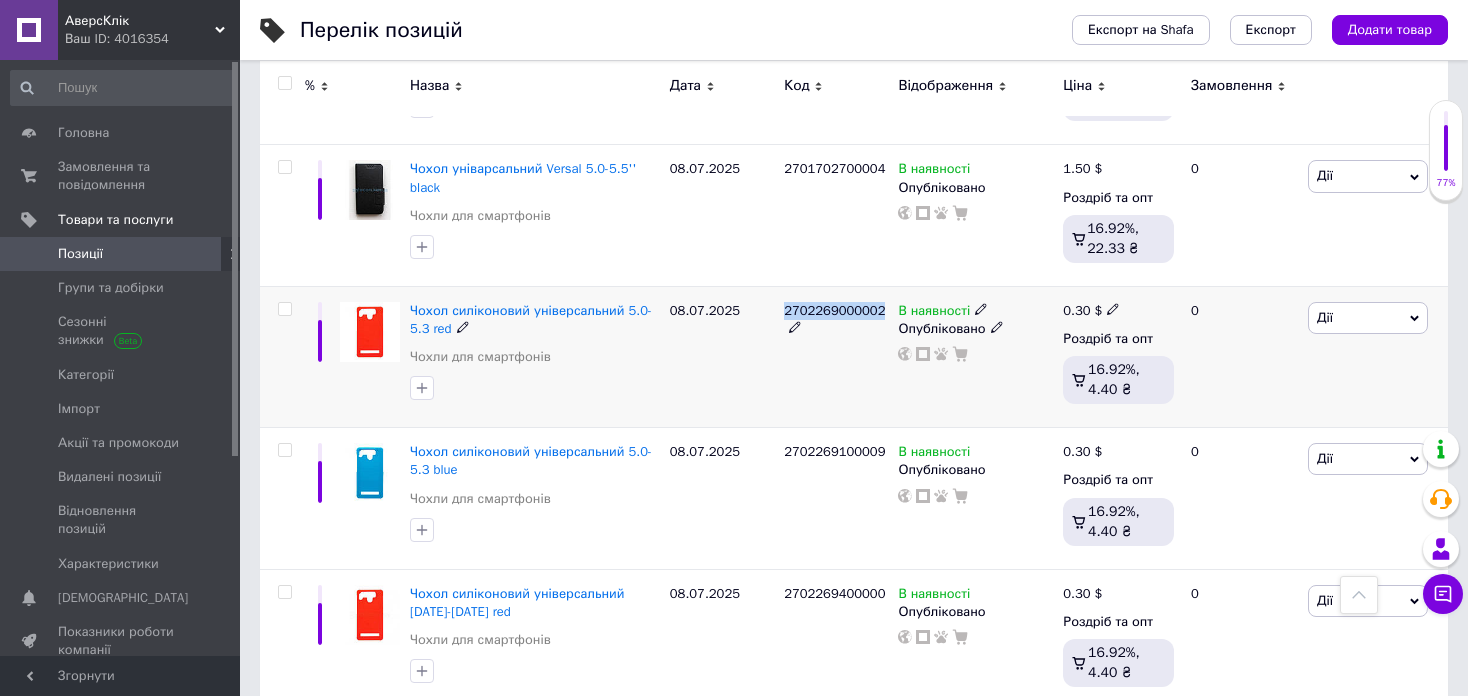 scroll, scrollTop: 1800, scrollLeft: 0, axis: vertical 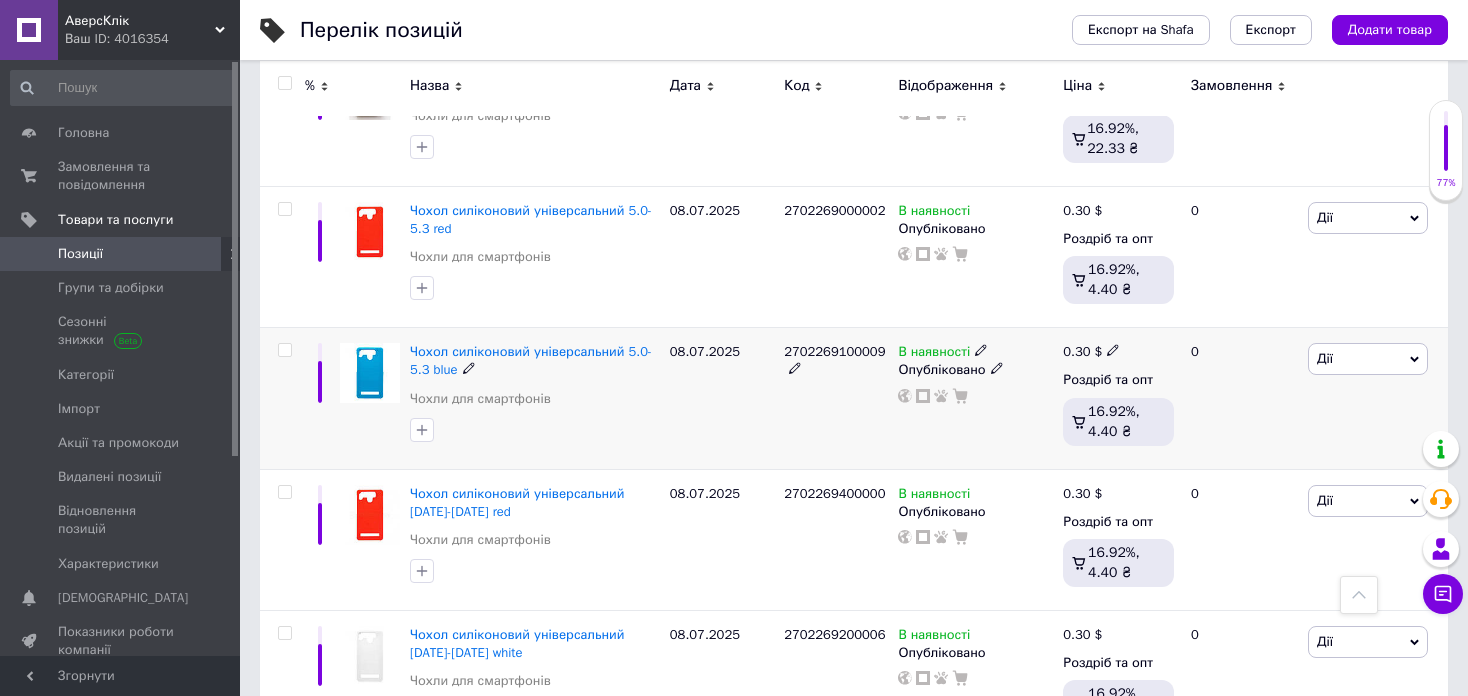 click on "2702269100009" at bounding box center [834, 351] 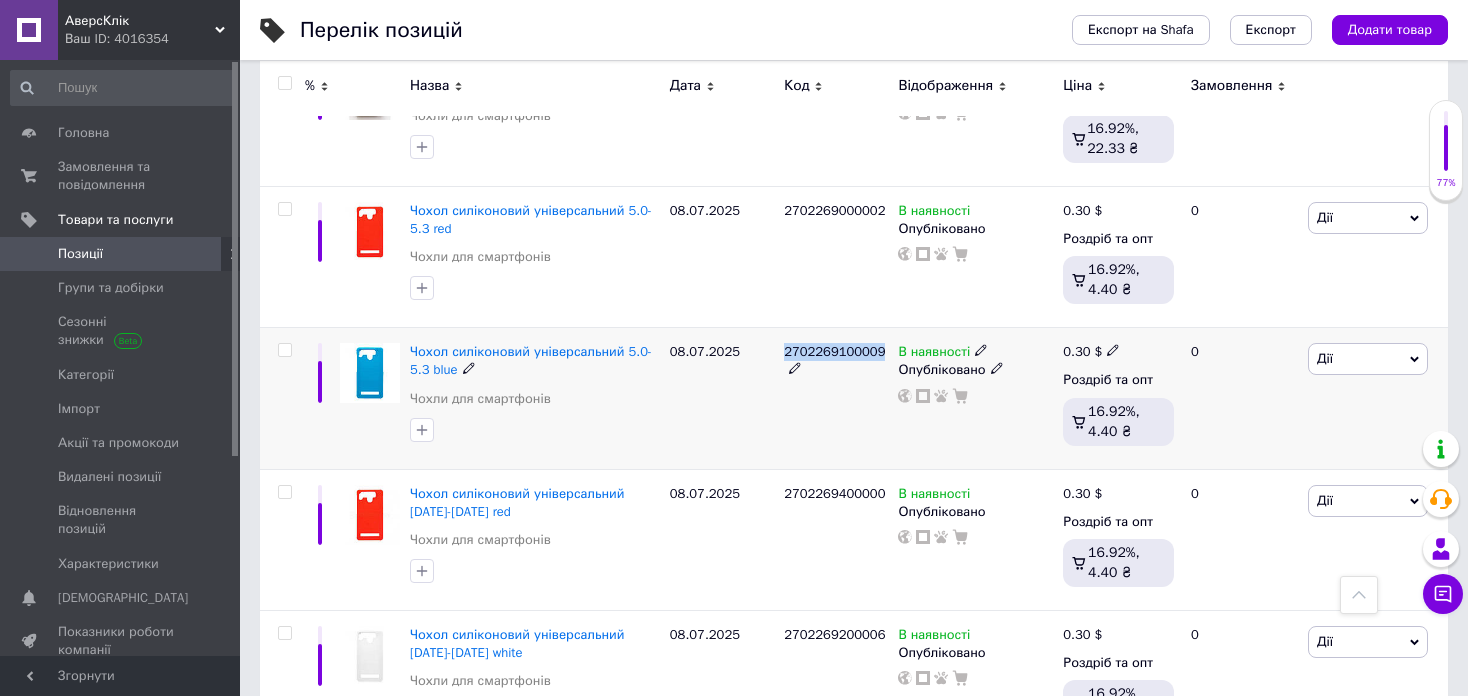 click on "2702269100009" at bounding box center (834, 351) 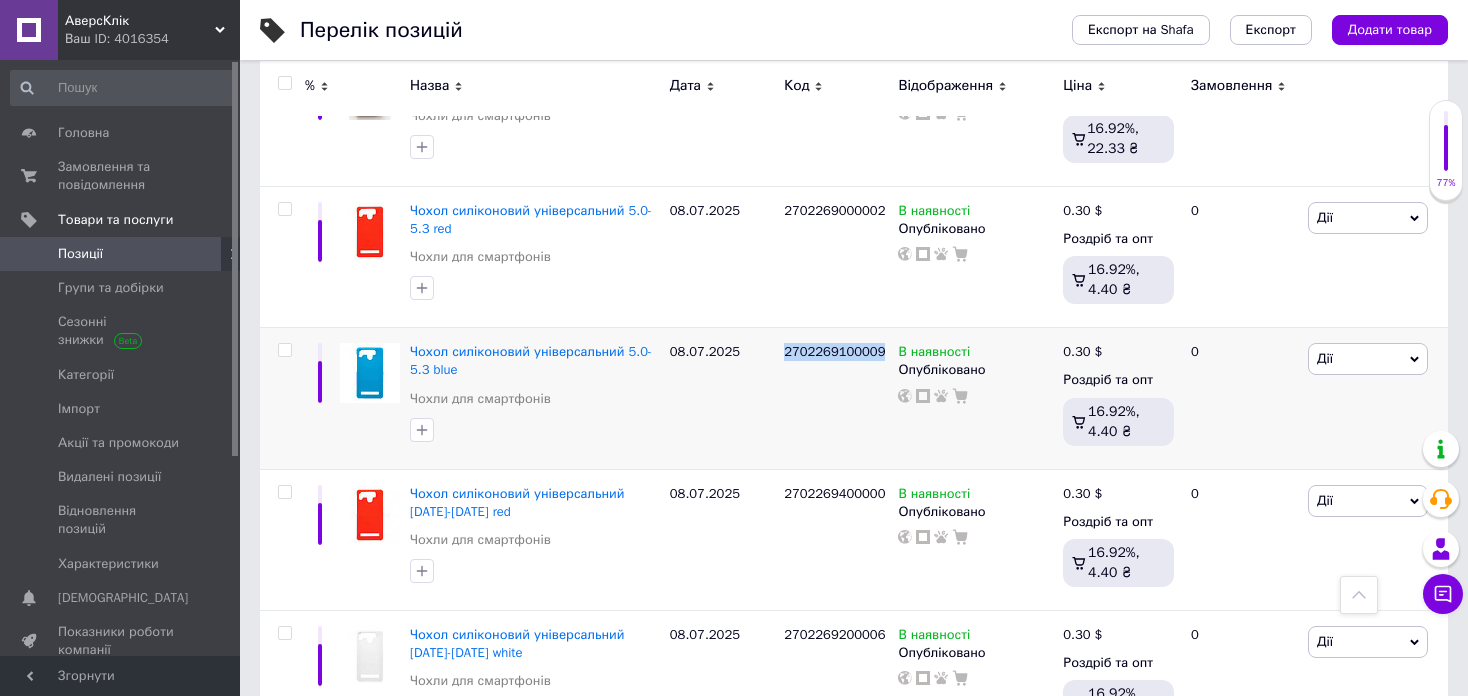 copy on "2702269100009" 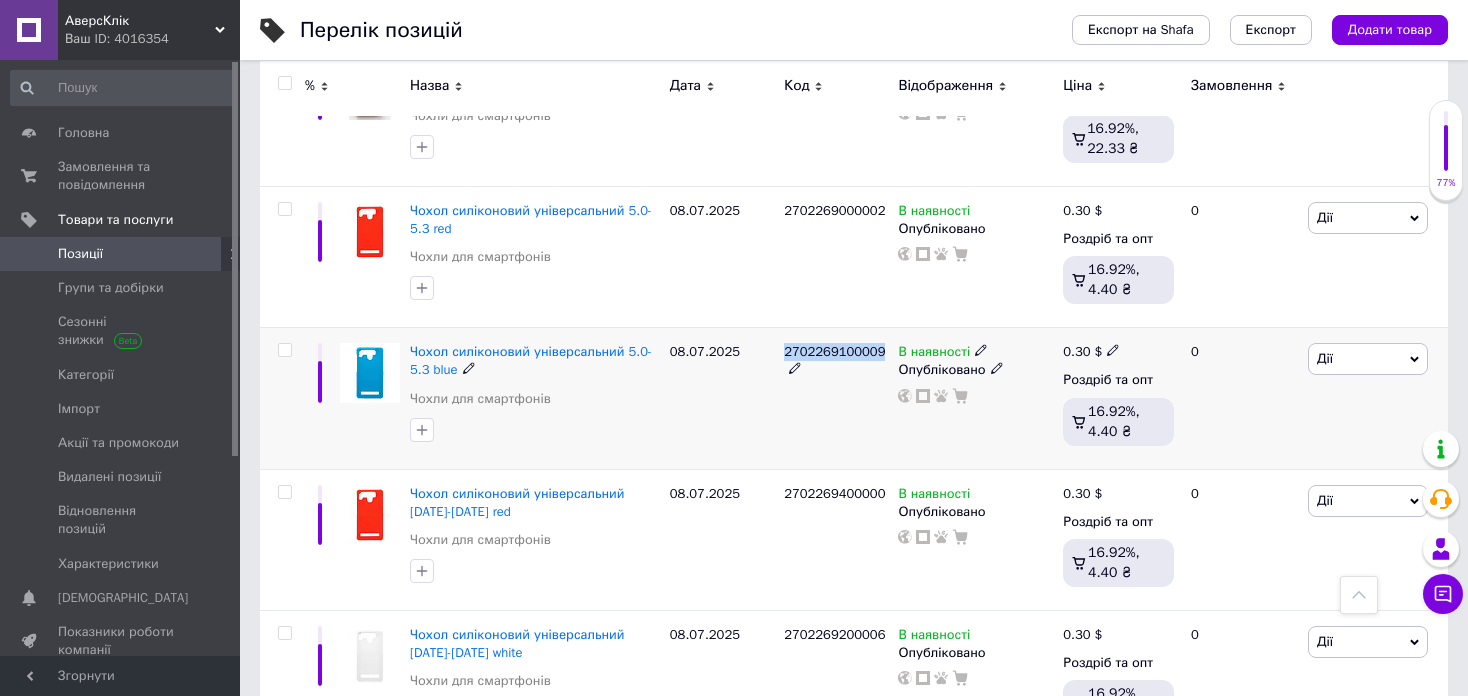 scroll, scrollTop: 1900, scrollLeft: 0, axis: vertical 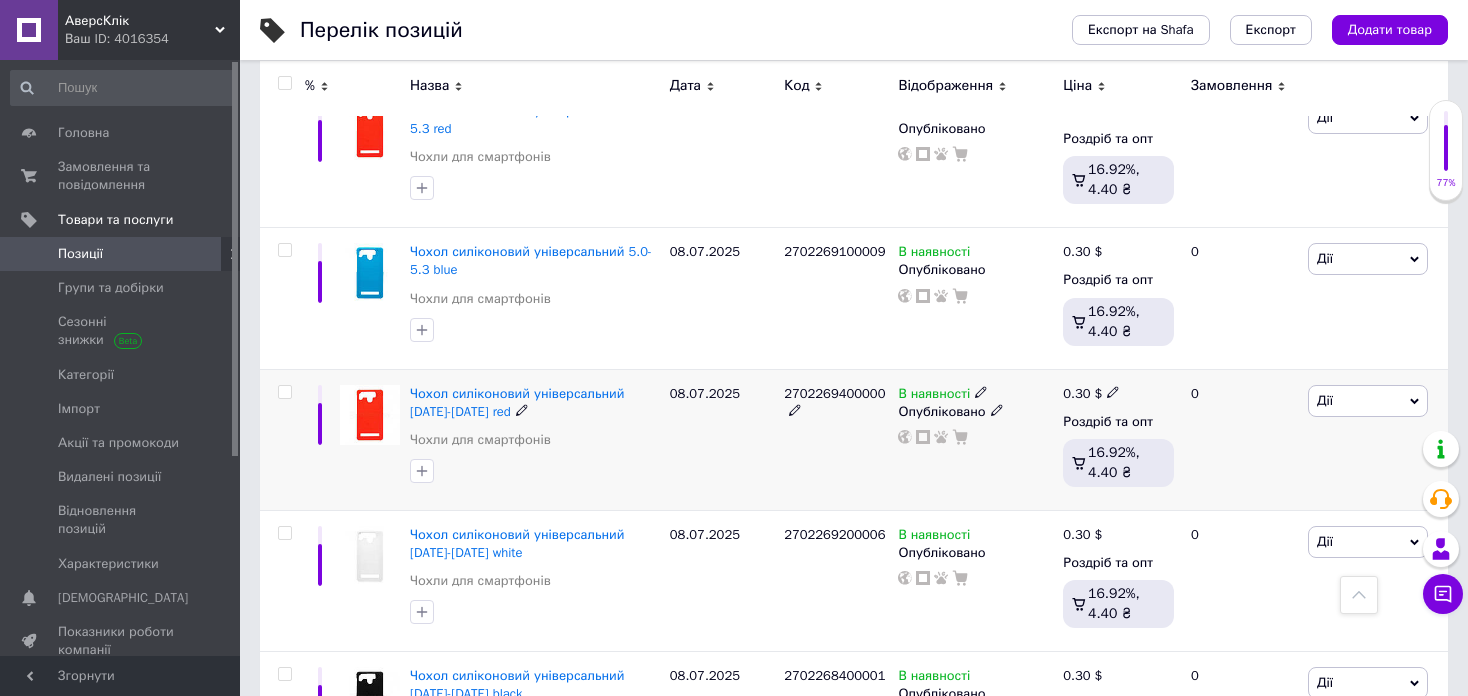 click on "2702269400000" at bounding box center (834, 393) 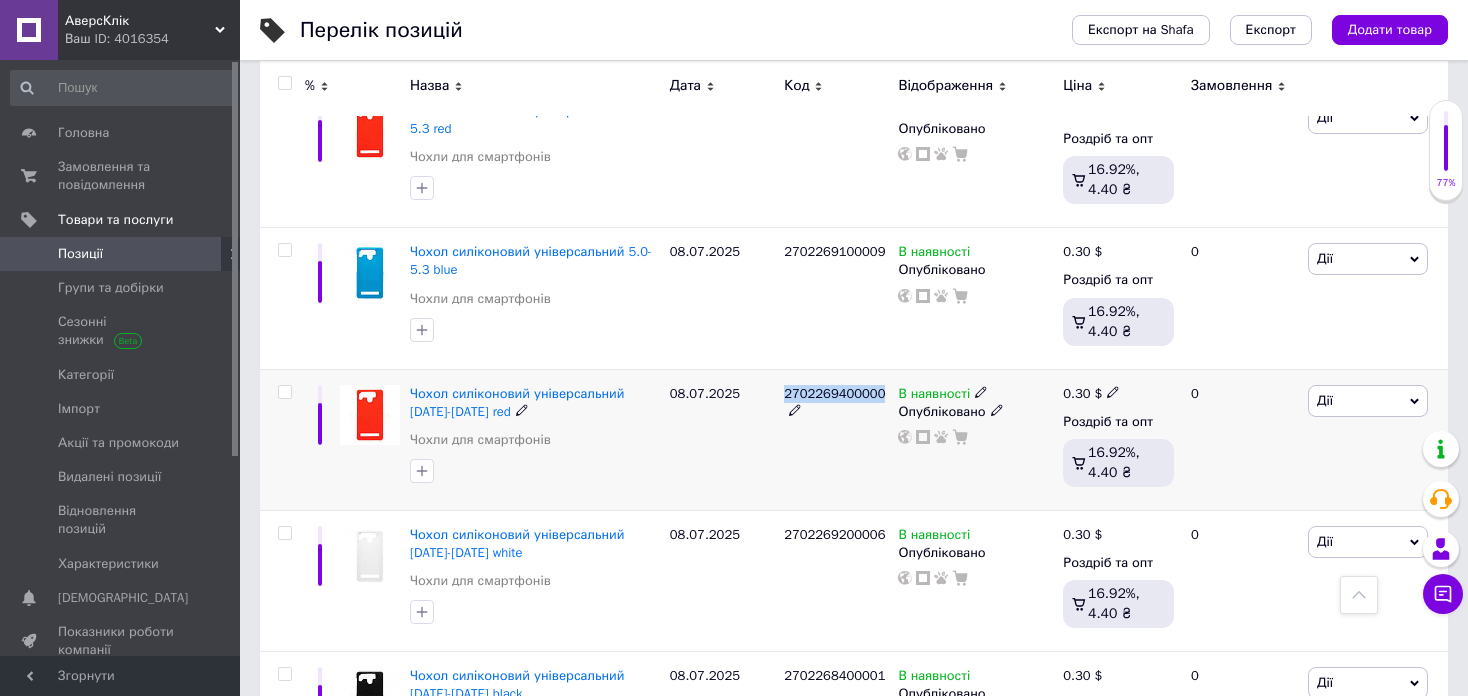 click on "2702269400000" at bounding box center (834, 393) 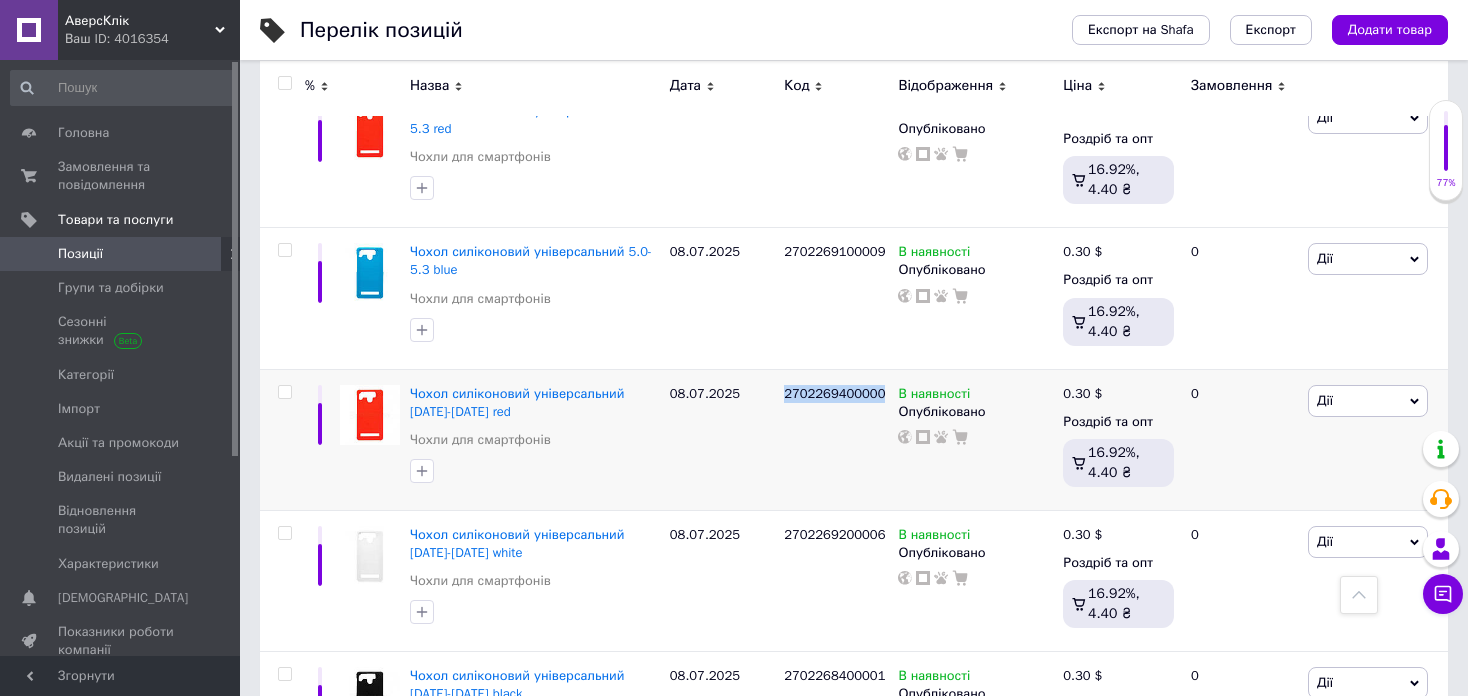copy on "2702269400000" 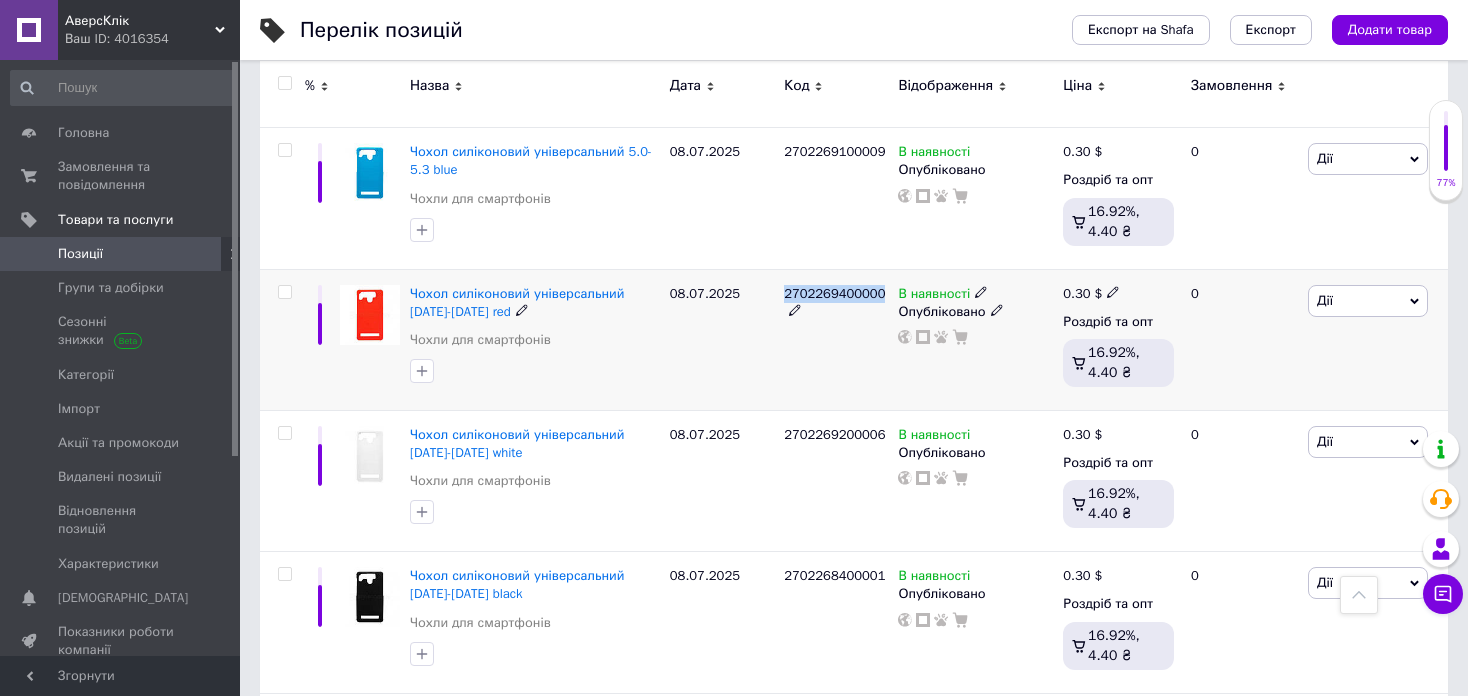 scroll, scrollTop: 2100, scrollLeft: 0, axis: vertical 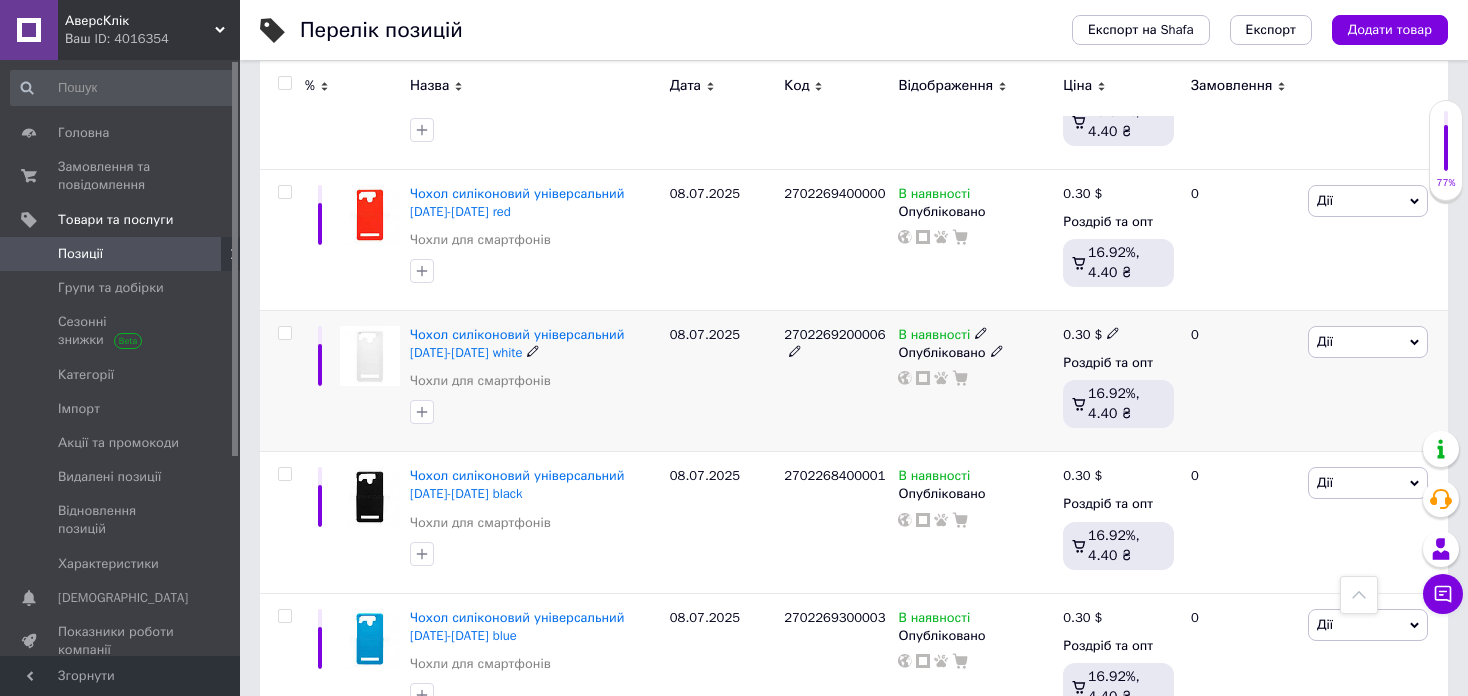 click on "2702269200006" at bounding box center (834, 334) 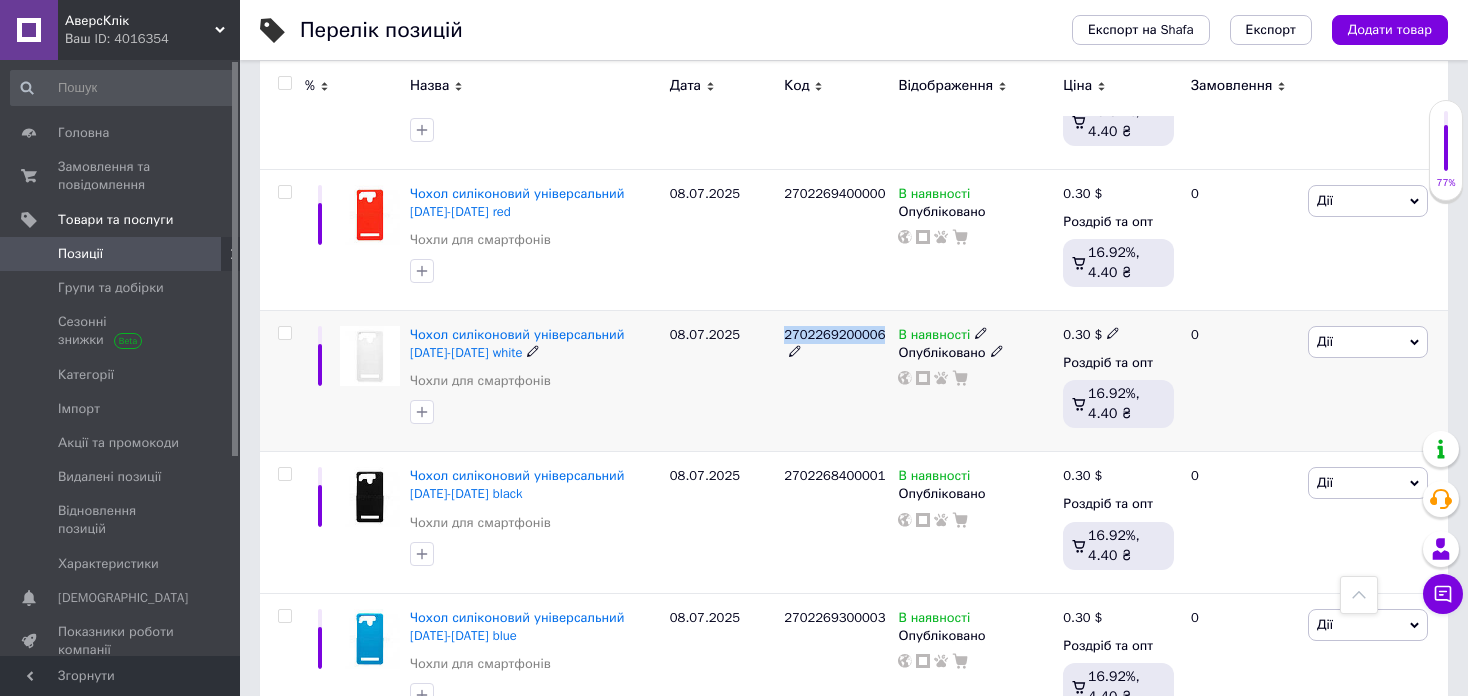 click on "2702269200006" at bounding box center (834, 334) 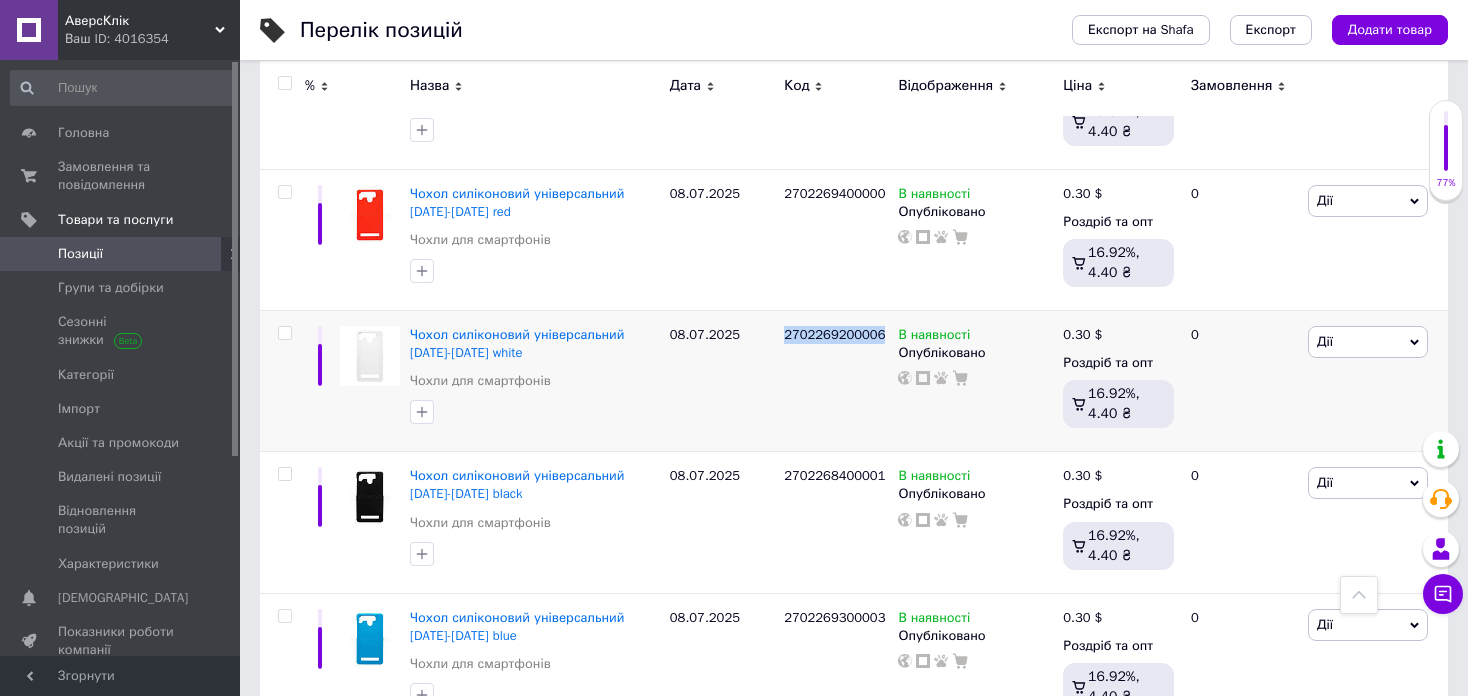 copy on "2702269200006" 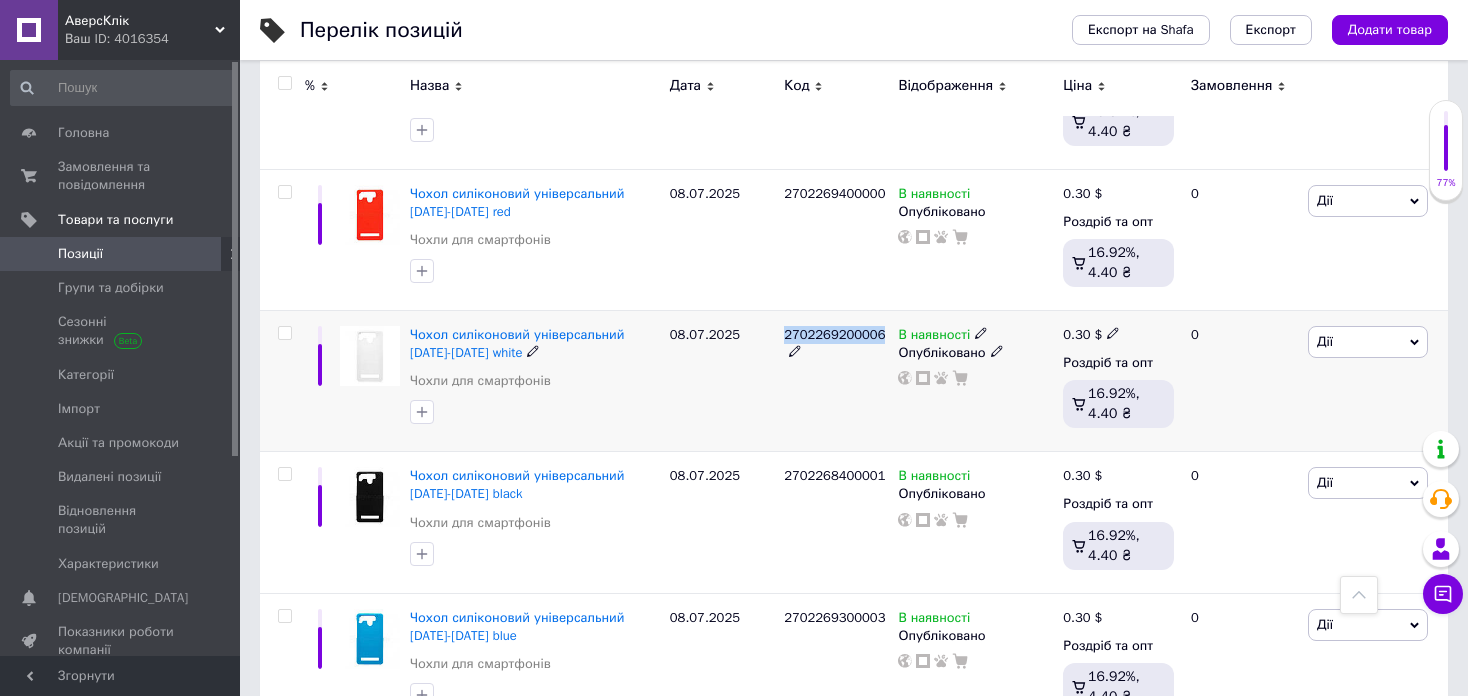 scroll, scrollTop: 2200, scrollLeft: 0, axis: vertical 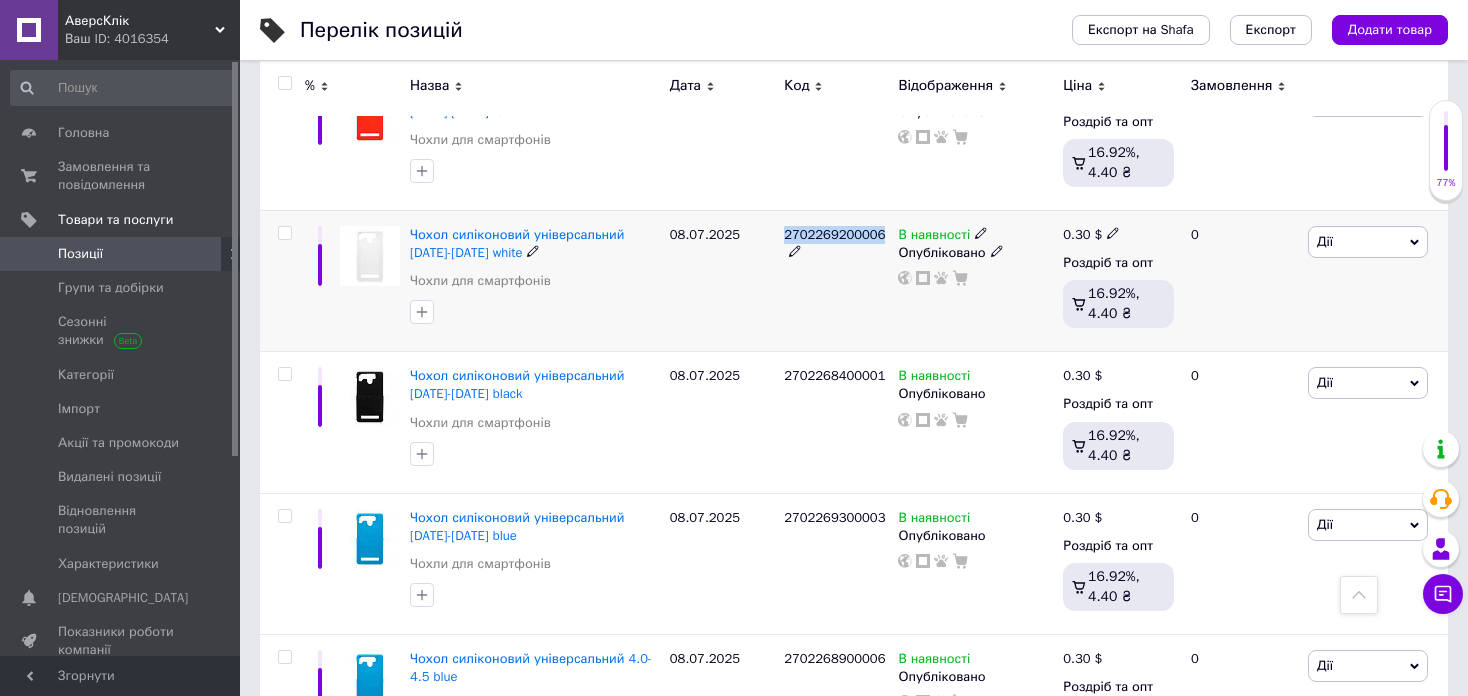 click on "Дії" at bounding box center (1368, 242) 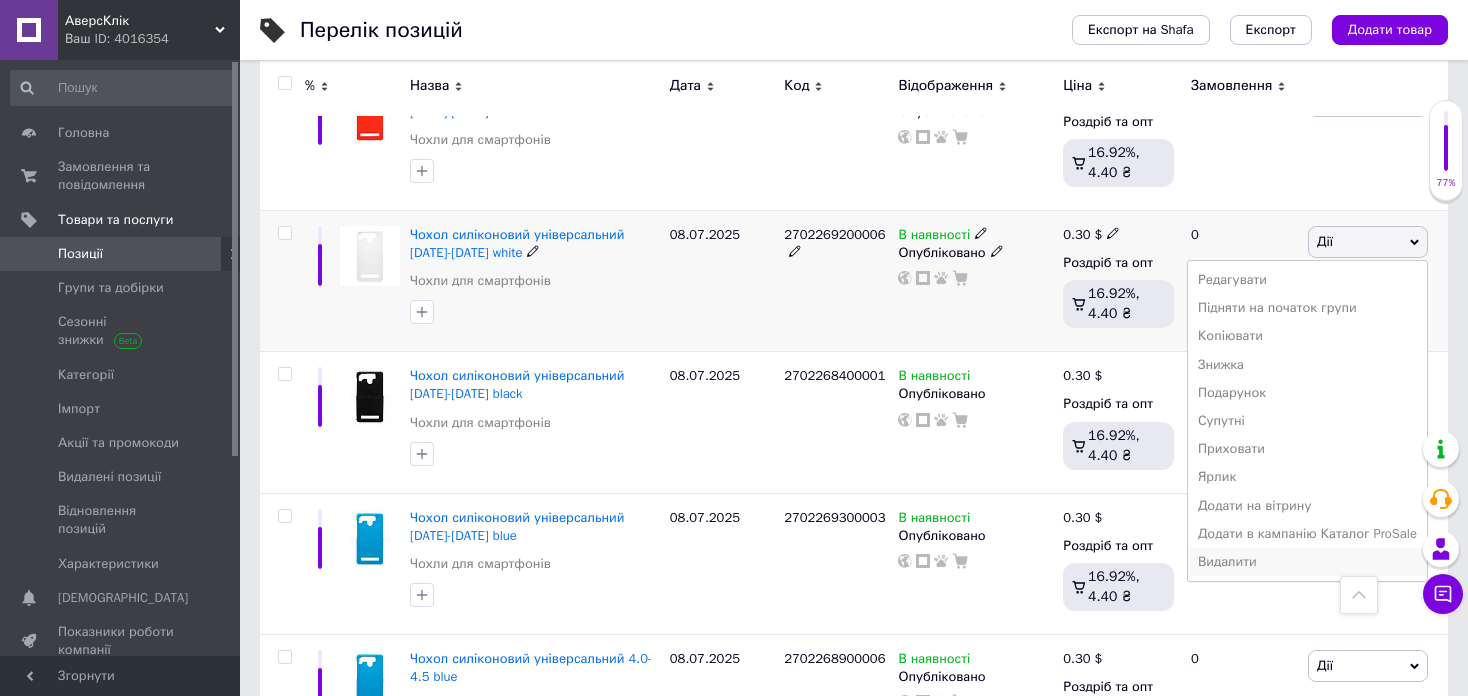 click on "Видалити" at bounding box center (1307, 562) 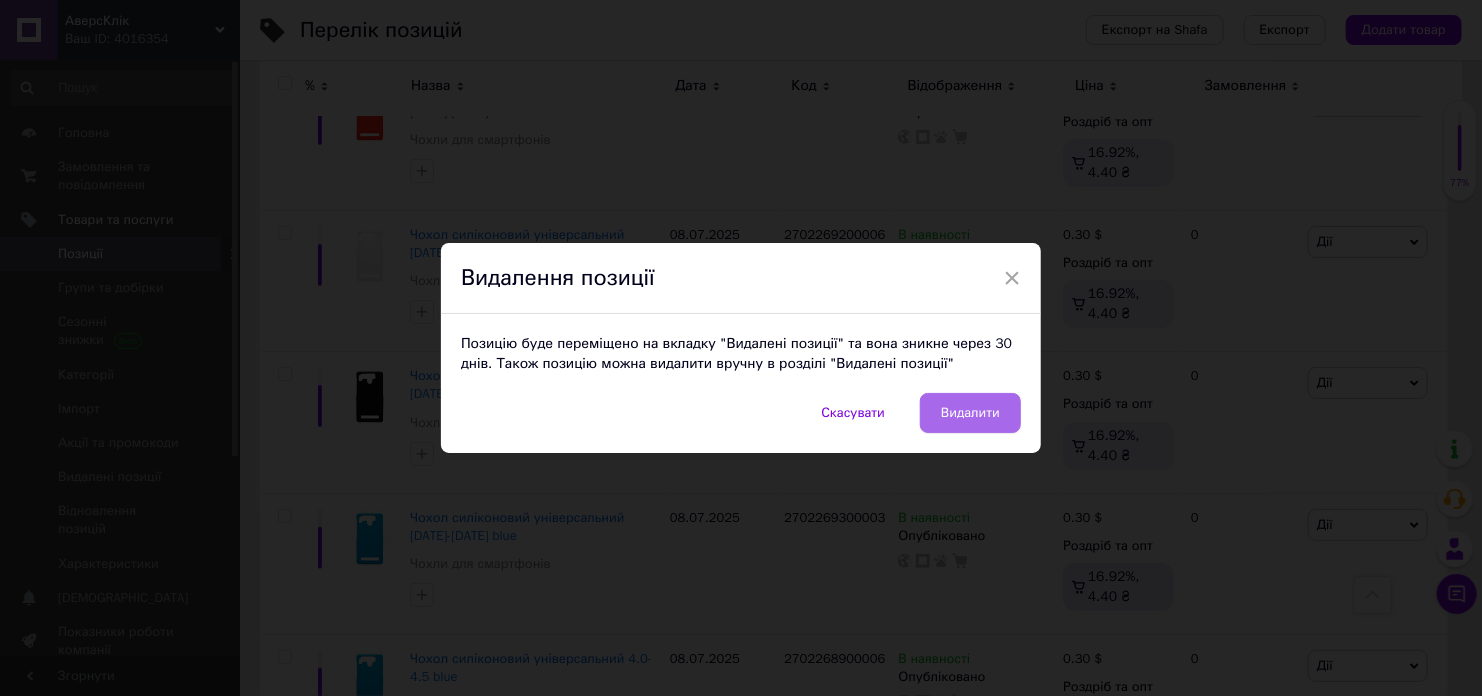 click on "Видалити" at bounding box center (970, 413) 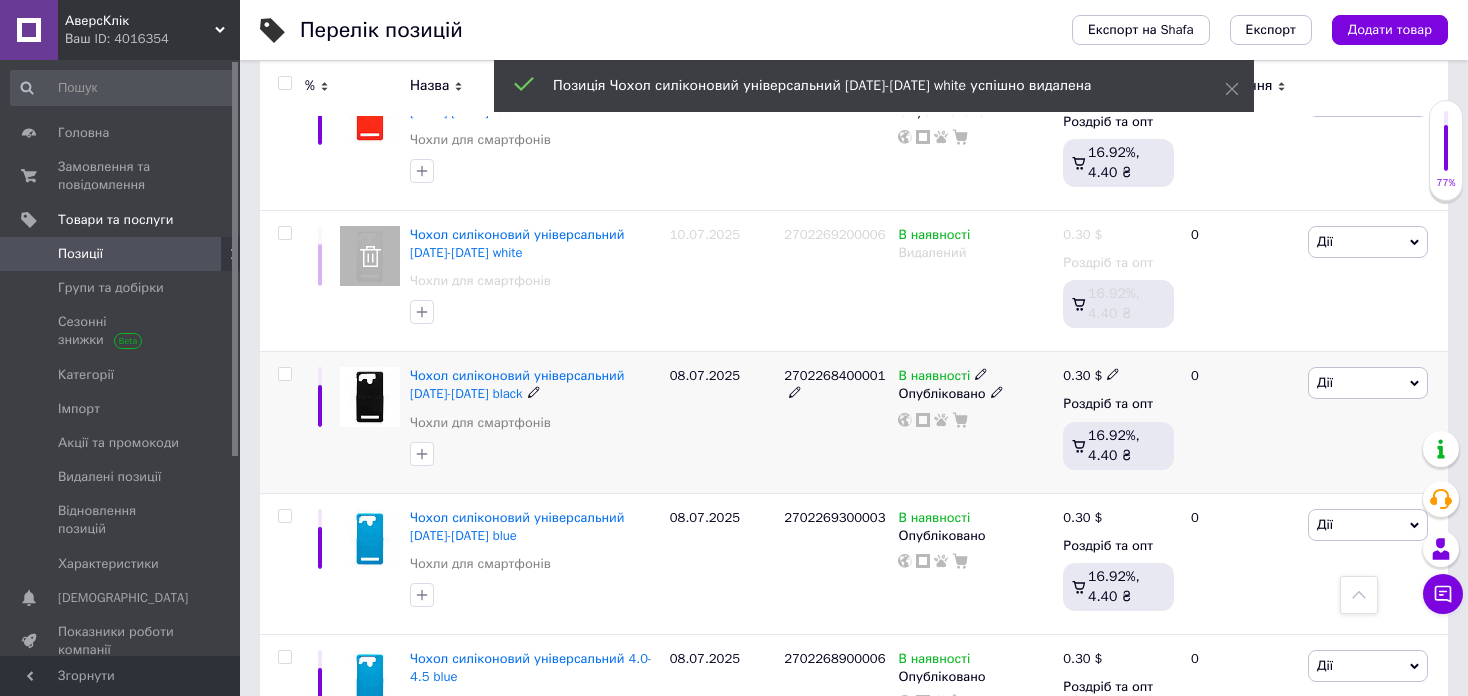 click on "2702268400001" at bounding box center (834, 375) 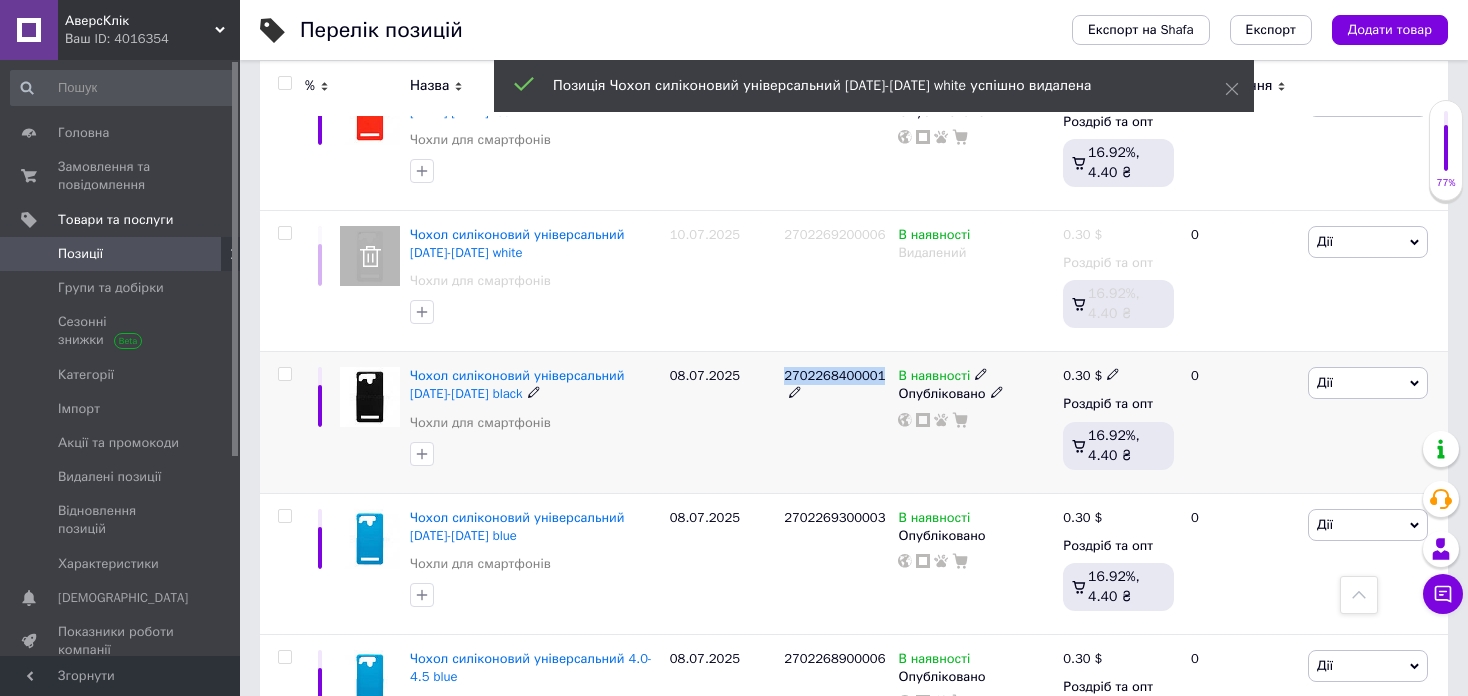 click on "2702268400001" at bounding box center (834, 375) 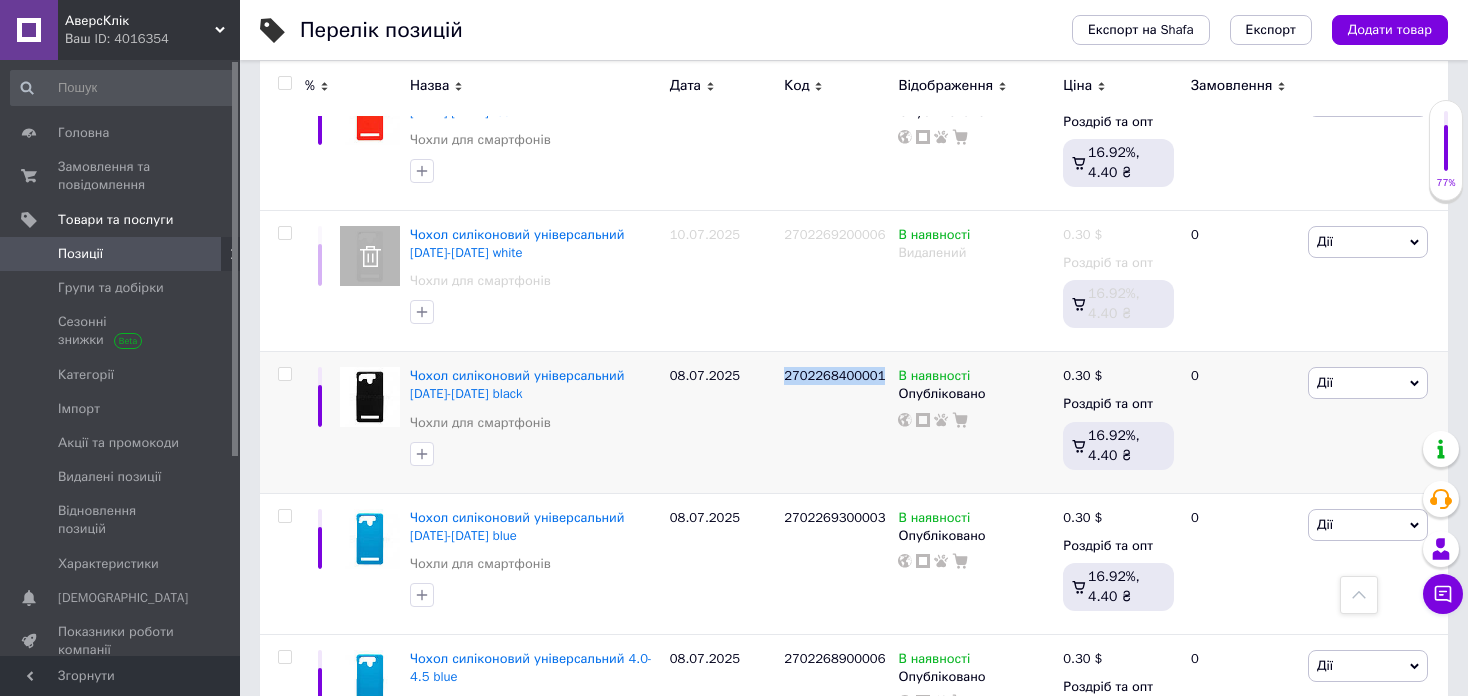 copy on "2702268400001" 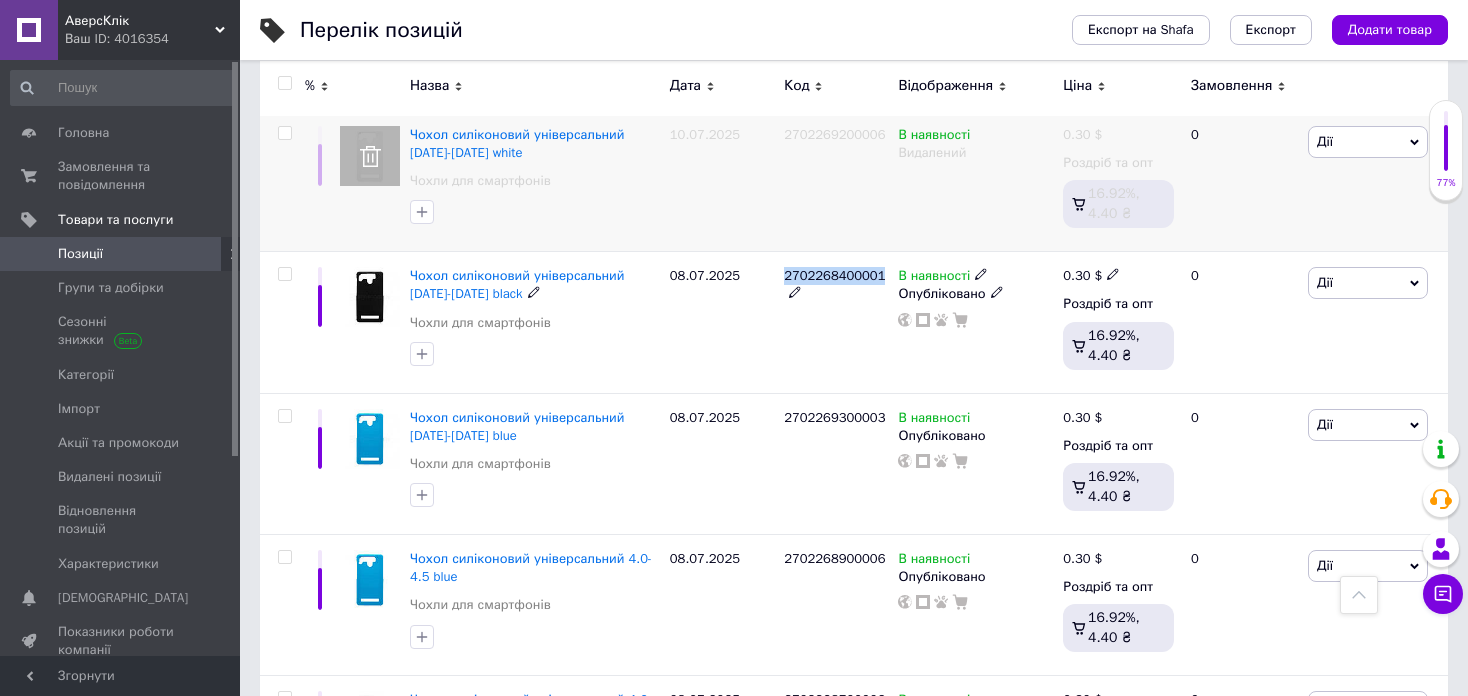 scroll, scrollTop: 2400, scrollLeft: 0, axis: vertical 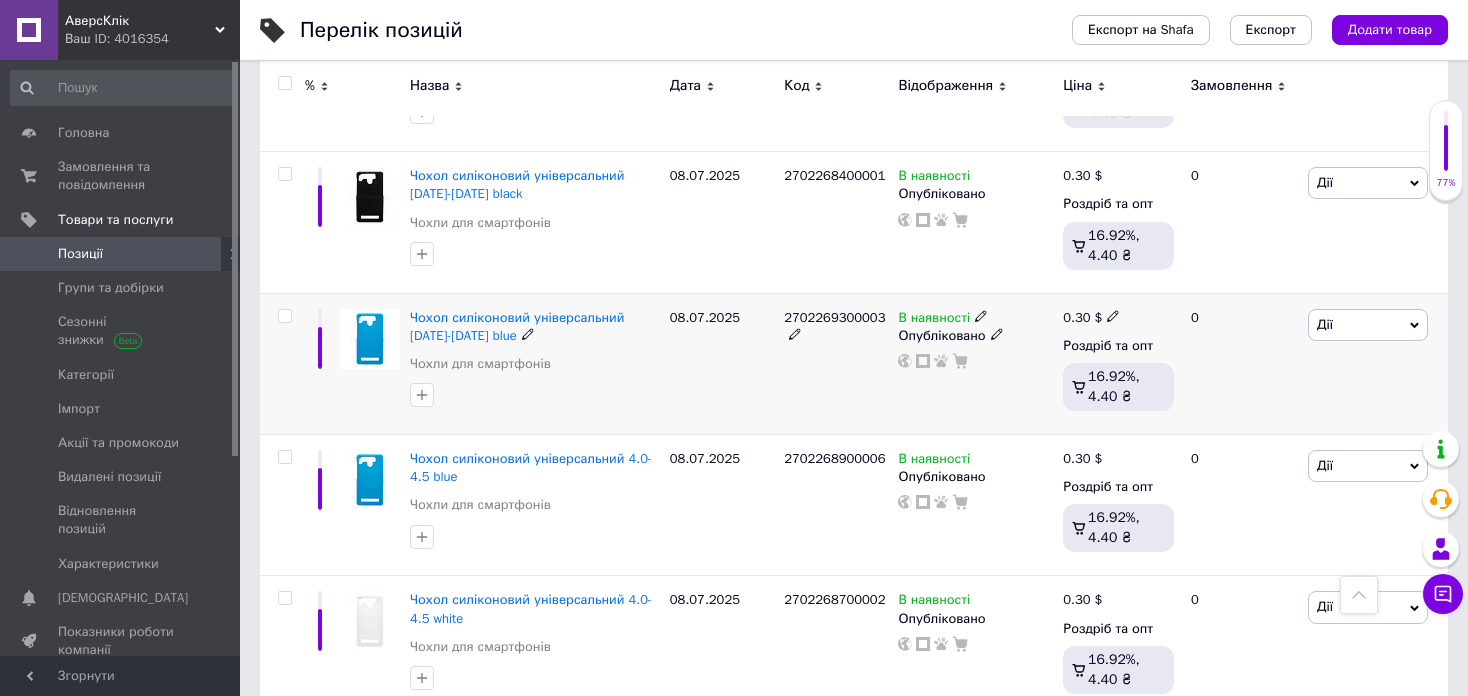 click on "2702269300003" at bounding box center [834, 317] 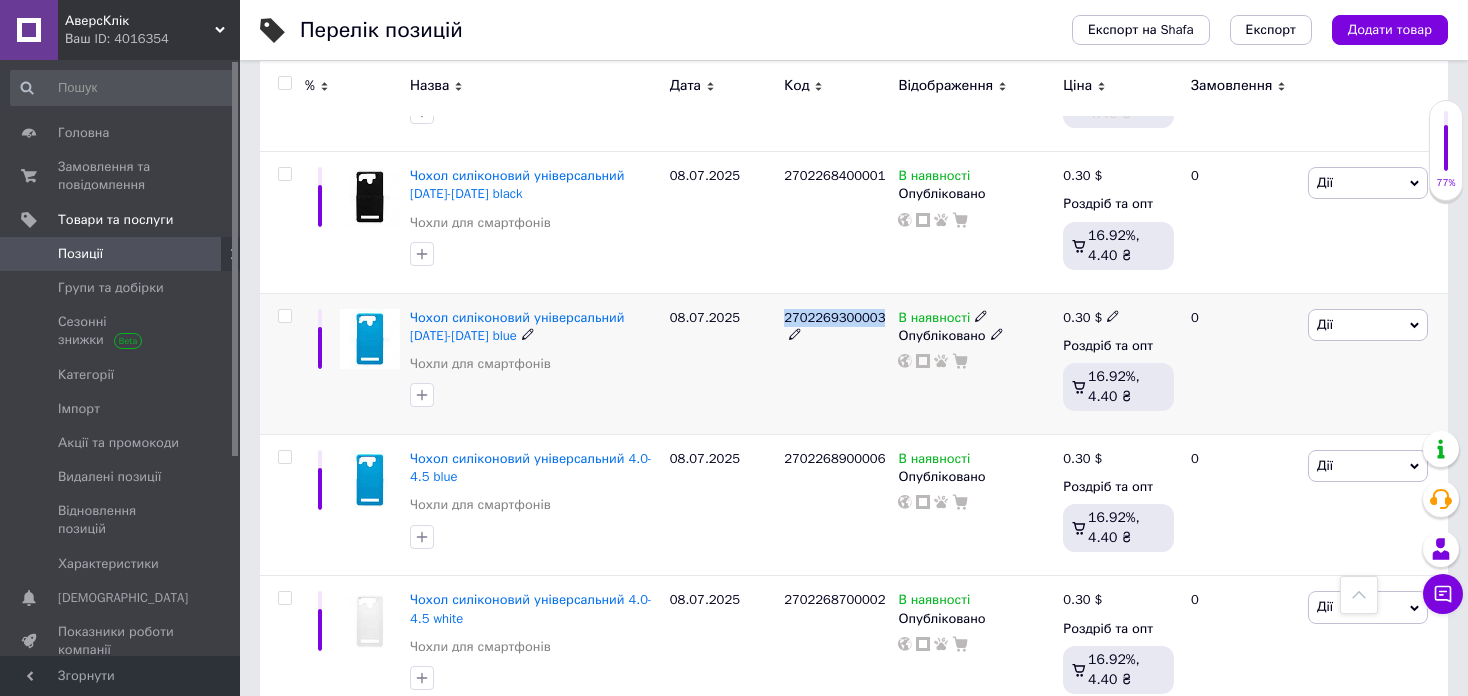 click on "2702269300003" at bounding box center (834, 317) 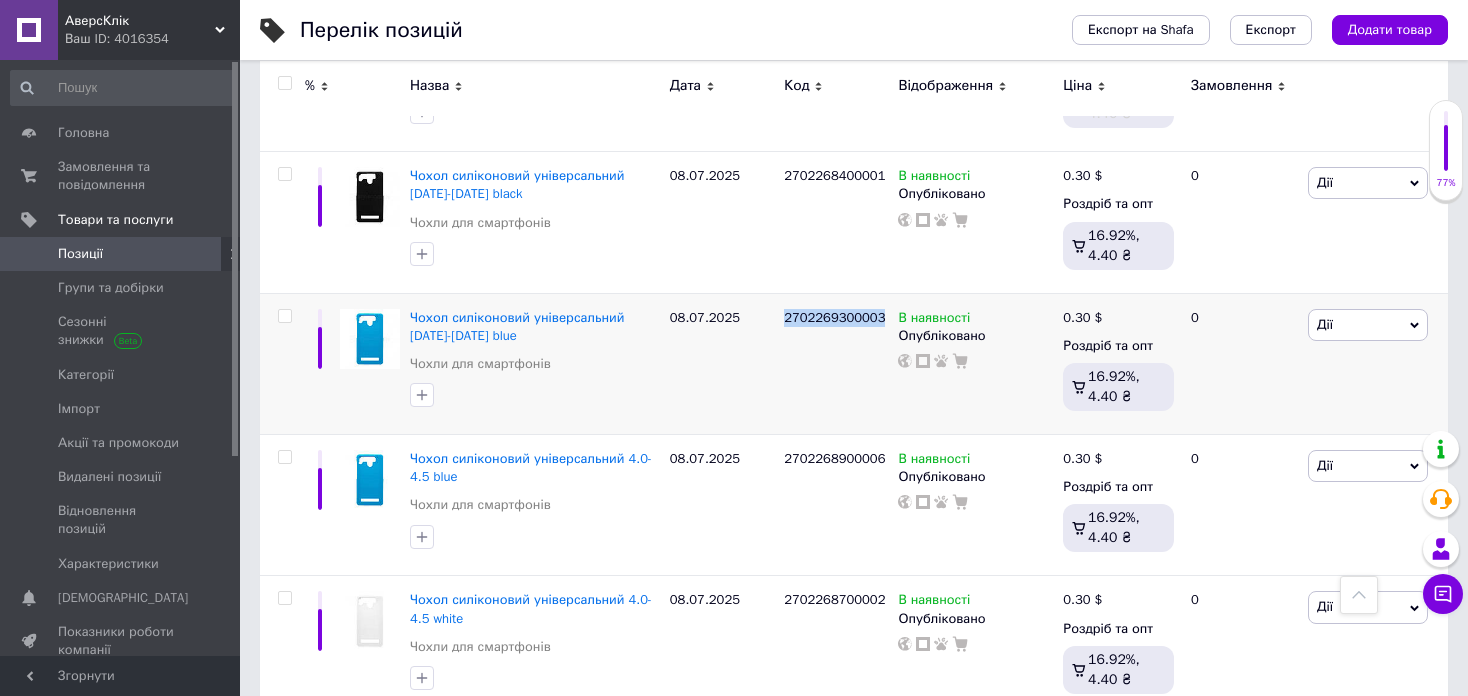 copy on "2702269300003" 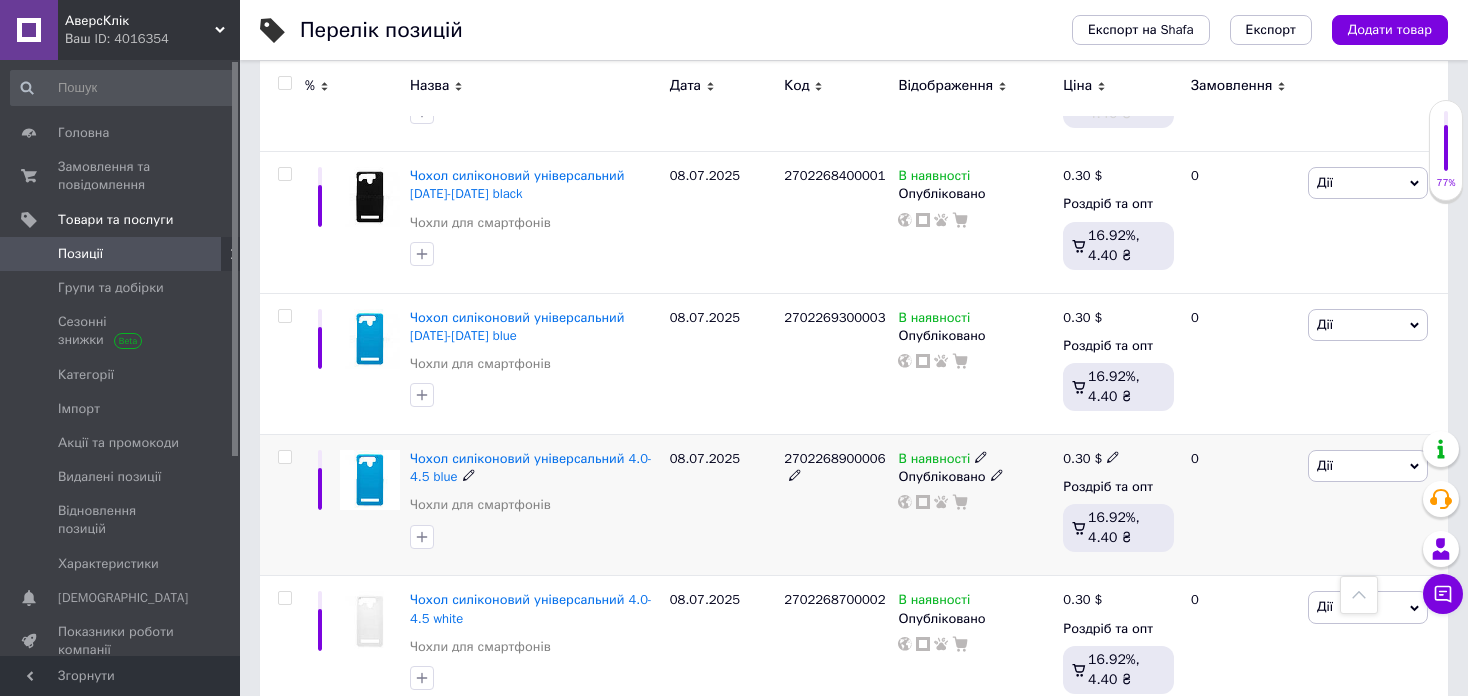 click on "2702268900006" at bounding box center [834, 458] 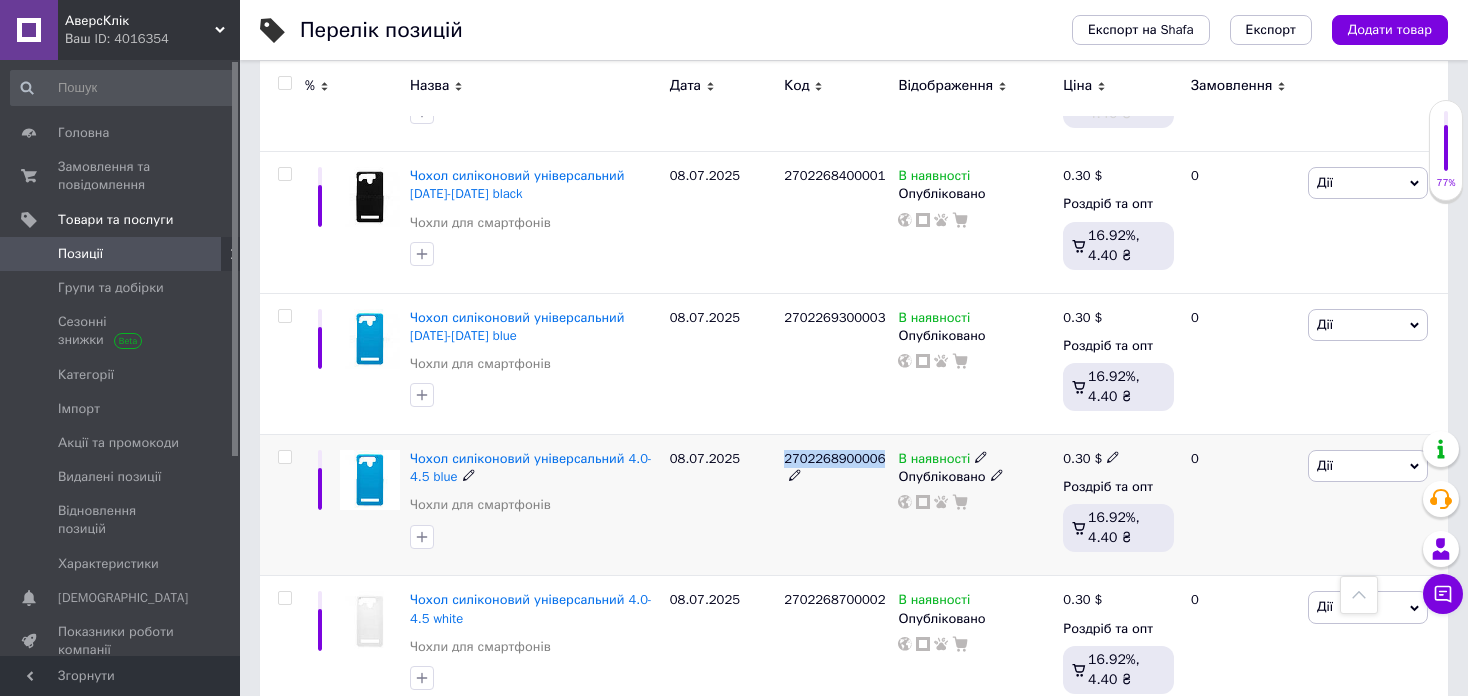 click on "2702268900006" at bounding box center [834, 458] 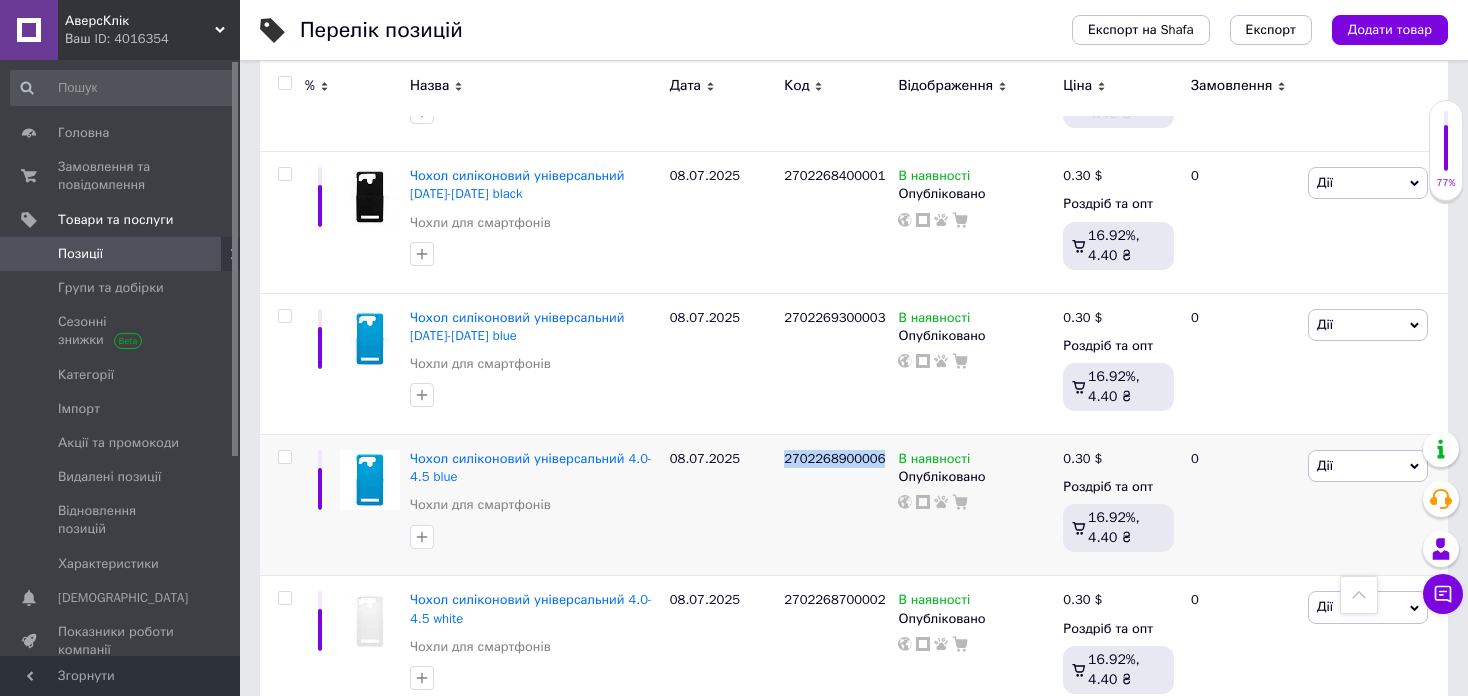 copy on "2702268900006" 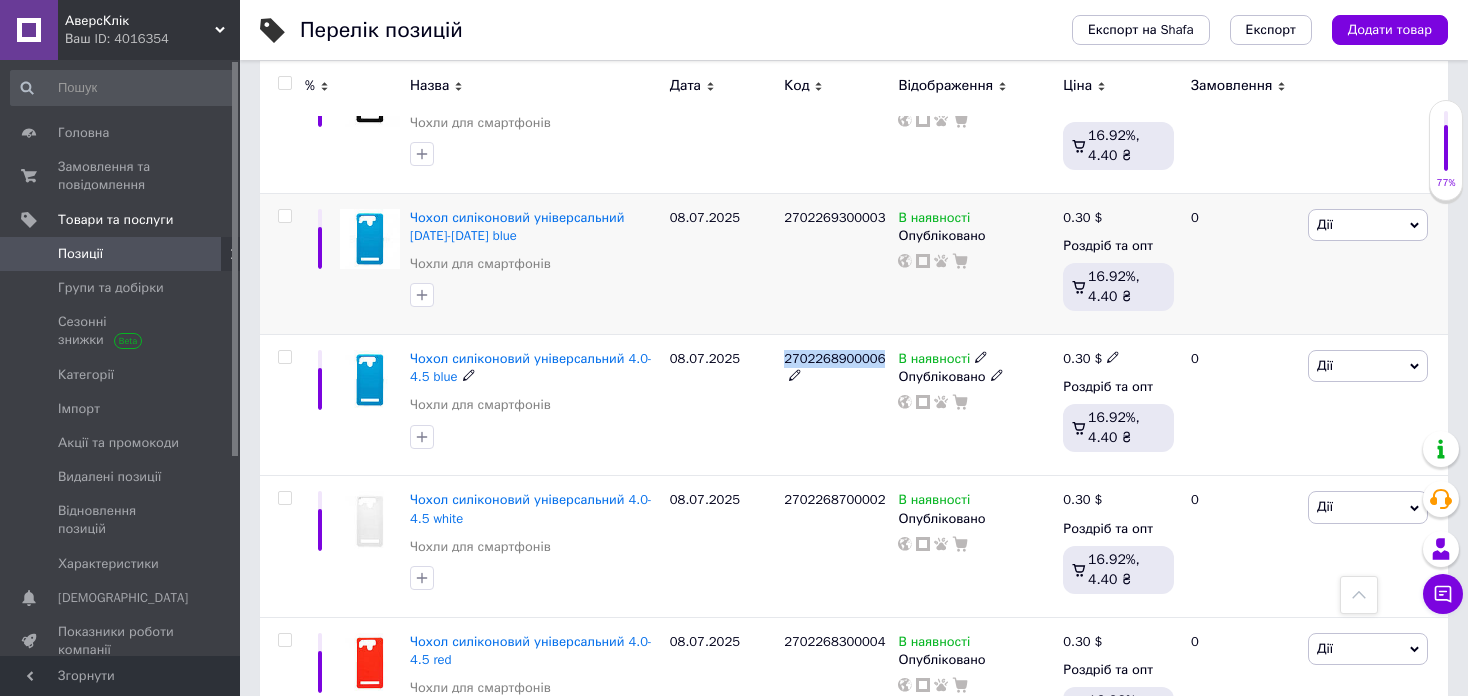 scroll, scrollTop: 2600, scrollLeft: 0, axis: vertical 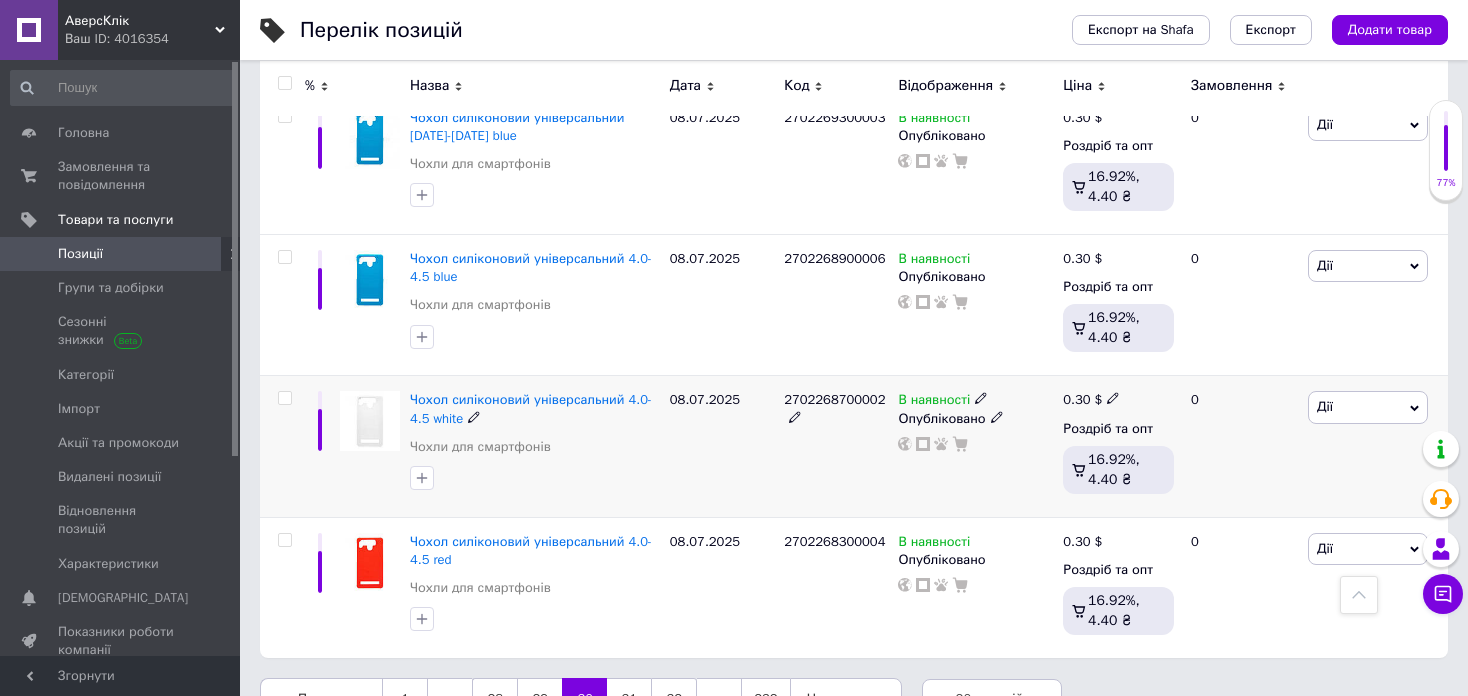click on "2702268700002" at bounding box center (834, 399) 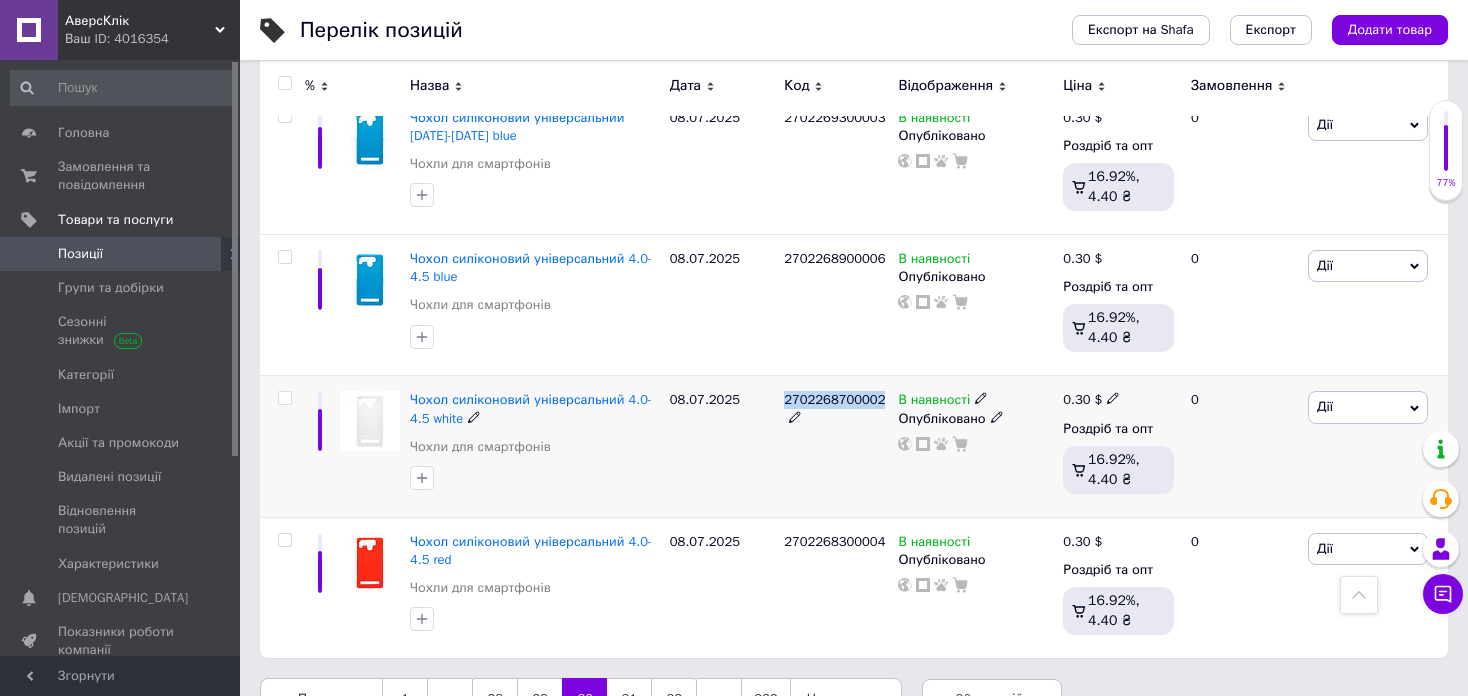click on "2702268700002" at bounding box center [834, 399] 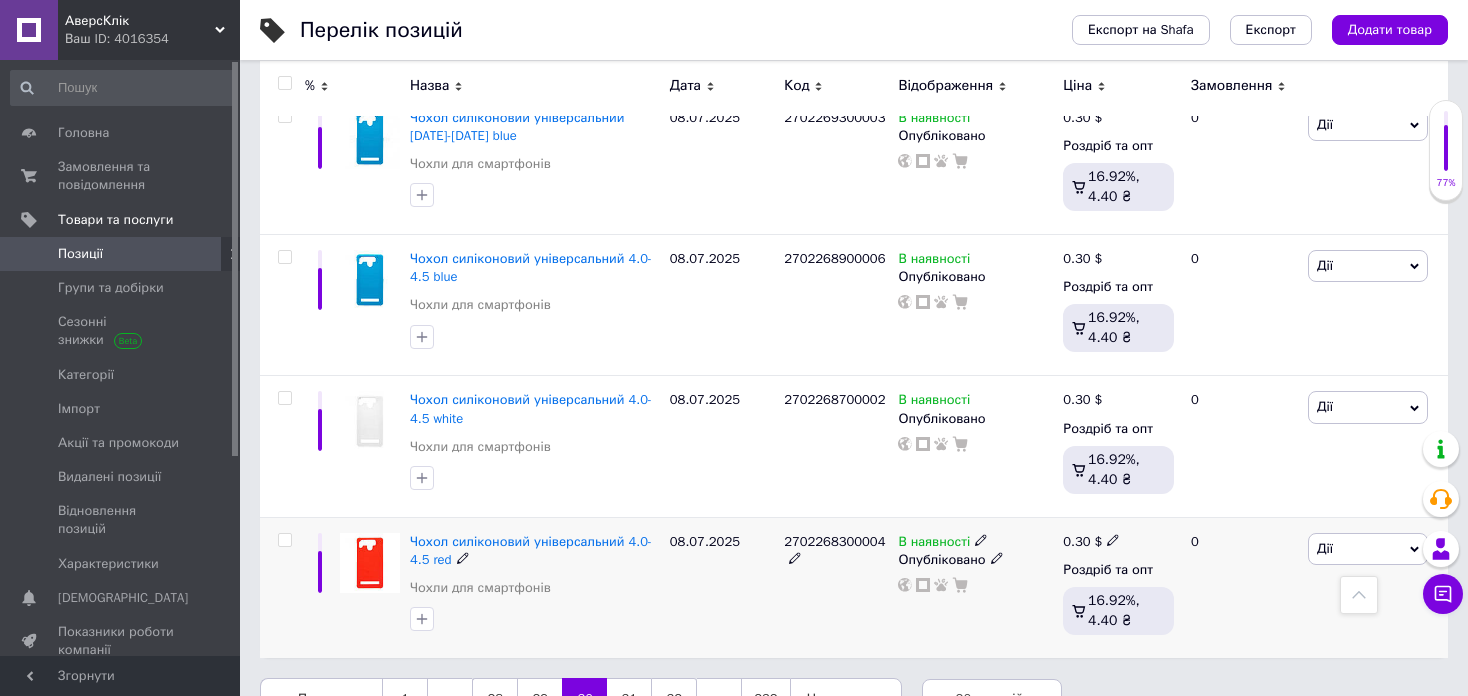 click on "2702268300004" at bounding box center [834, 541] 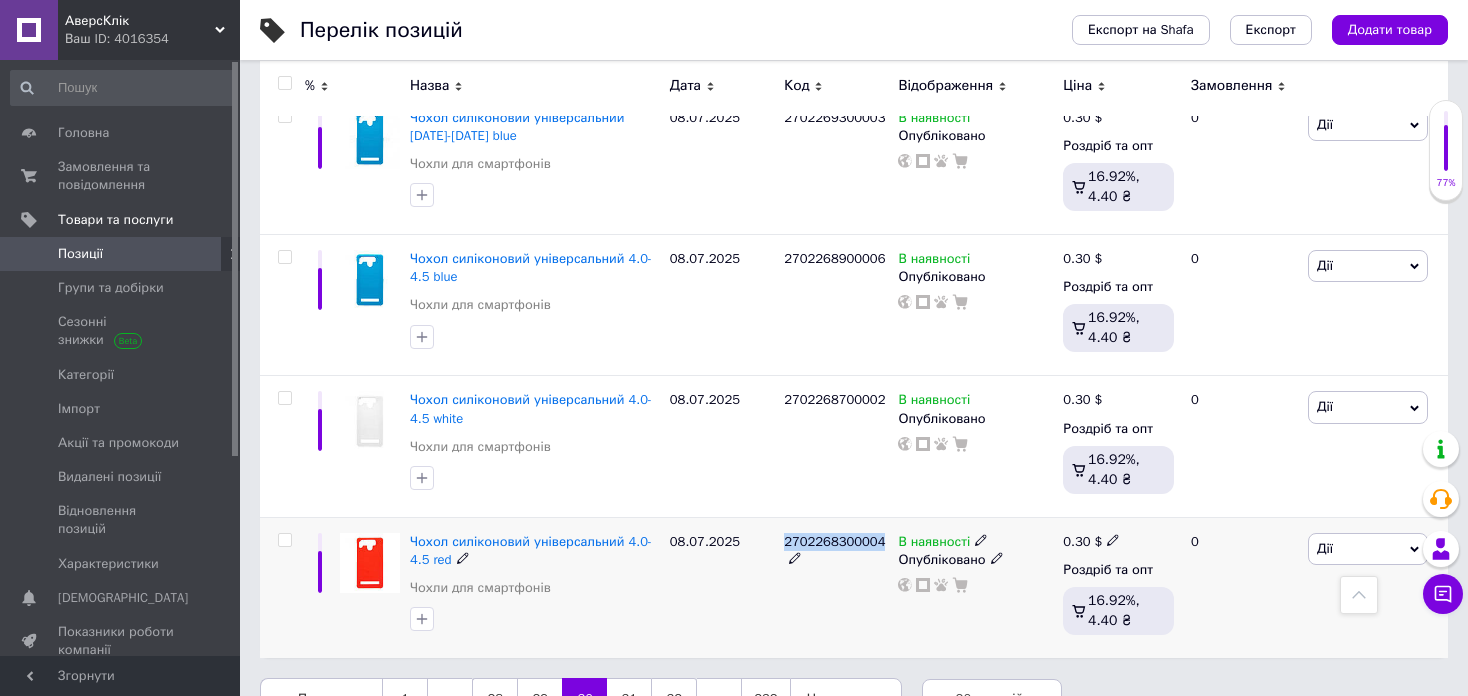 click on "2702268300004" at bounding box center [834, 541] 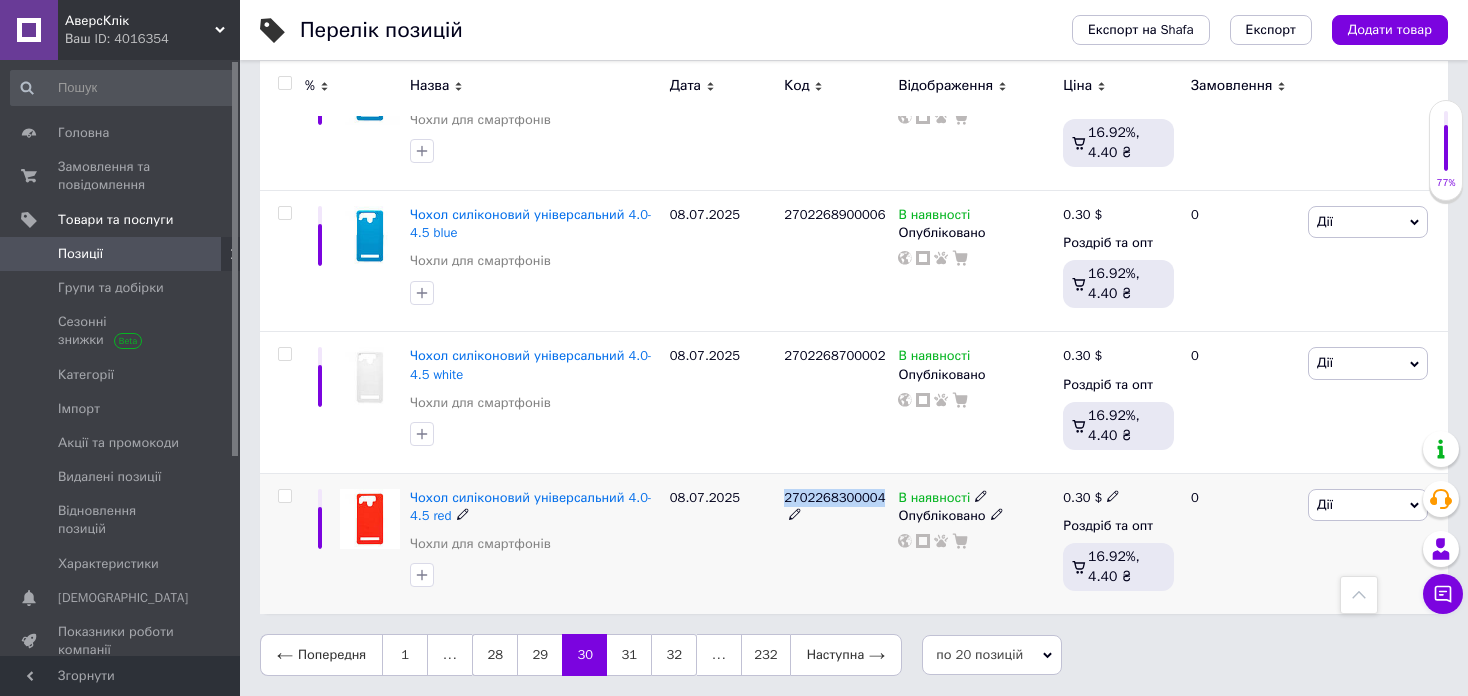 click at bounding box center [284, 496] 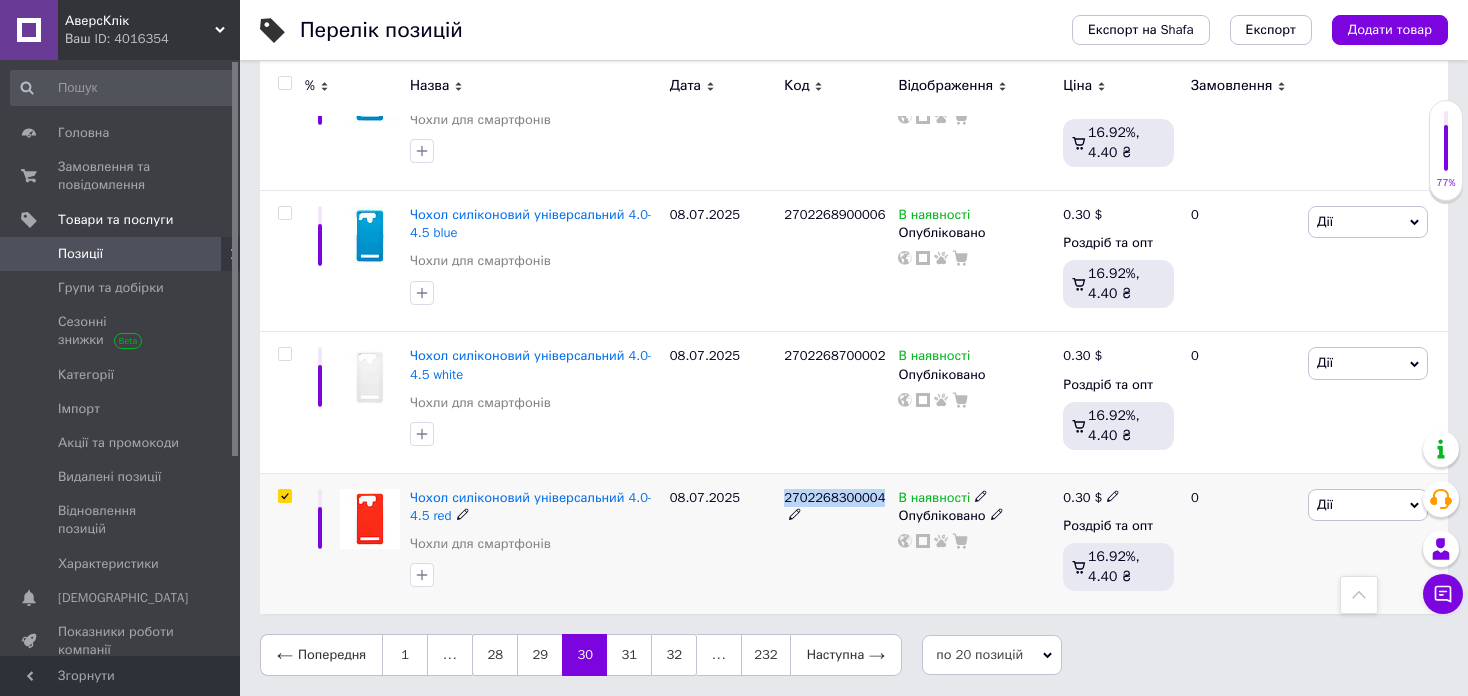 checkbox on "true" 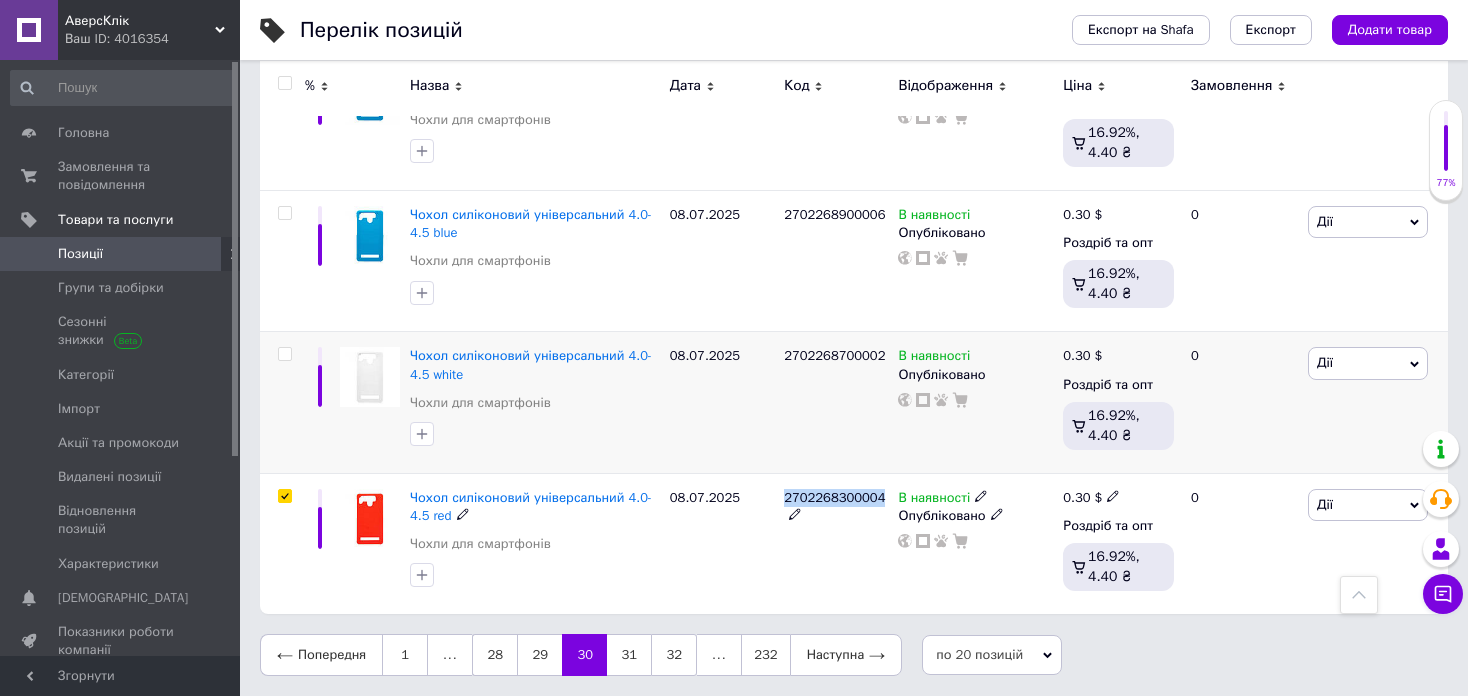 scroll, scrollTop: 2664, scrollLeft: 0, axis: vertical 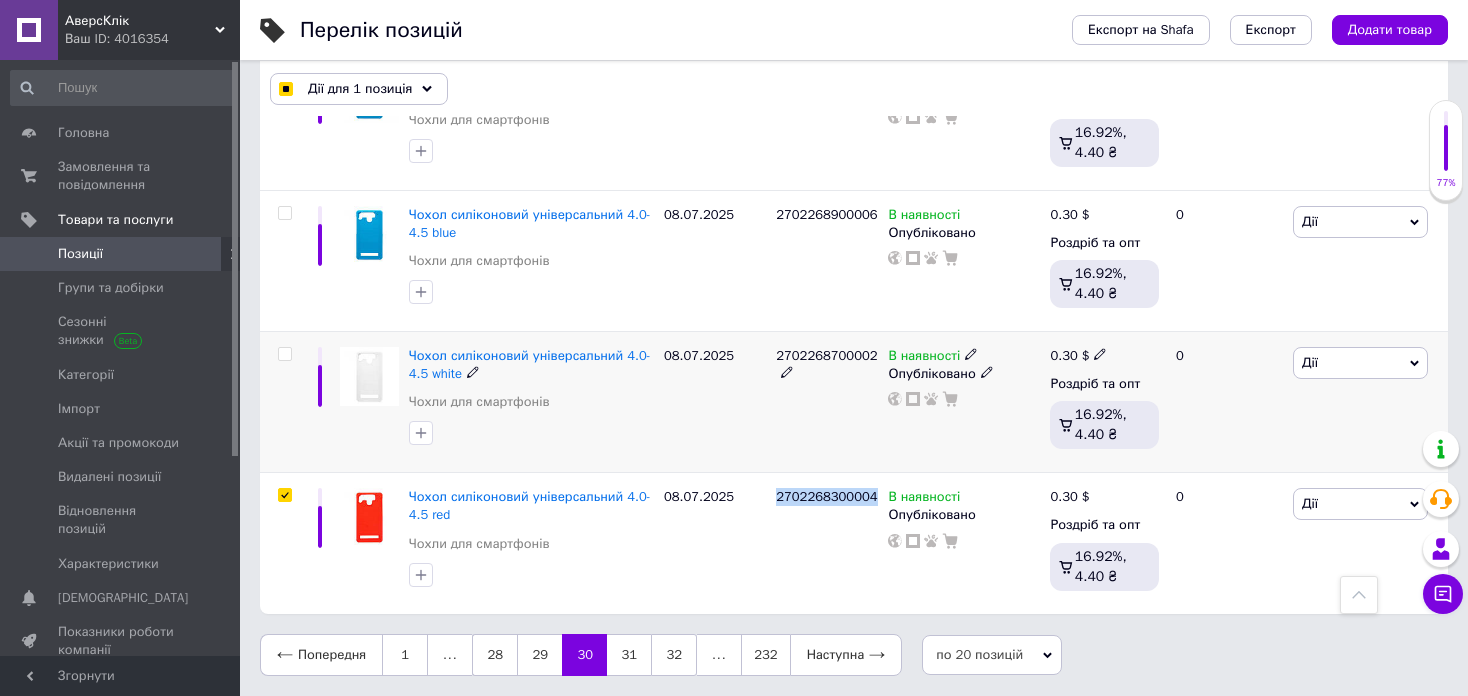 click at bounding box center [284, 354] 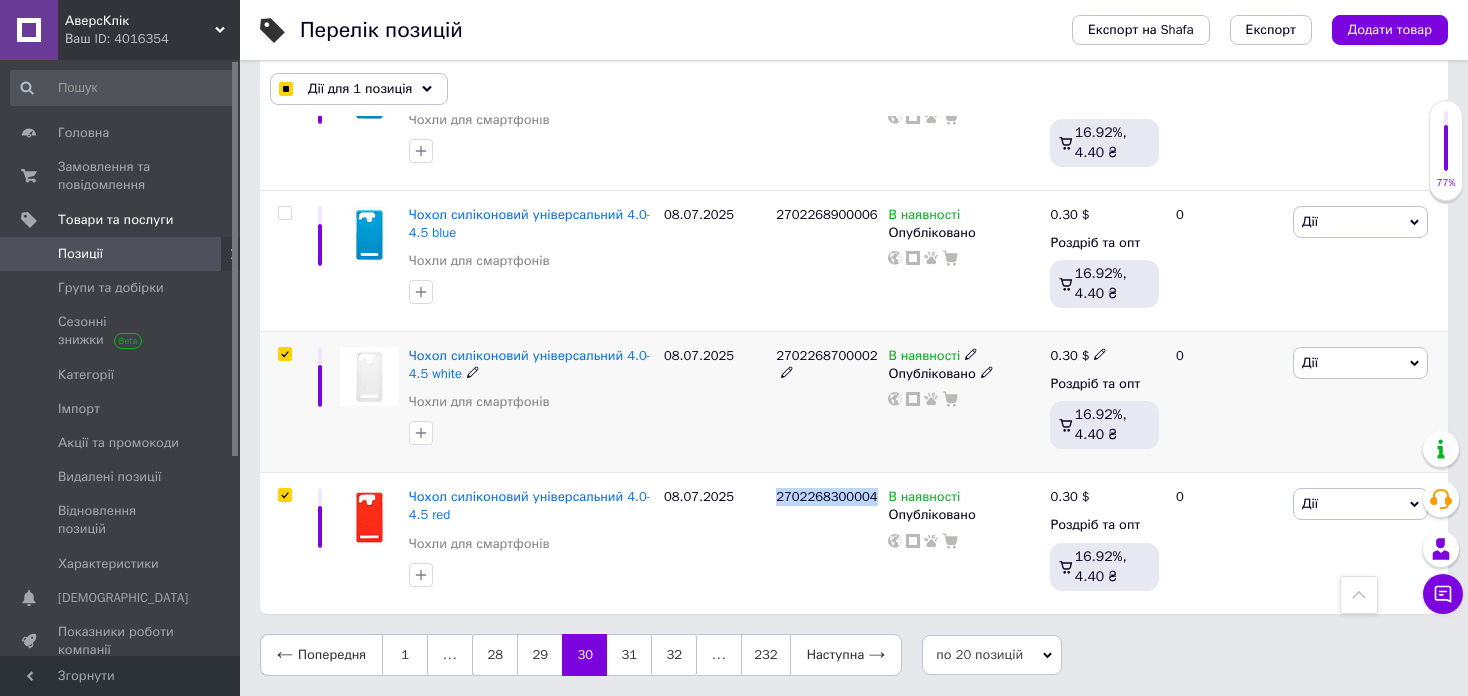 checkbox on "true" 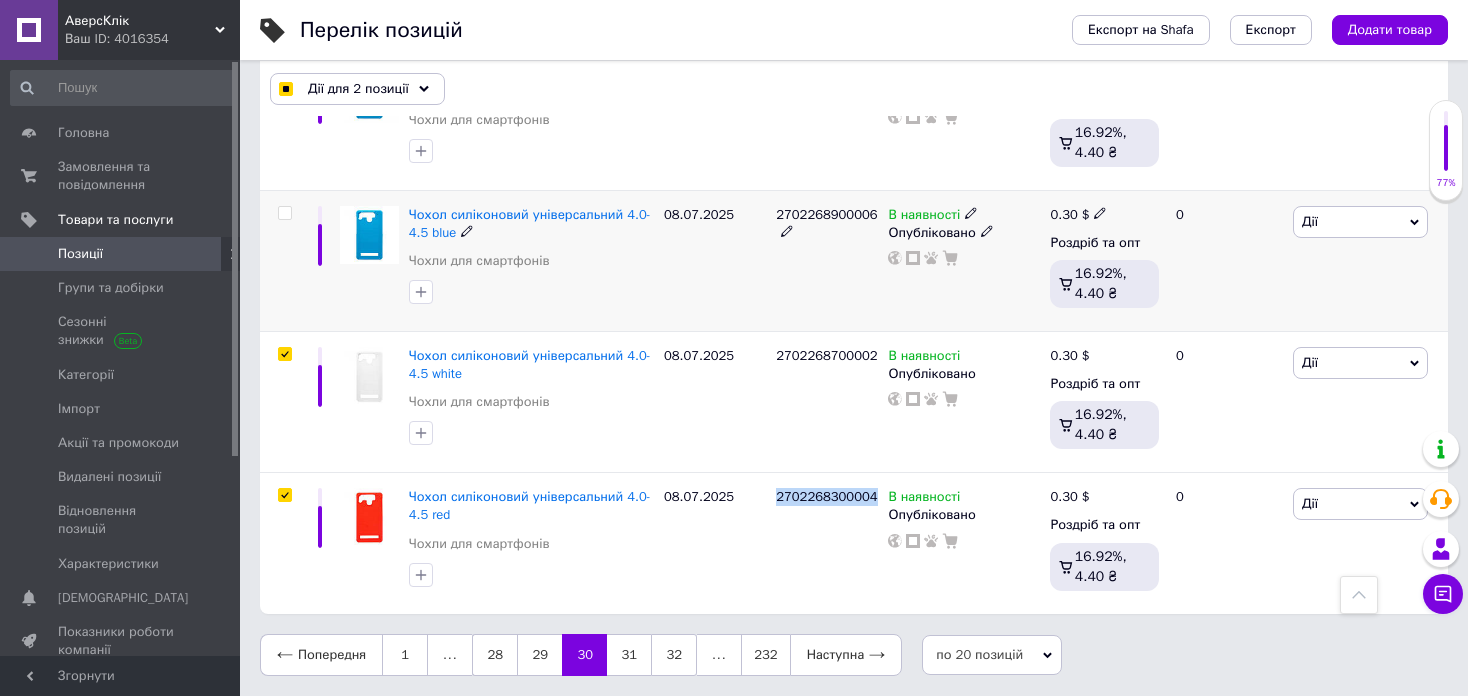 click at bounding box center [284, 213] 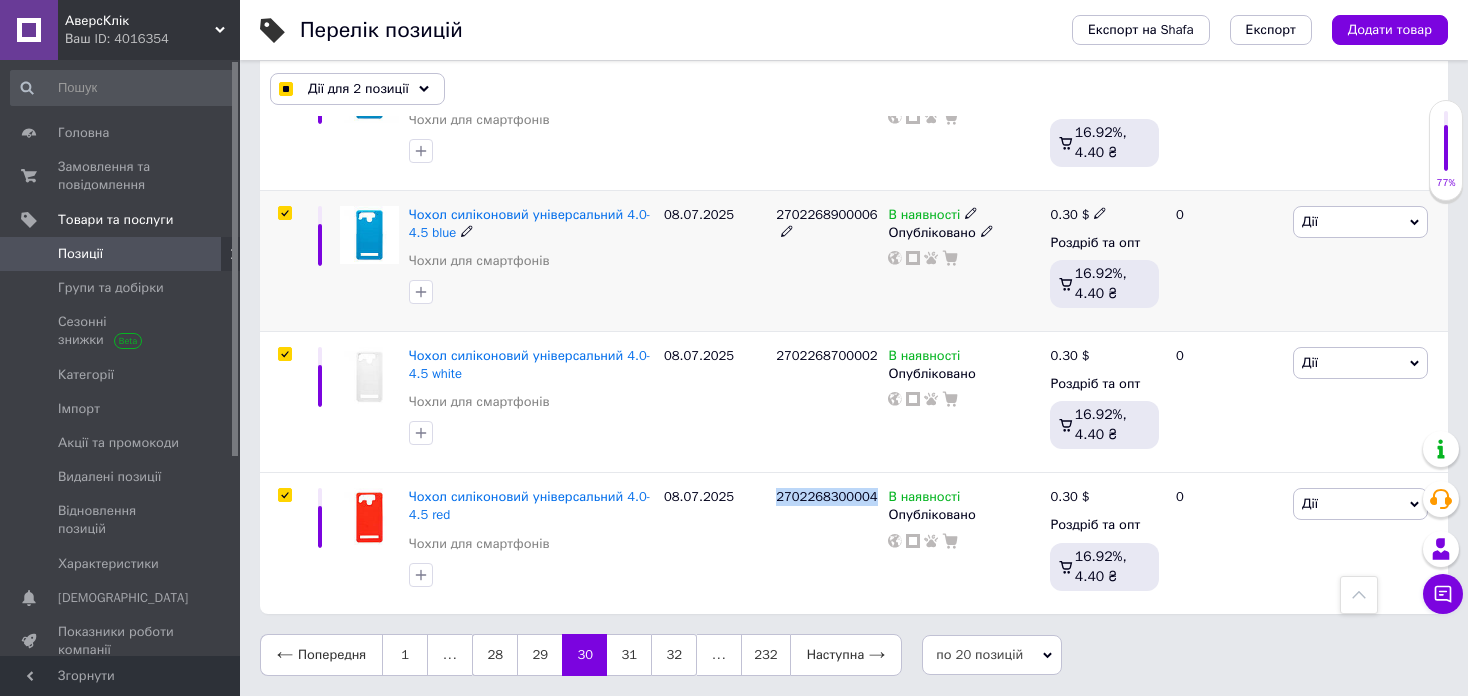 checkbox on "true" 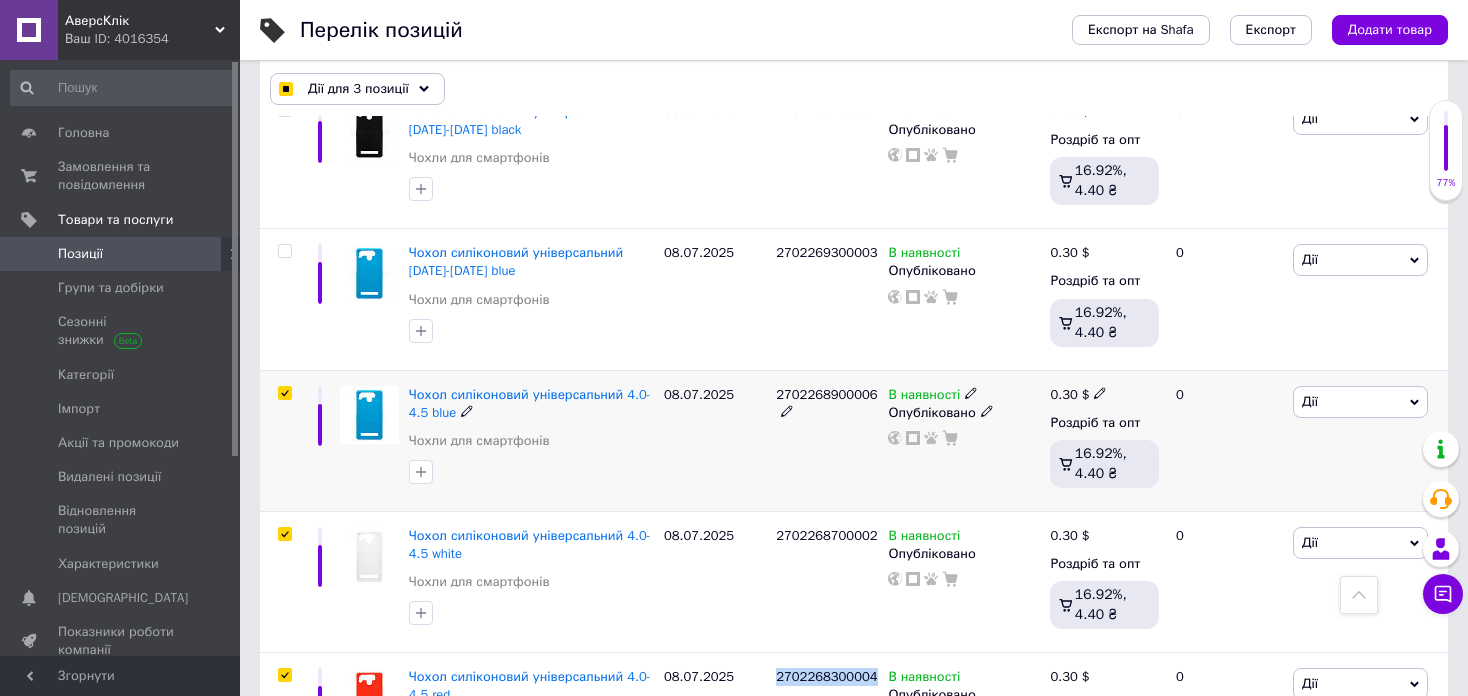 scroll, scrollTop: 2364, scrollLeft: 0, axis: vertical 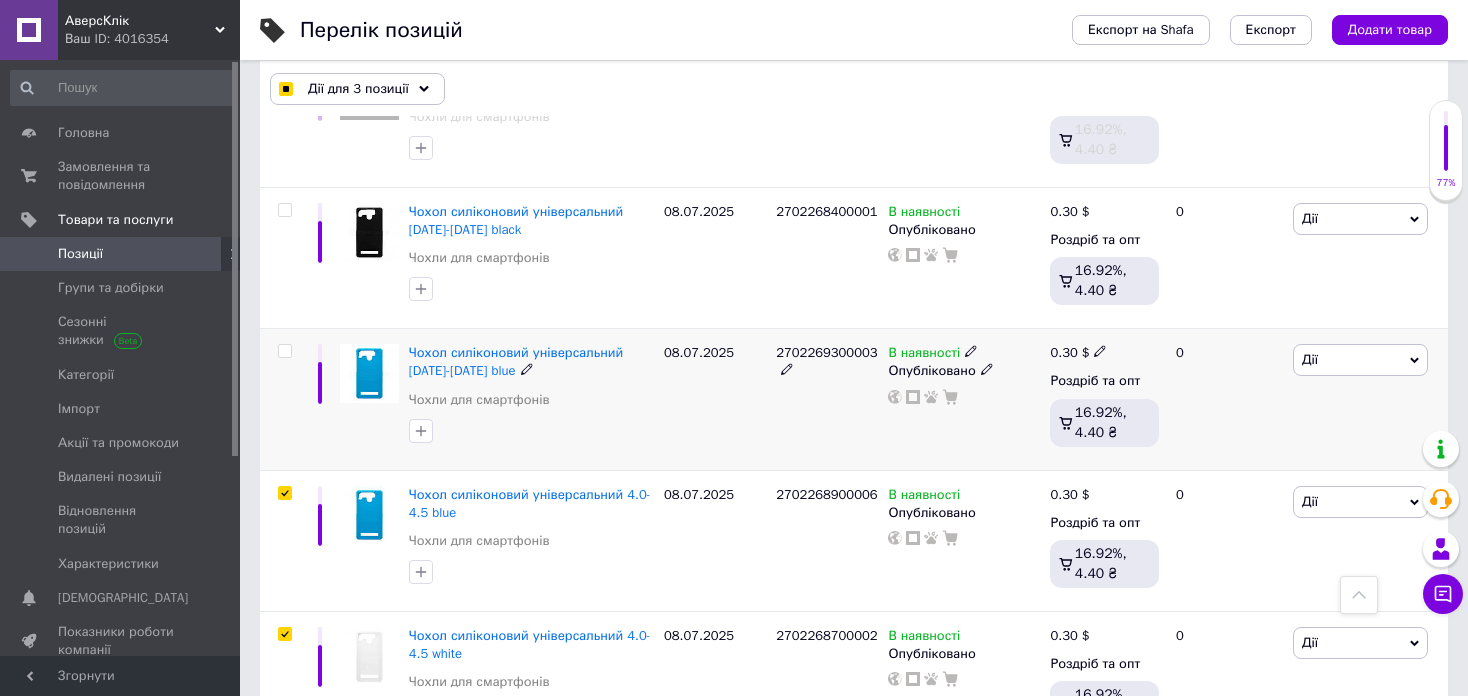 click at bounding box center (284, 351) 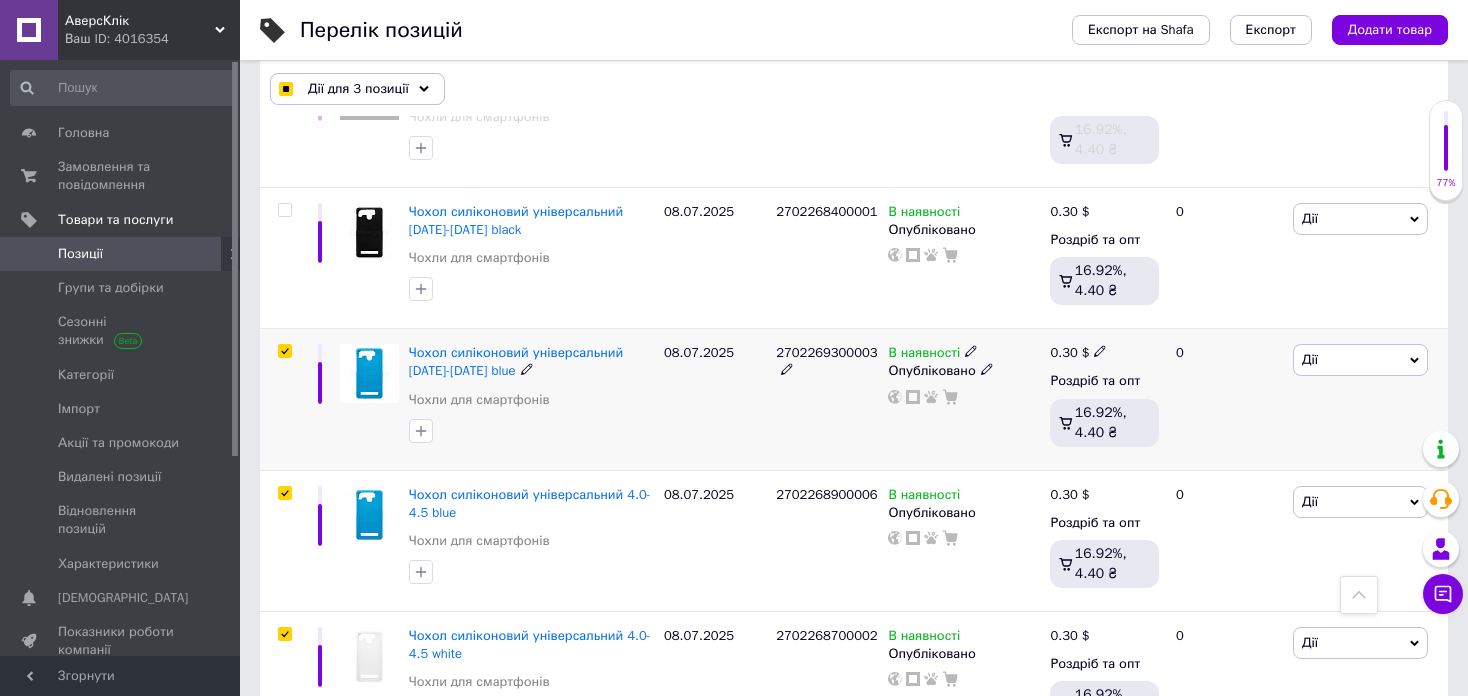 checkbox on "true" 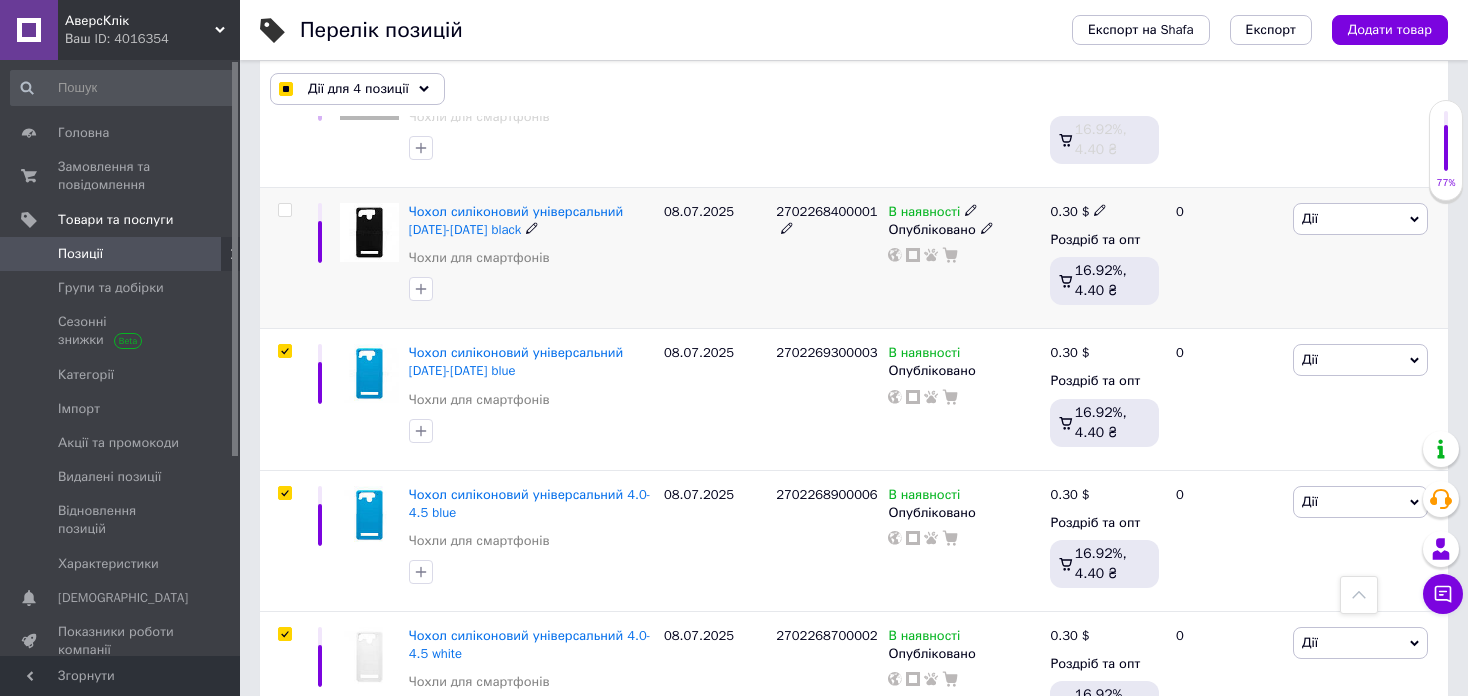 click at bounding box center [284, 210] 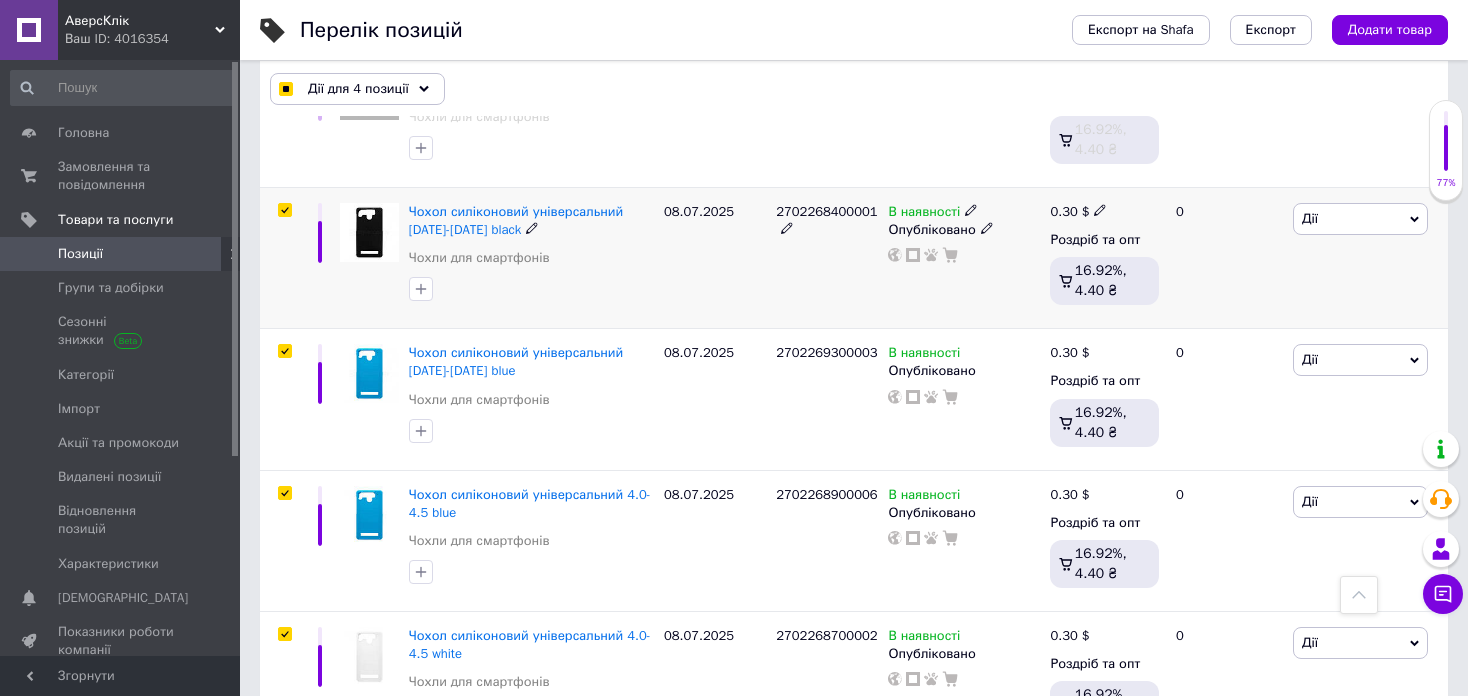 checkbox on "true" 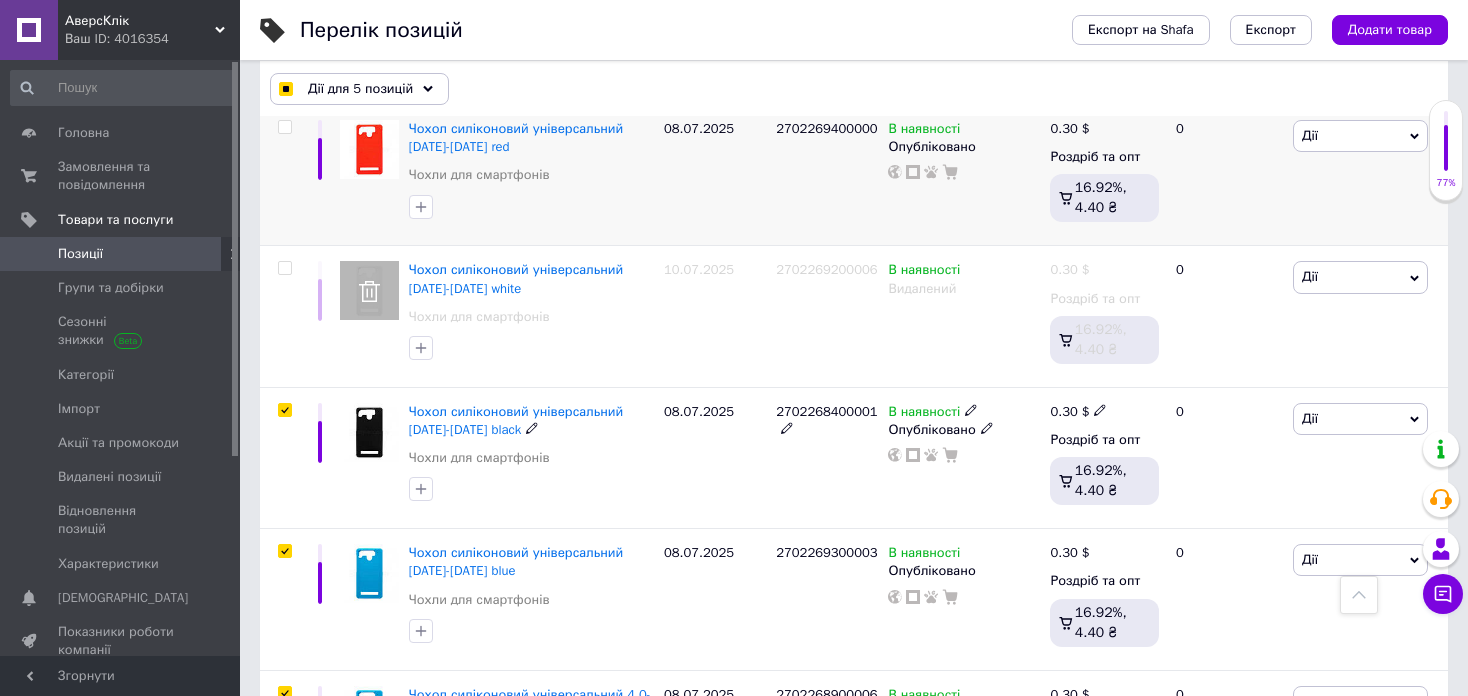 scroll, scrollTop: 2064, scrollLeft: 0, axis: vertical 